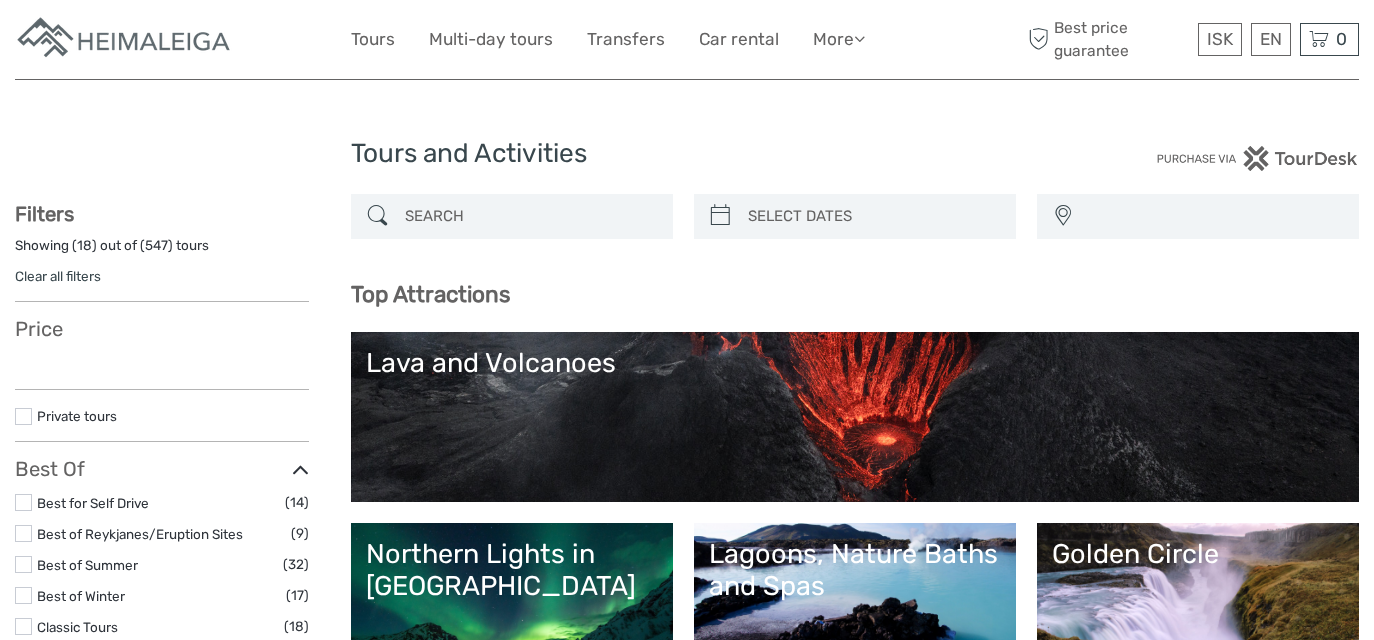 scroll, scrollTop: 24, scrollLeft: 0, axis: vertical 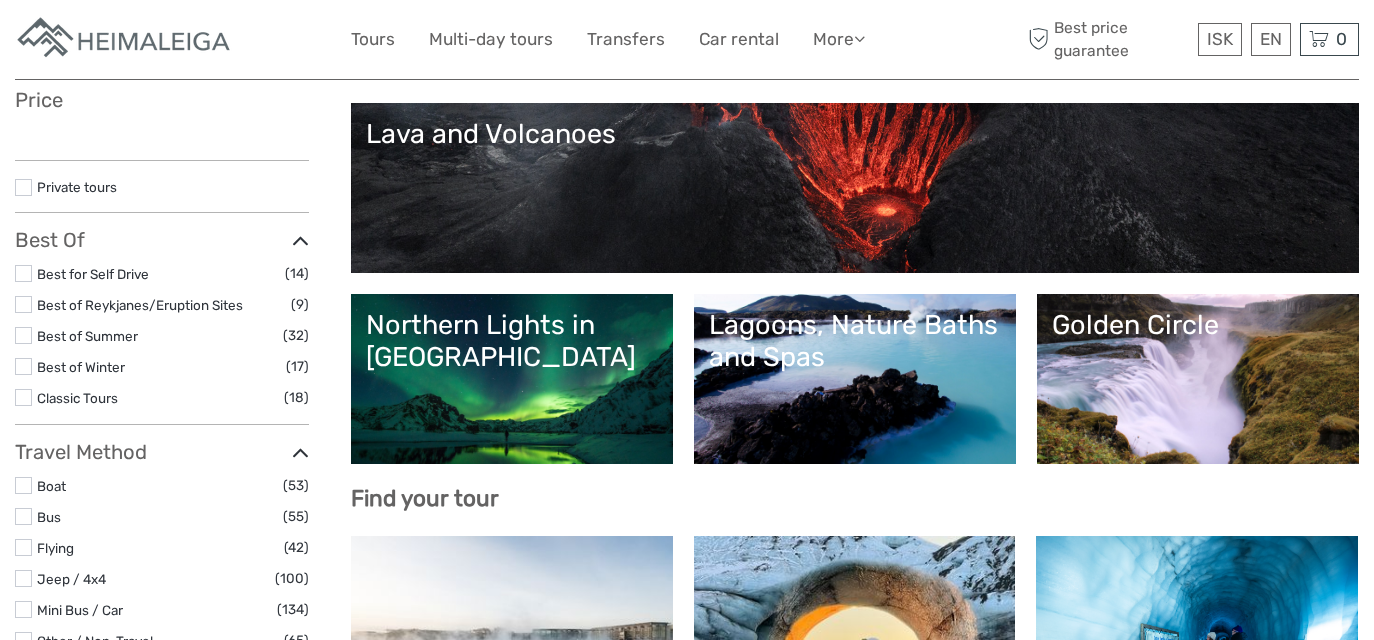 select 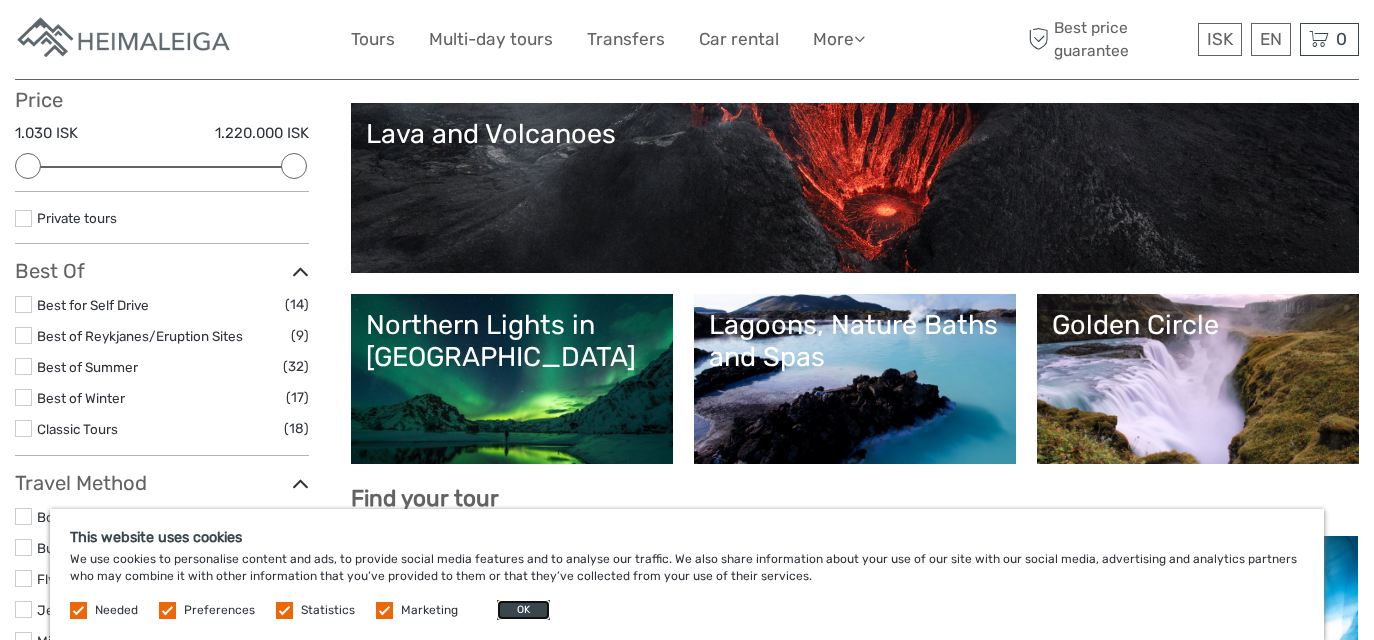 click on "OK" at bounding box center [523, 610] 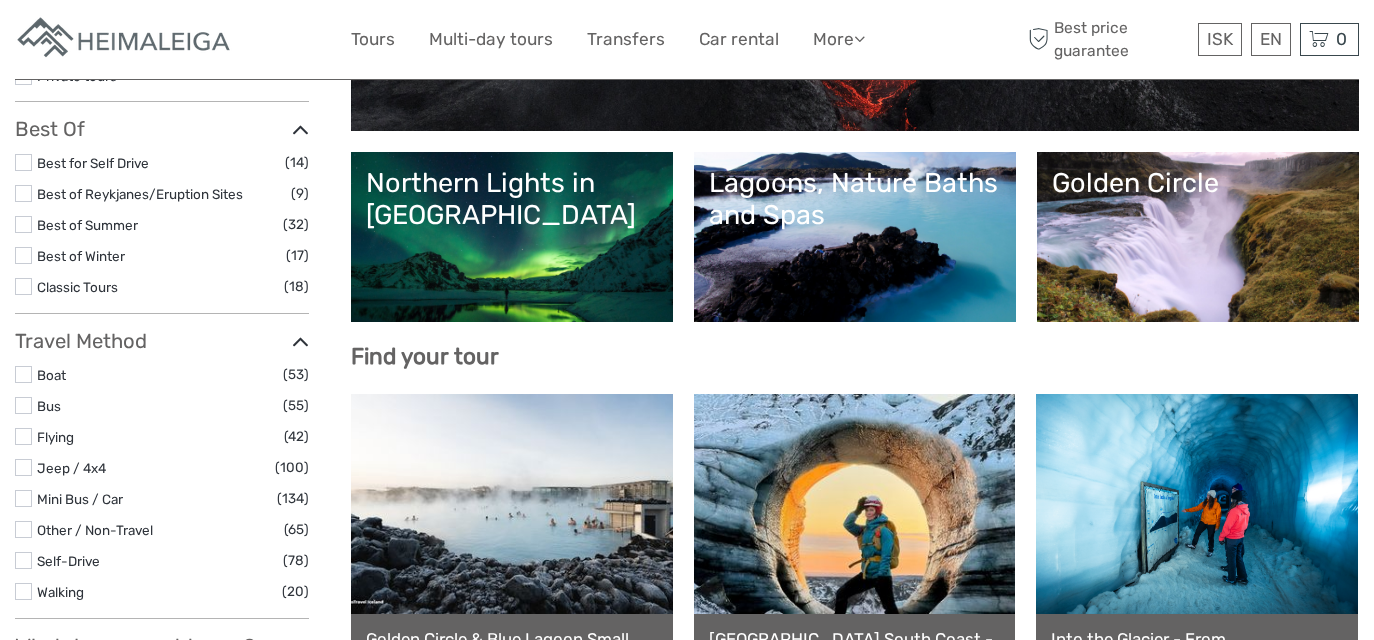 scroll, scrollTop: 314, scrollLeft: 0, axis: vertical 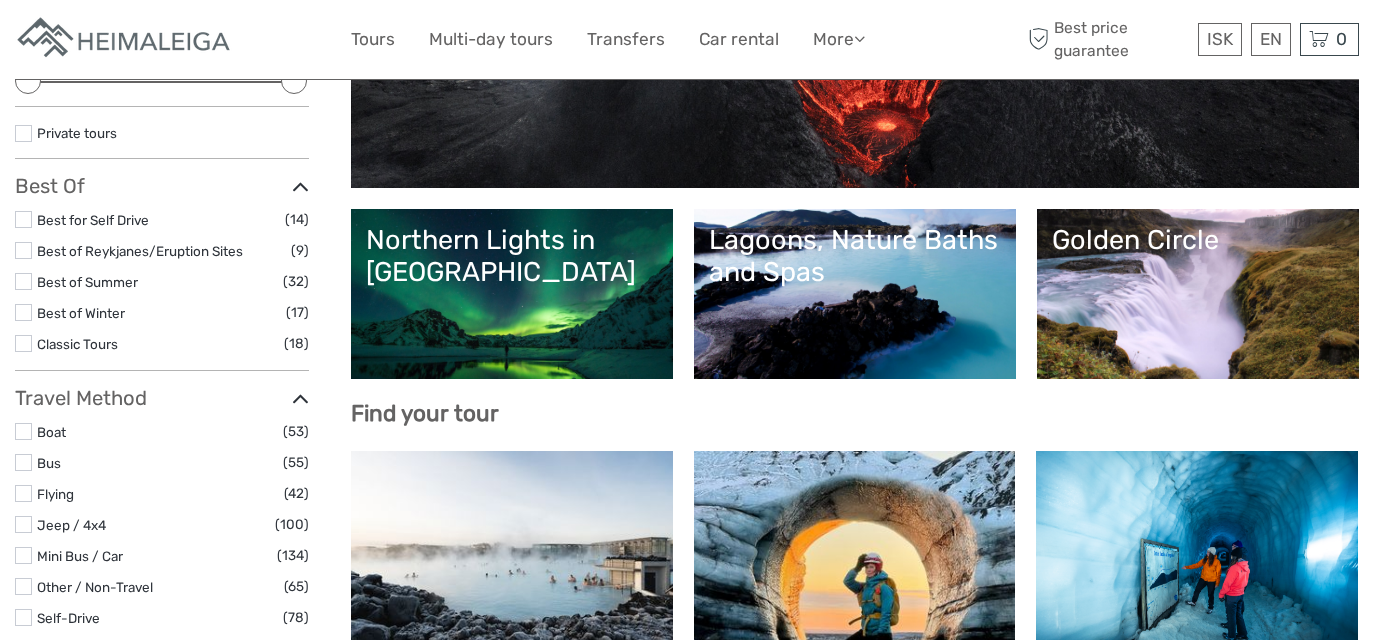 click on "Lagoons, Nature Baths and Spas" at bounding box center (855, 256) 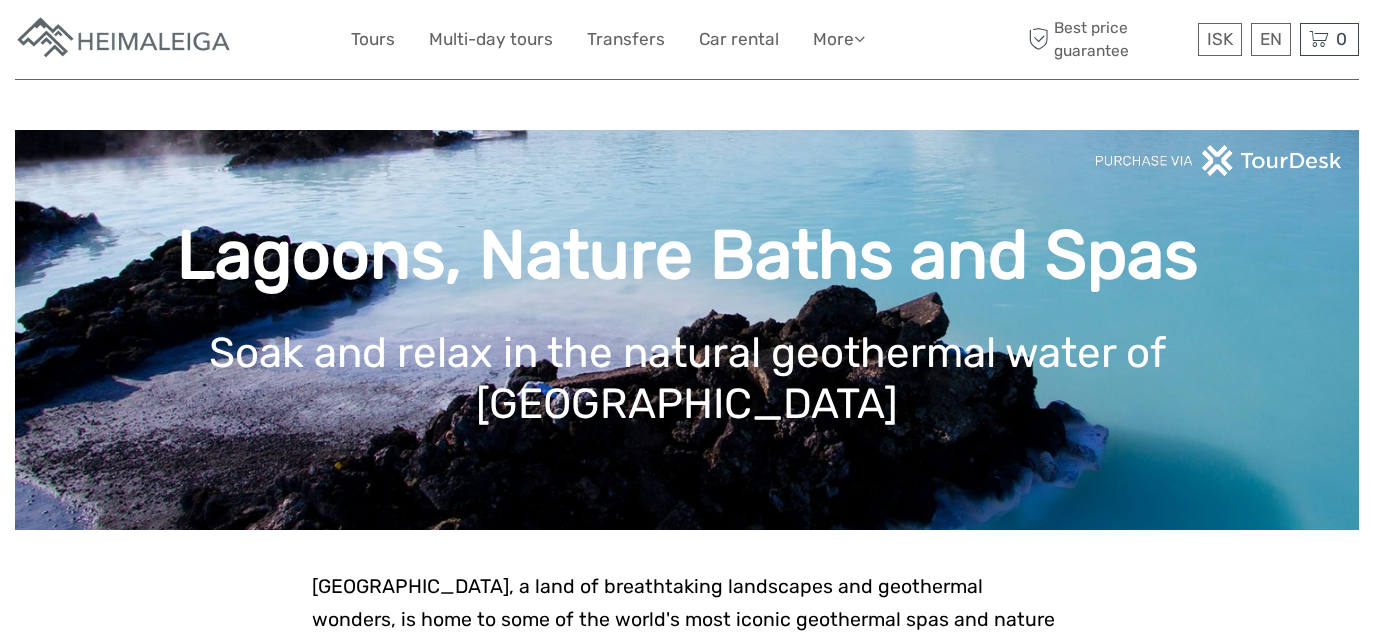 scroll, scrollTop: 10, scrollLeft: 0, axis: vertical 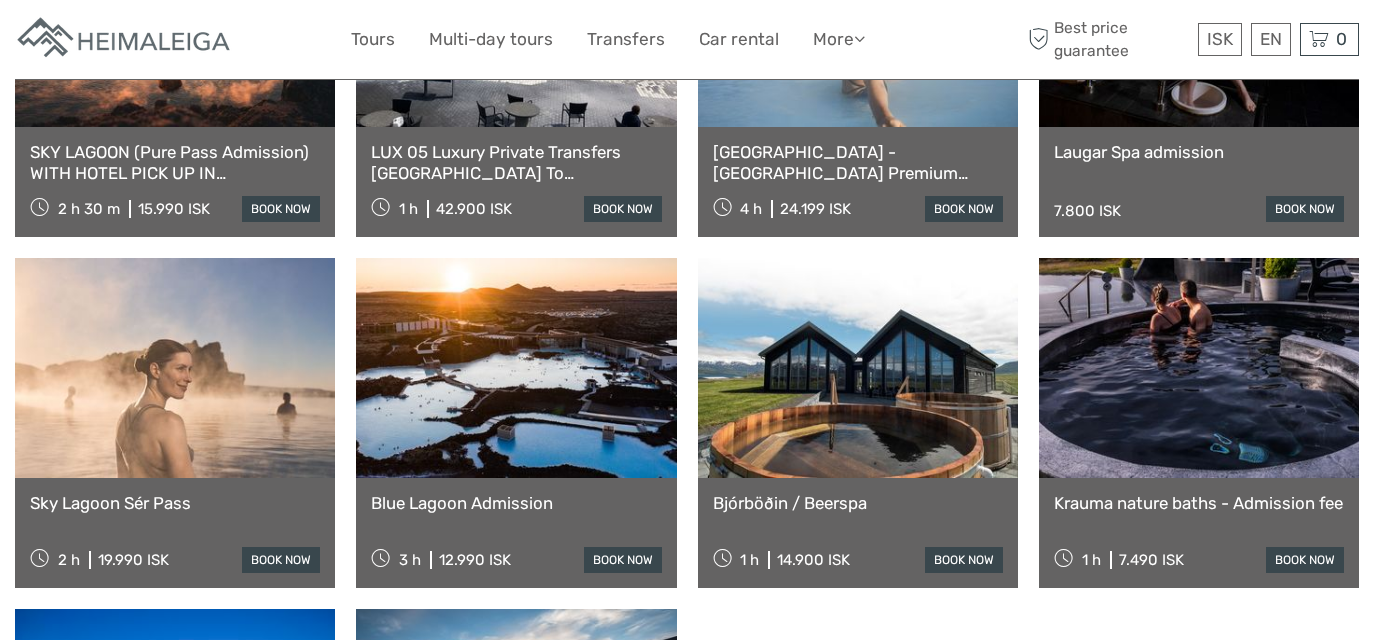 click on "Sky Lagoon Sér Pass" at bounding box center (175, 503) 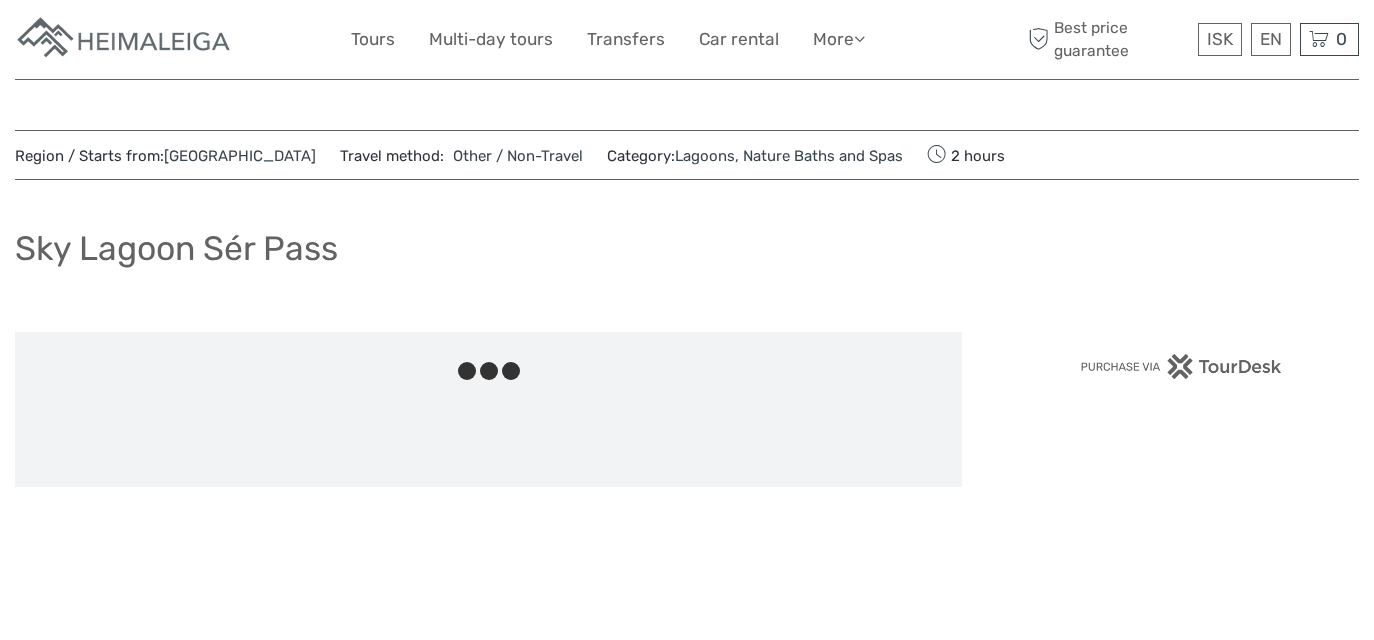 scroll, scrollTop: 0, scrollLeft: 0, axis: both 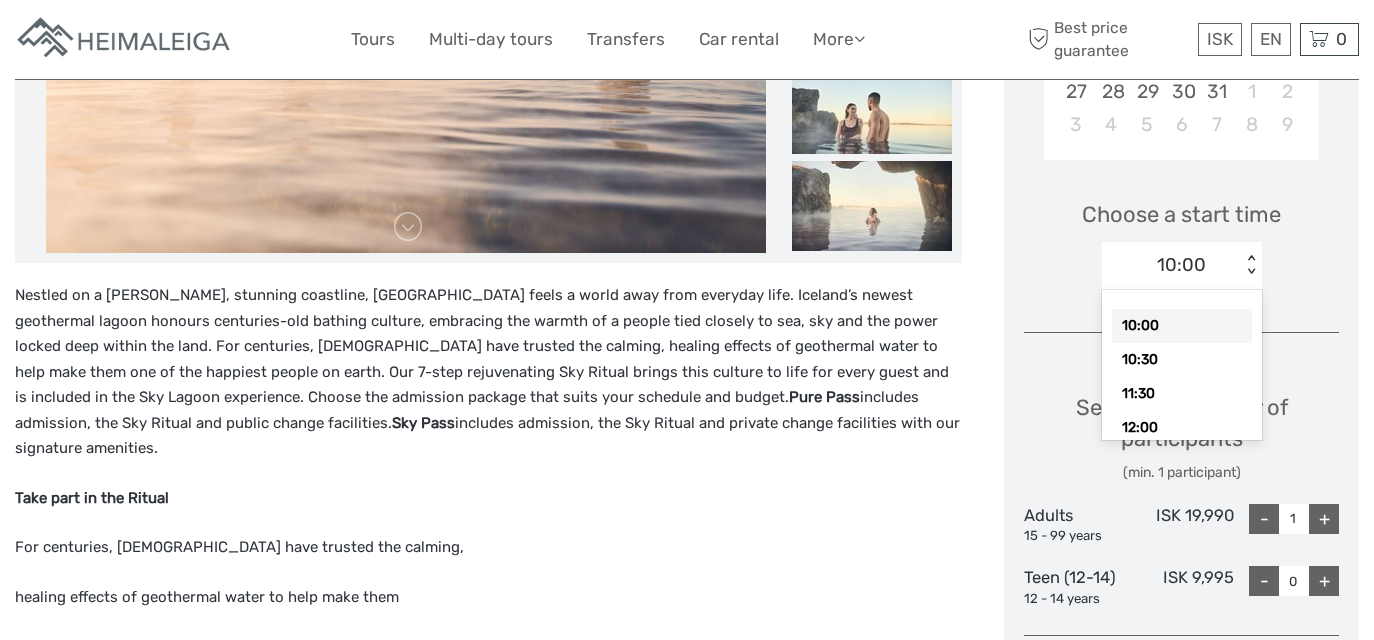 click on "< >" at bounding box center (1250, 265) 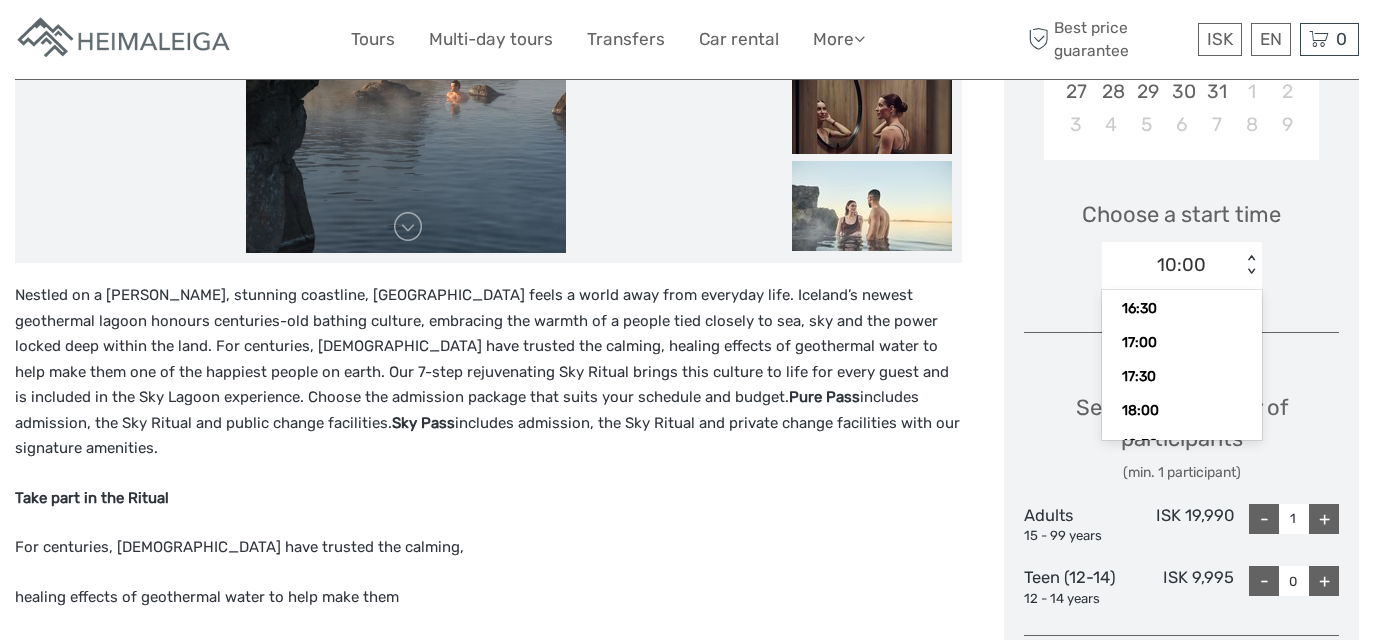 scroll, scrollTop: 426, scrollLeft: 0, axis: vertical 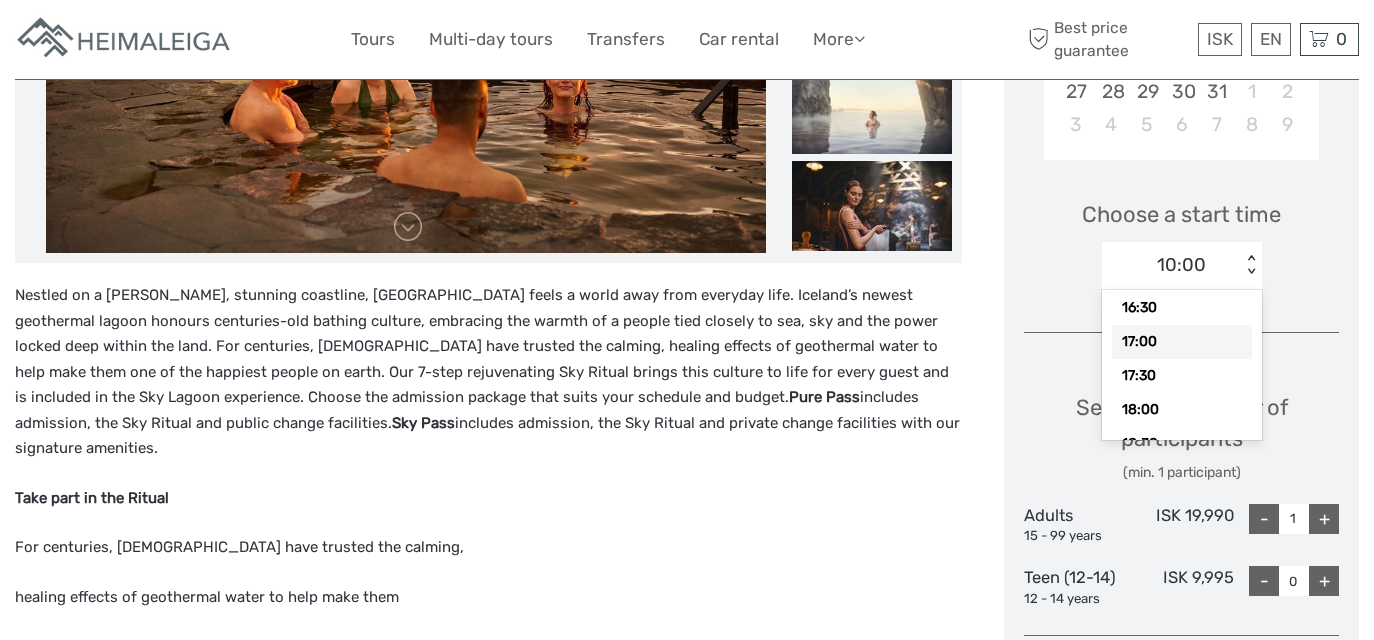 click on "17:00" at bounding box center (1182, 342) 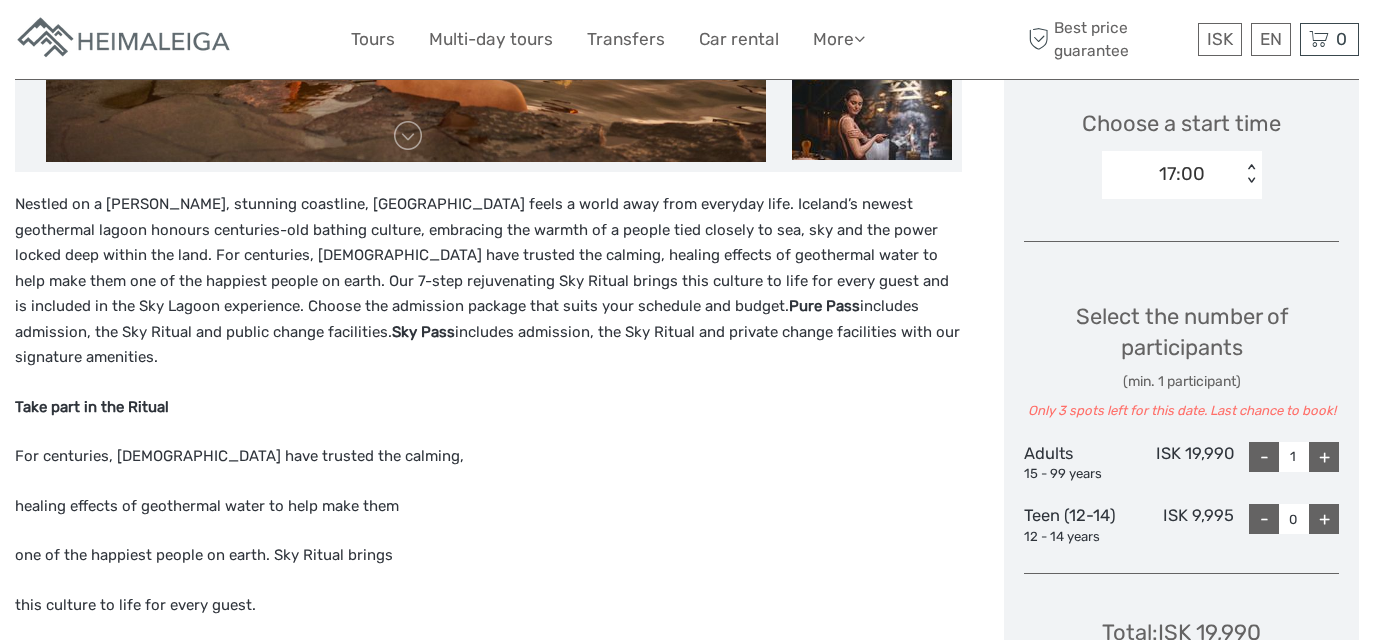 scroll, scrollTop: 665, scrollLeft: 0, axis: vertical 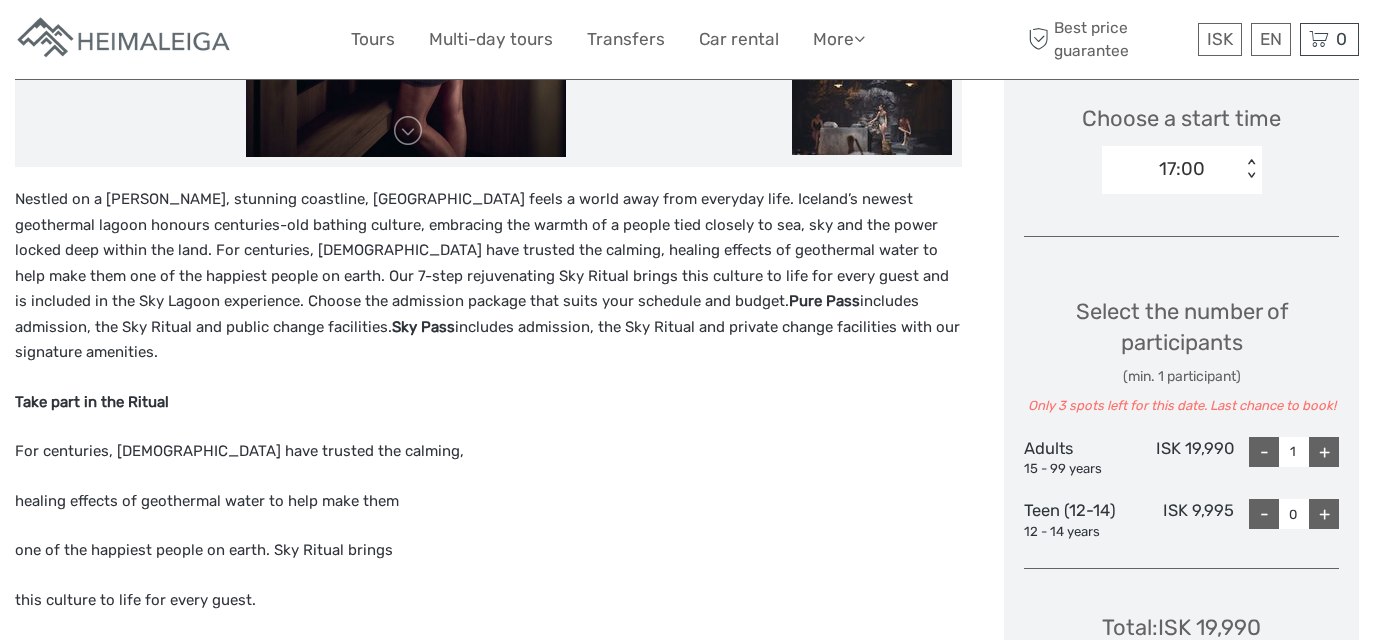 click on "+" at bounding box center (1324, 452) 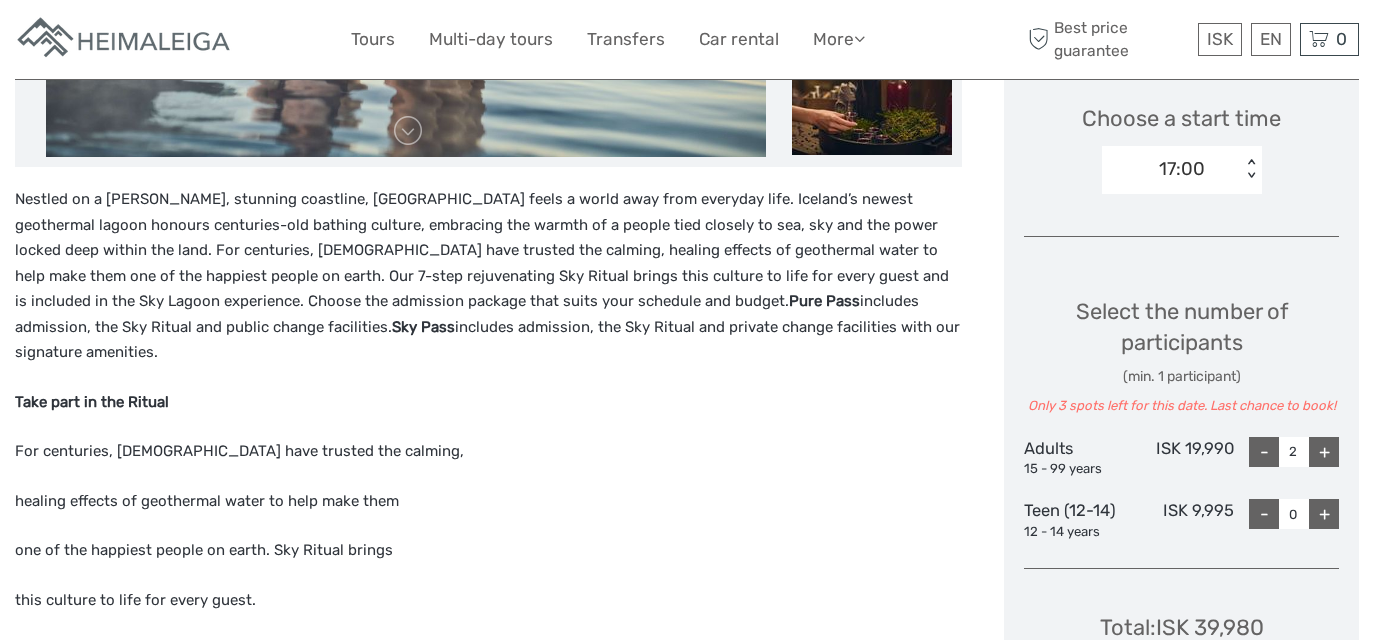 click on "+" at bounding box center (1324, 452) 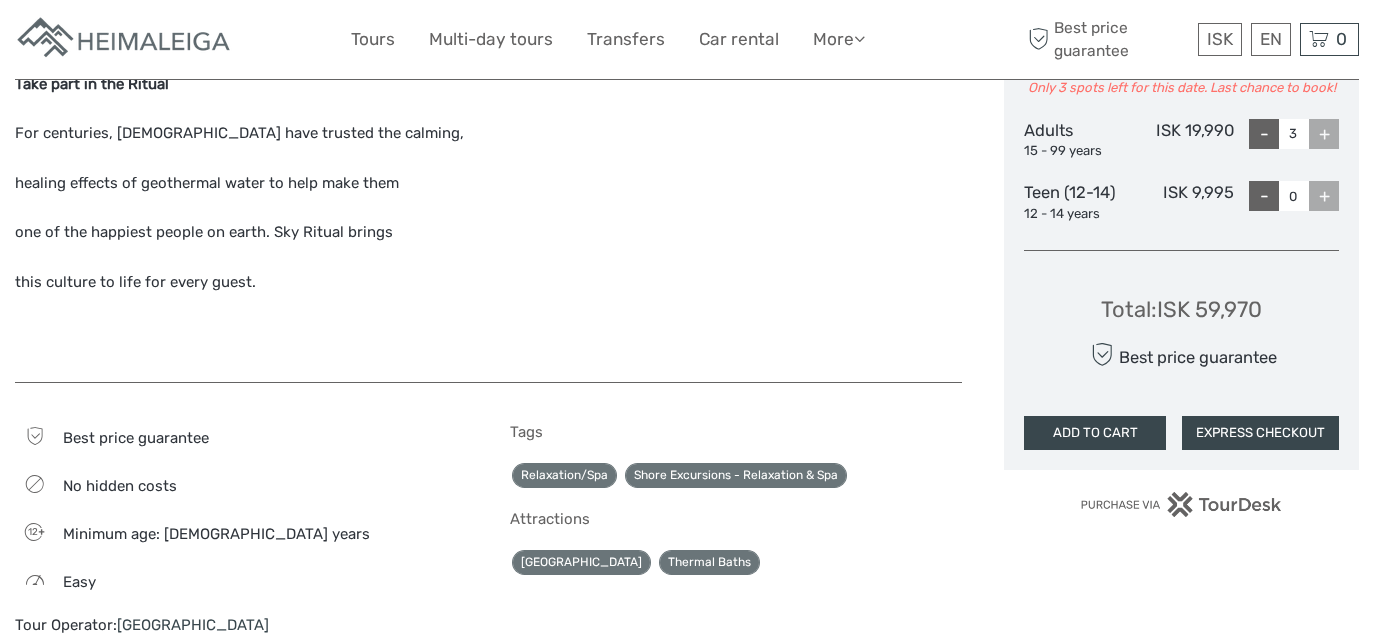 scroll, scrollTop: 990, scrollLeft: 0, axis: vertical 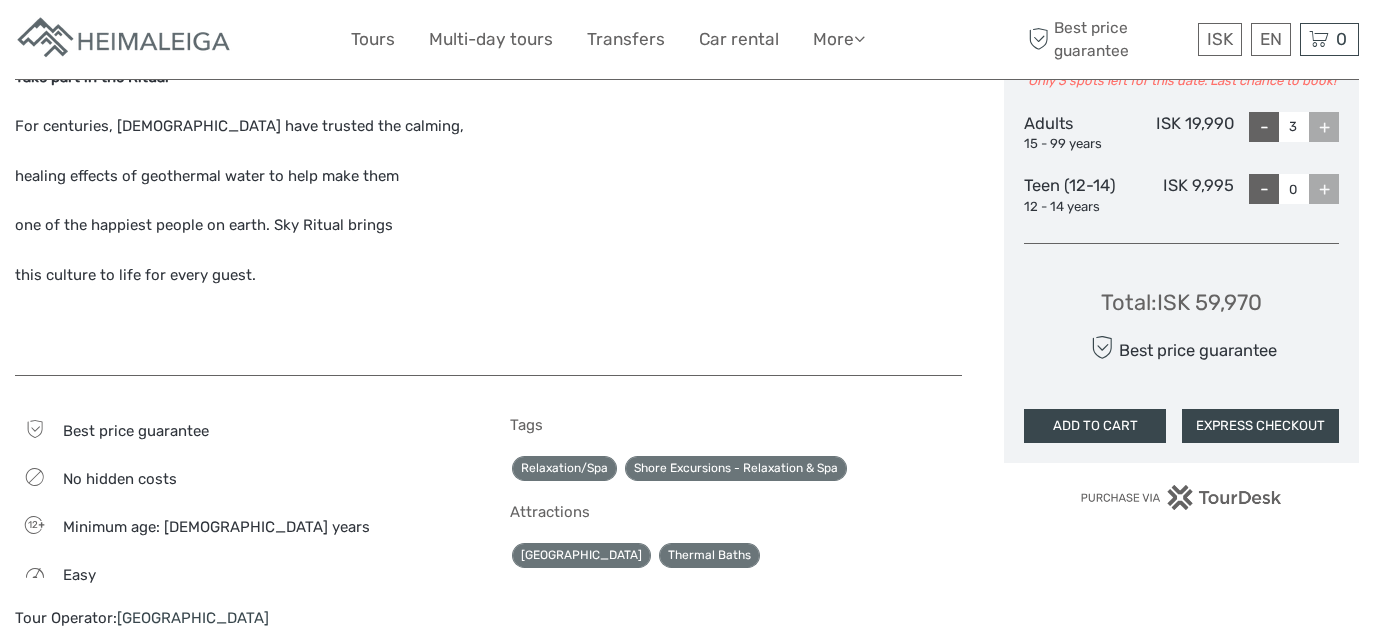 click on "EXPRESS CHECKOUT" at bounding box center (1260, 426) 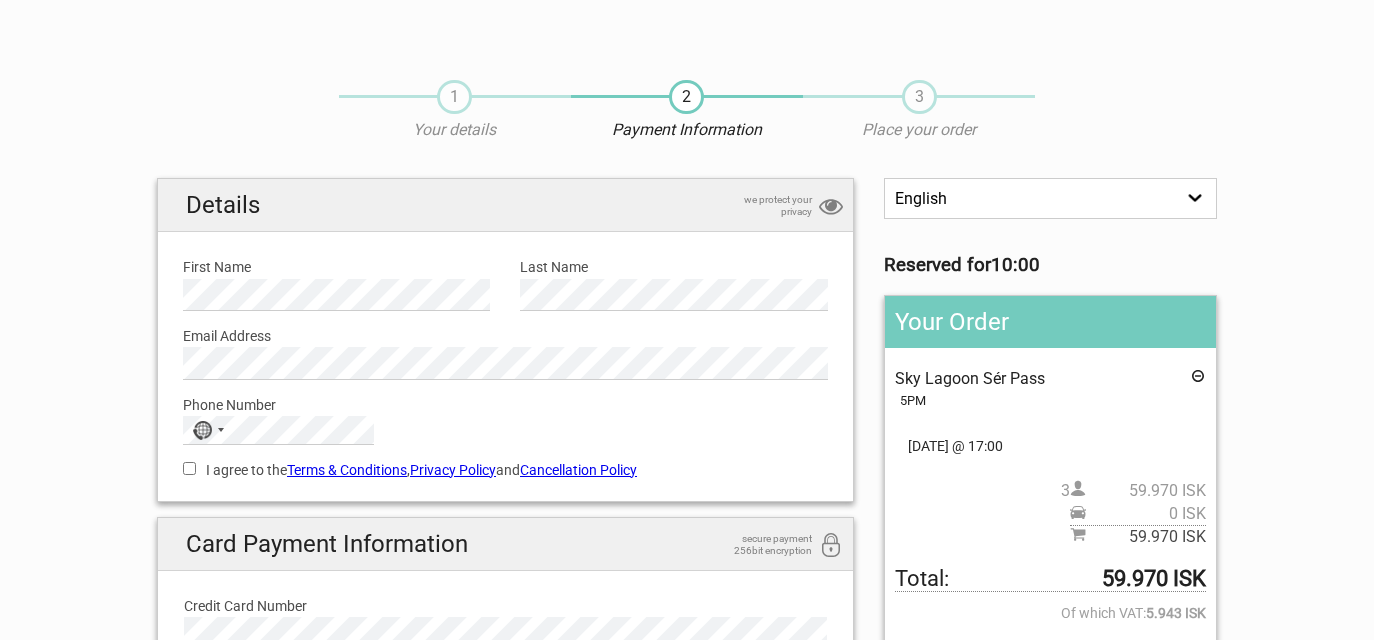 scroll, scrollTop: 0, scrollLeft: 0, axis: both 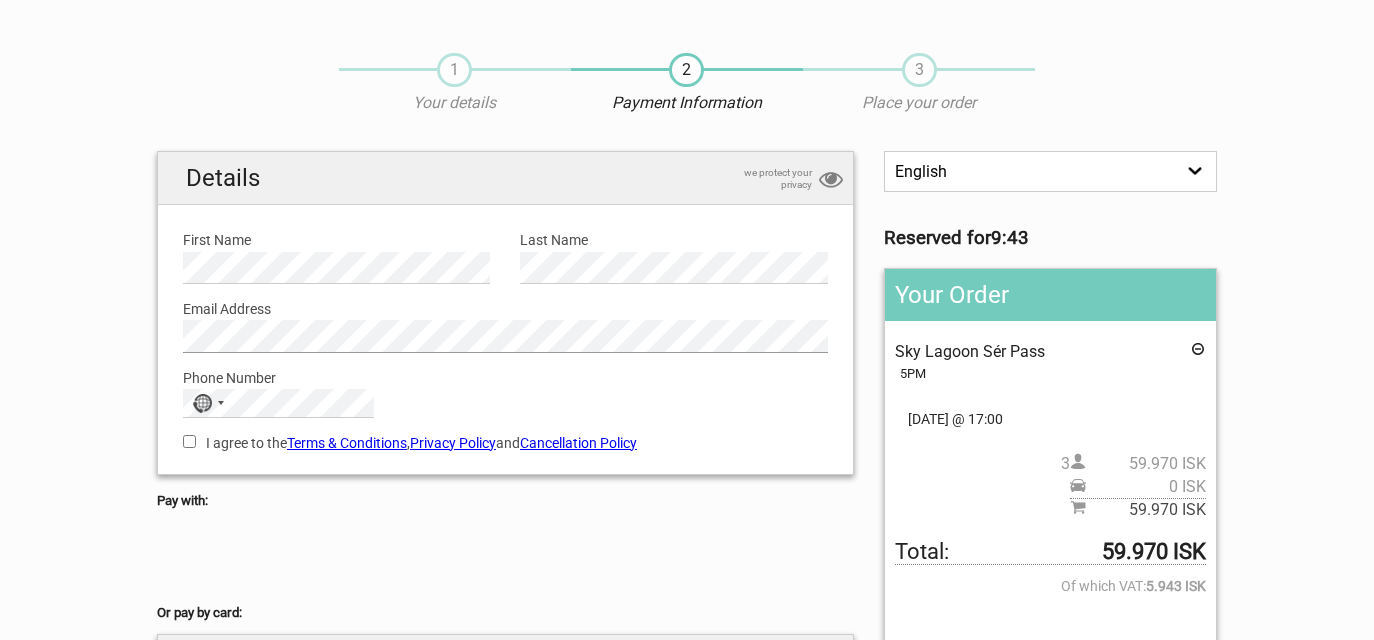 click on "Details we protect your privacy
First Name
Please provide us with your name.
Last Name
Please provide us with your family name.
Email Address
Please provide us with a valid email address.
Phone Number
No country selected 244 results found [GEOGRAPHIC_DATA] +93 [GEOGRAPHIC_DATA] +355 [GEOGRAPHIC_DATA] +213 [US_STATE] +1 [GEOGRAPHIC_DATA] +376 [GEOGRAPHIC_DATA] +244 [GEOGRAPHIC_DATA] +1 [GEOGRAPHIC_DATA] +1 [GEOGRAPHIC_DATA] +54 [GEOGRAPHIC_DATA] +374 [GEOGRAPHIC_DATA] +297 [DATE][GEOGRAPHIC_DATA] +247 [GEOGRAPHIC_DATA] +61 [GEOGRAPHIC_DATA] +43 [GEOGRAPHIC_DATA] +994 [GEOGRAPHIC_DATA] +1 [GEOGRAPHIC_DATA] +973 [GEOGRAPHIC_DATA] +880 [GEOGRAPHIC_DATA] +1 [GEOGRAPHIC_DATA] +375 [GEOGRAPHIC_DATA] +32 [GEOGRAPHIC_DATA] +501 [GEOGRAPHIC_DATA] +229 [GEOGRAPHIC_DATA] +1 [GEOGRAPHIC_DATA] +975 [GEOGRAPHIC_DATA] +591 [GEOGRAPHIC_DATA] +387 [GEOGRAPHIC_DATA] +267 [GEOGRAPHIC_DATA] +55 [GEOGRAPHIC_DATA] +246 [GEOGRAPHIC_DATA] +1 [GEOGRAPHIC_DATA] +673 [GEOGRAPHIC_DATA] +359 [GEOGRAPHIC_DATA] +226 +1" at bounding box center (505, 313) 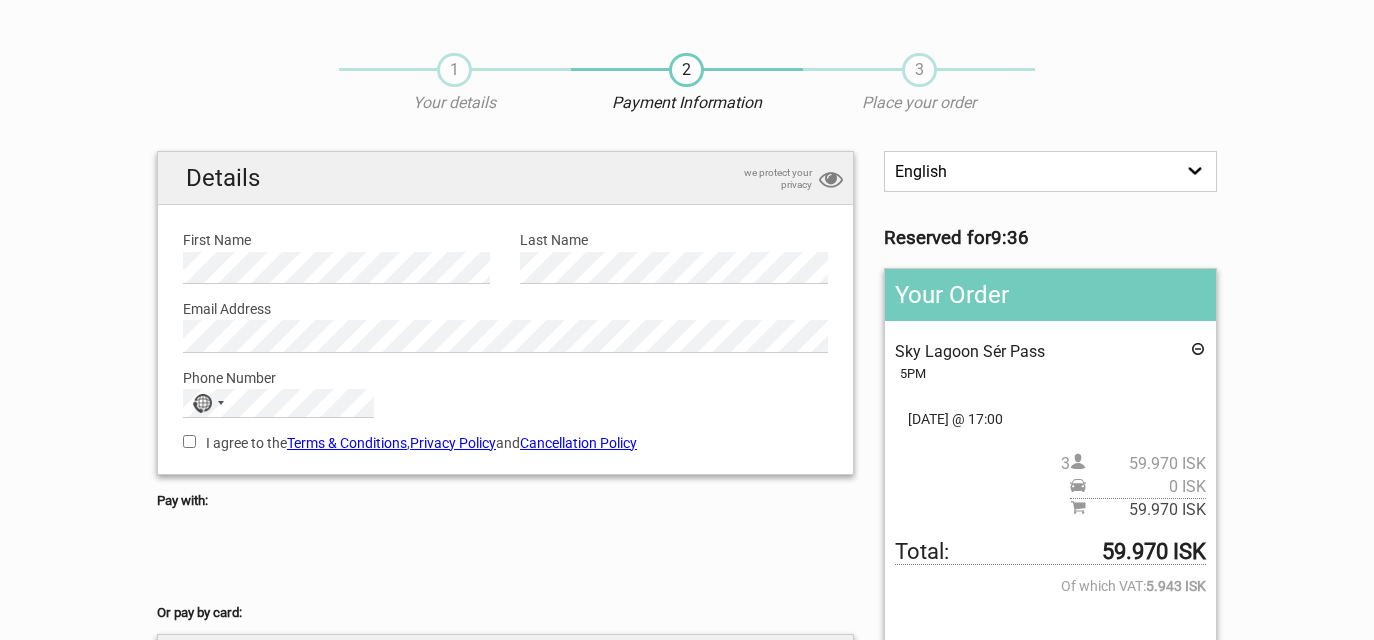 click on "Phone Number
No country selected 244 results found Afghanistan +93 Albania +355 Algeria +213 American Samoa +1 Andorra +376 Angola +244 Anguilla +1 Antigua & Barbuda +1 Argentina +54 Armenia +374 Aruba +297 Ascension Island +247 Australia +61 Austria +43 Azerbaijan +994 Bahamas +1 Bahrain +973 Bangladesh +880 Barbados +1 Belarus +375 Belgium +32 Belize +501 Benin +229 Bermuda +1 Bhutan +975 Bolivia +591 Bosnia & Herzegovina +387 Botswana +267 Brazil +55 British Indian Ocean Territory +246 British Virgin Islands +1 Brunei +673 Bulgaria +359 Burkina Faso +226 Burundi +257 Cambodia +855 Cameroon +237 Canada +1 Cape Verde +238 Caribbean Netherlands +599 Cayman Islands +1 Central African Republic +236 Chad +235 Chile +56 China +86 Christmas Island +61 Cocos (Keeling) Islands +61 Colombia +57 Comoros +269 Congo - Brazzaville +242 Congo - Kinshasa +243 Cook Islands +682 Costa Rica +506 Croatia +385 Cuba +53 Curaçao +599 Cyprus +357 Czechia +420 Côte d’Ivoire +225 Denmark +45 Djibouti +1" at bounding box center [505, 385] 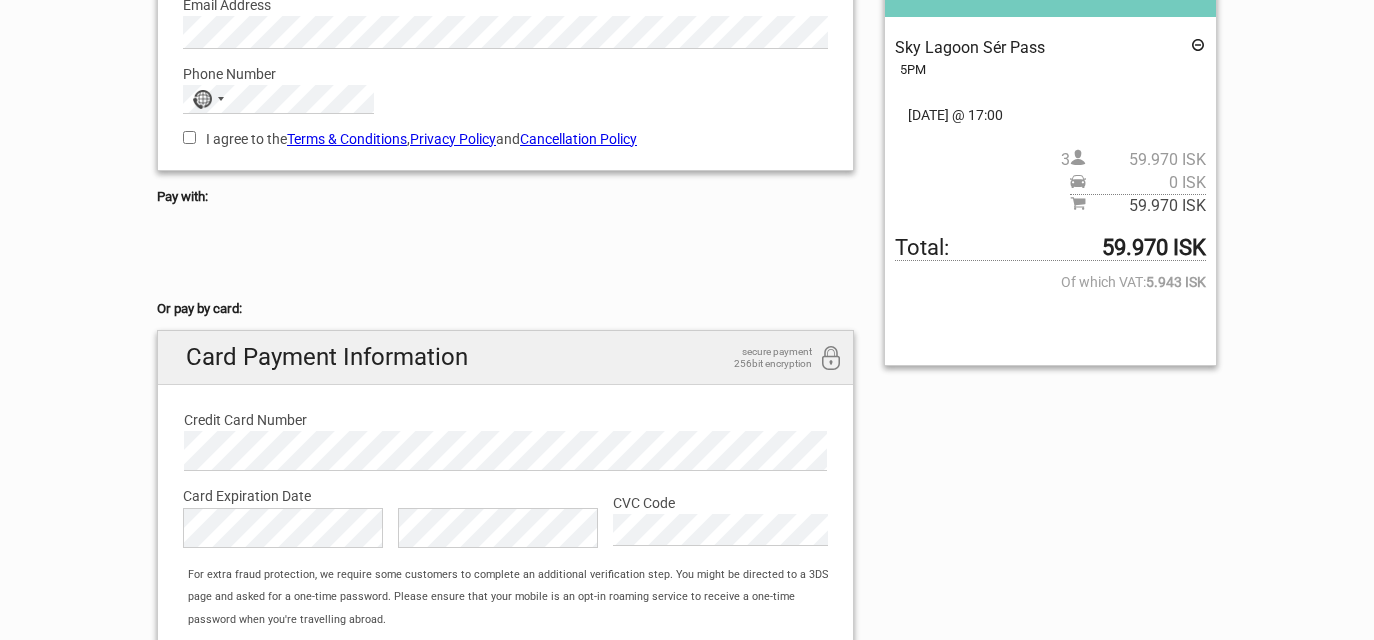 scroll, scrollTop: 334, scrollLeft: 0, axis: vertical 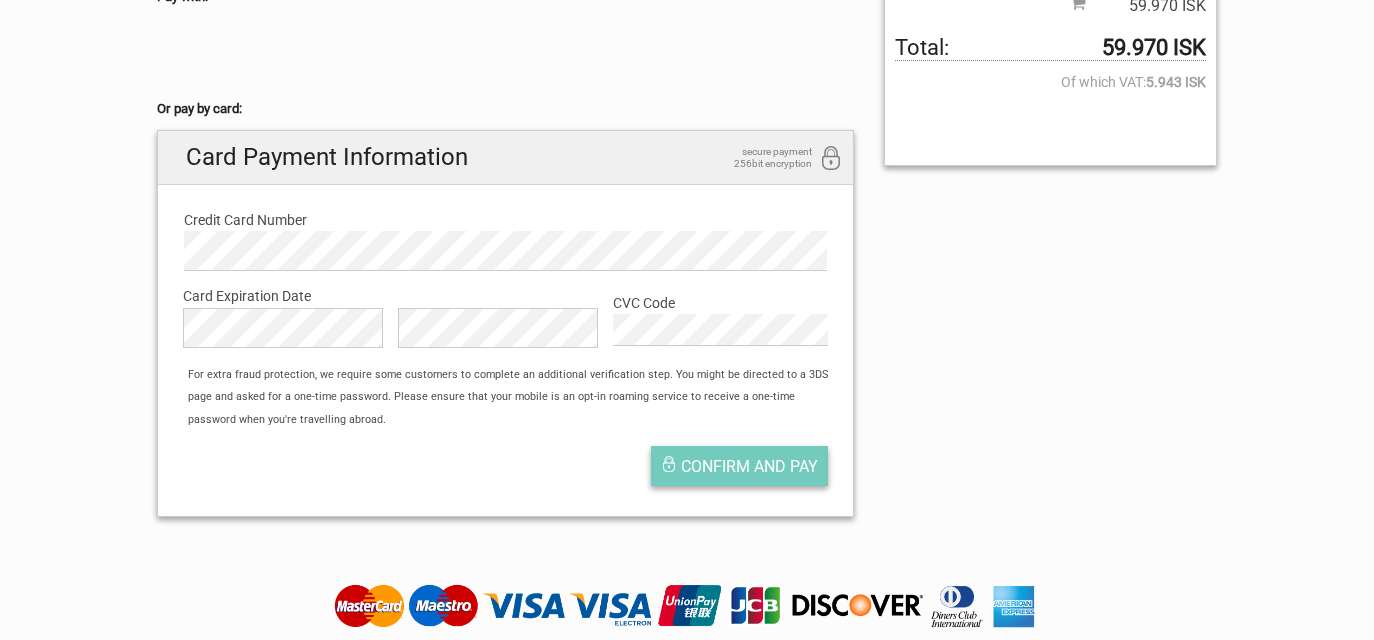 click on "Confirm and pay" at bounding box center [739, 466] 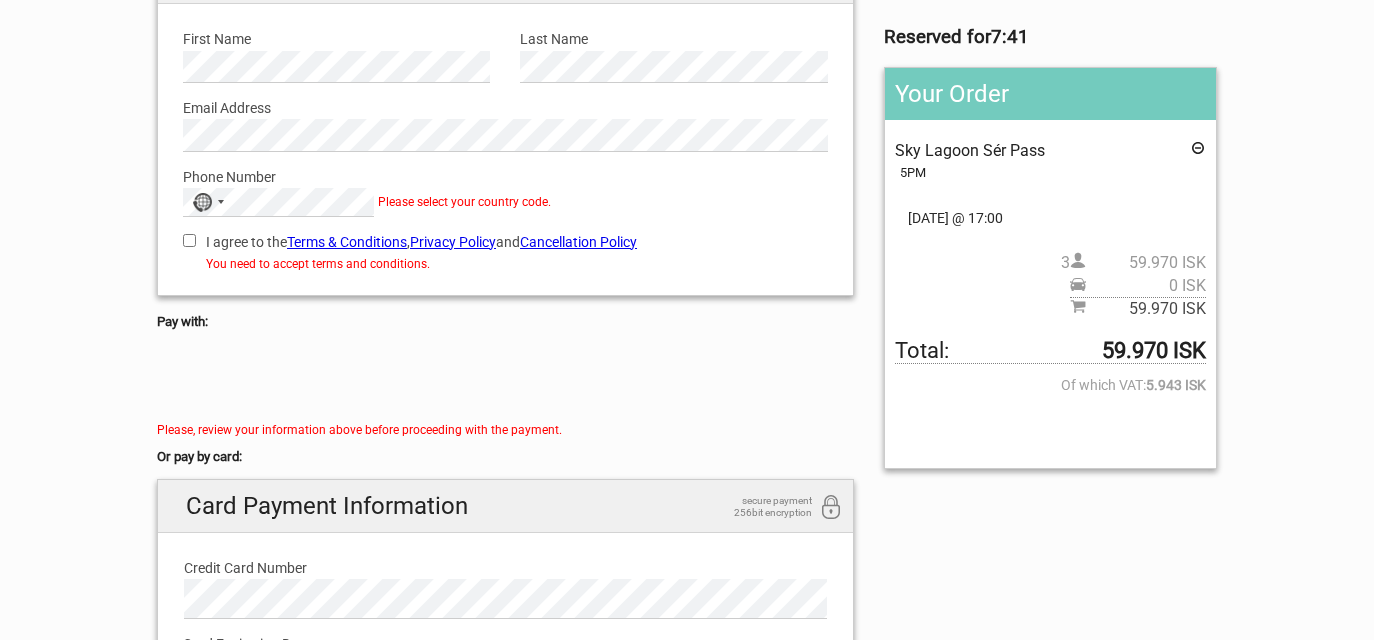 scroll, scrollTop: 215, scrollLeft: 0, axis: vertical 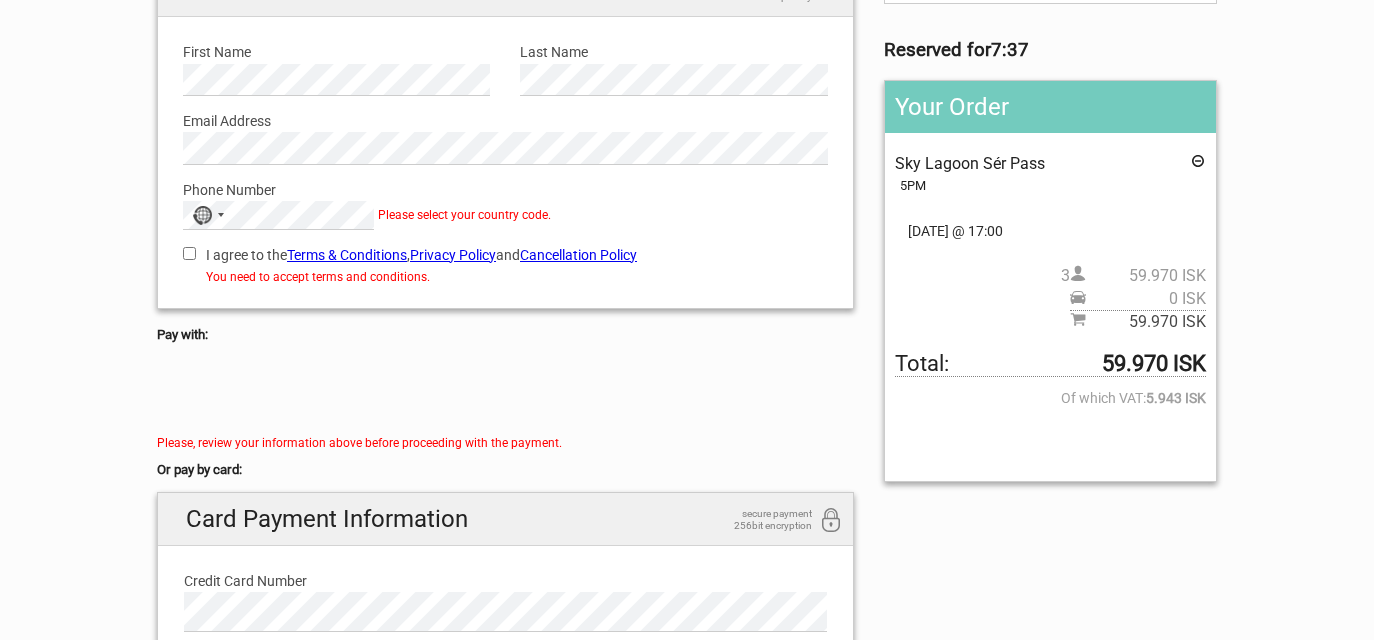 click on "I agree to the  Terms & Conditions ,  Privacy Policy  and  Cancellation Policy" at bounding box center (189, 253) 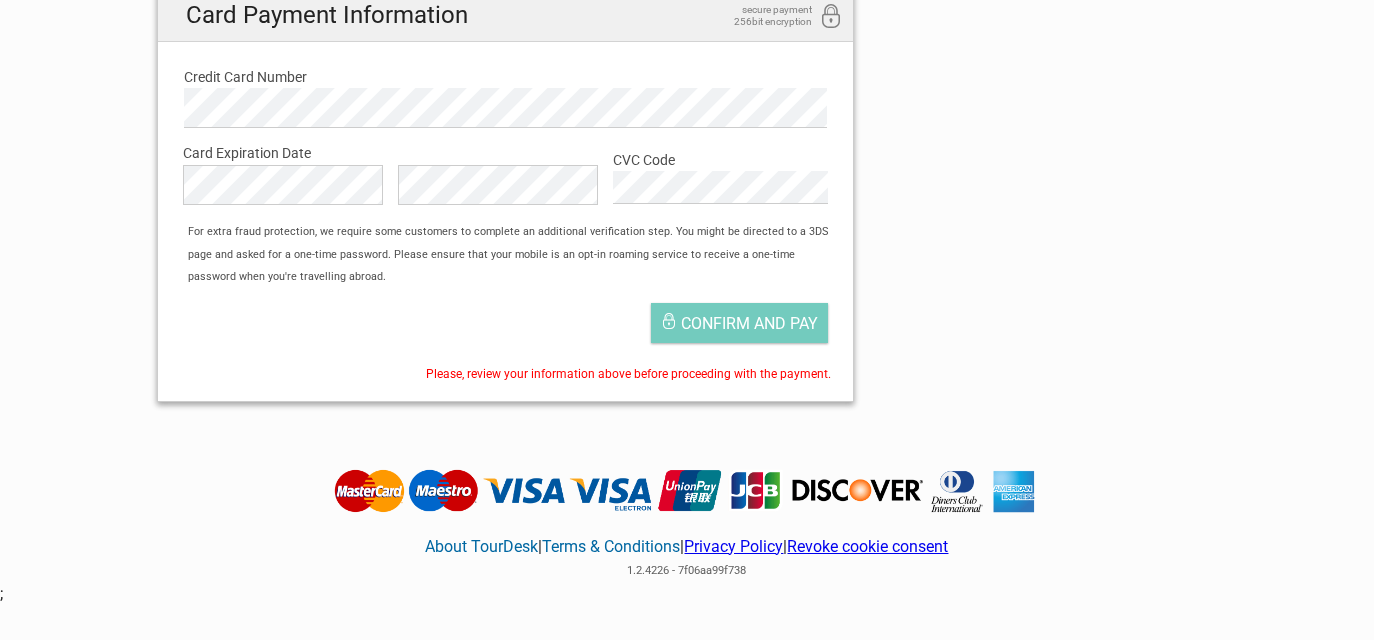 scroll, scrollTop: 732, scrollLeft: 0, axis: vertical 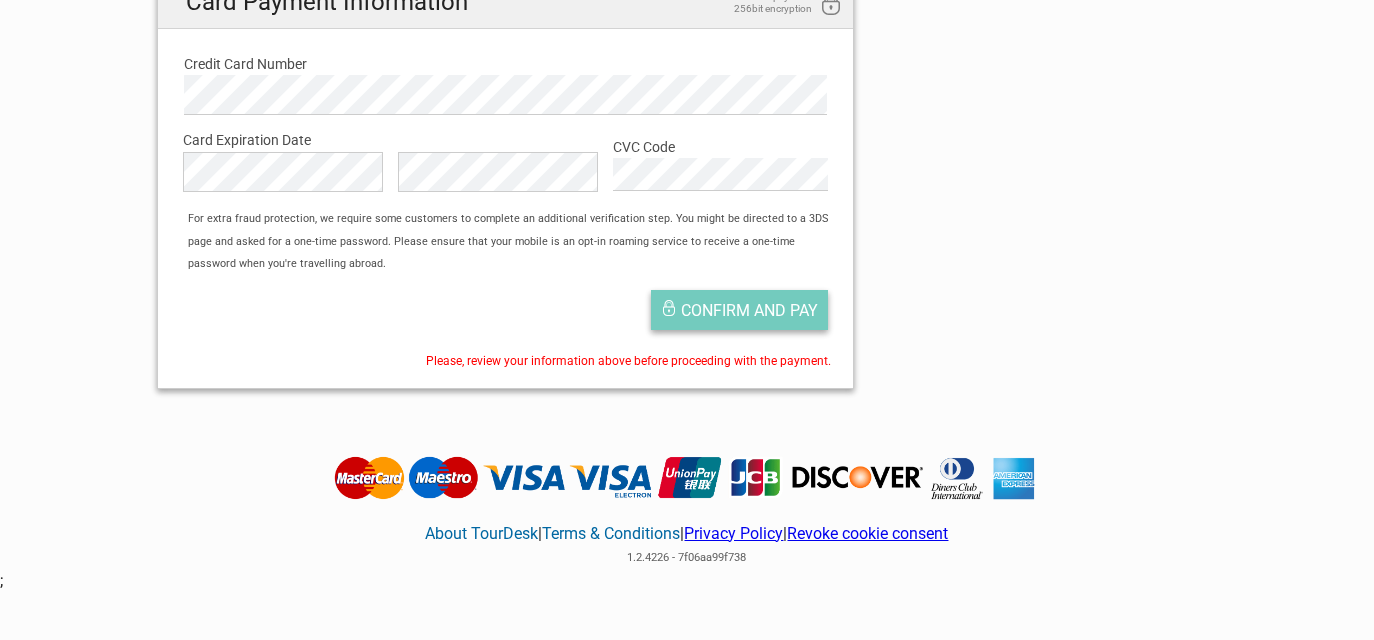 click on "Confirm and pay" at bounding box center (749, 310) 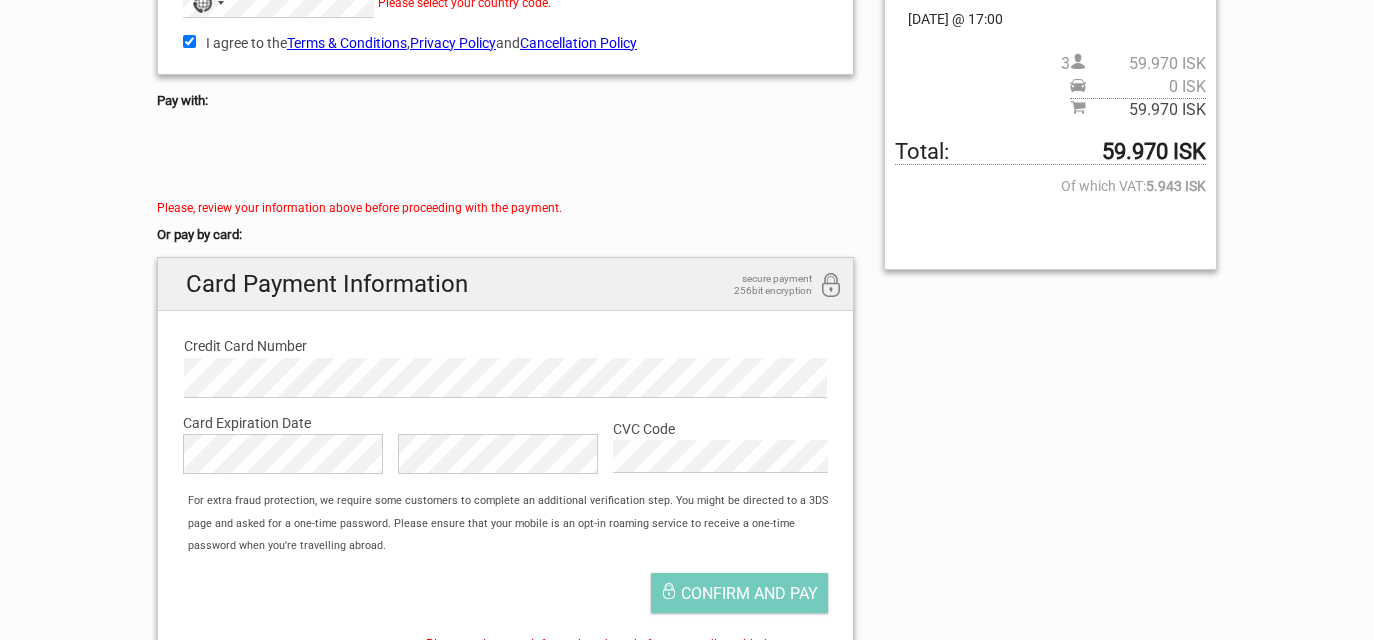 scroll, scrollTop: 450, scrollLeft: 0, axis: vertical 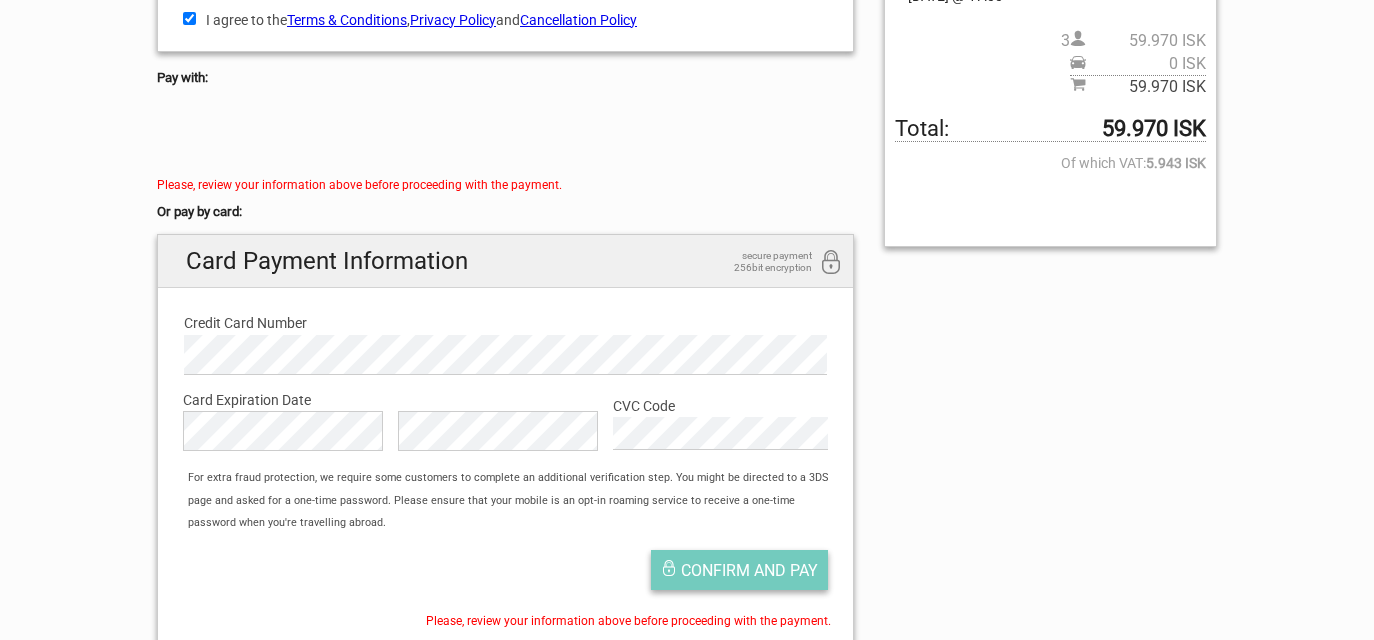 click on "Confirm and pay" at bounding box center [749, 570] 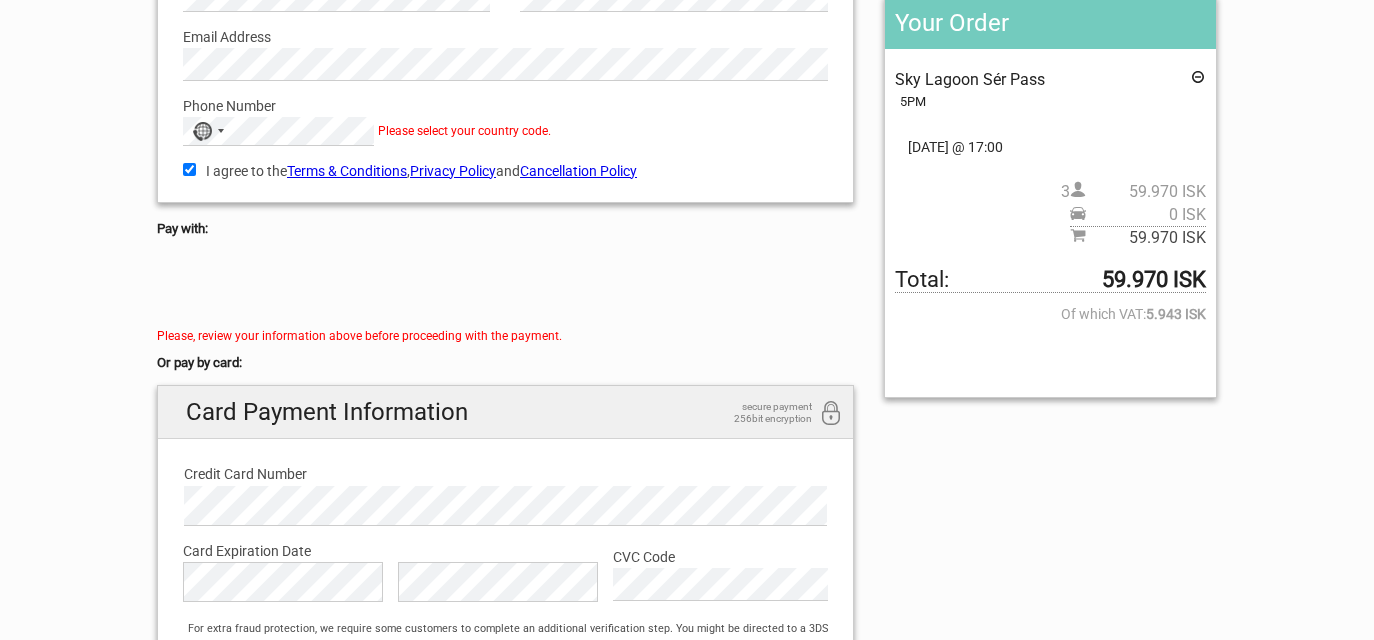 scroll, scrollTop: 250, scrollLeft: 0, axis: vertical 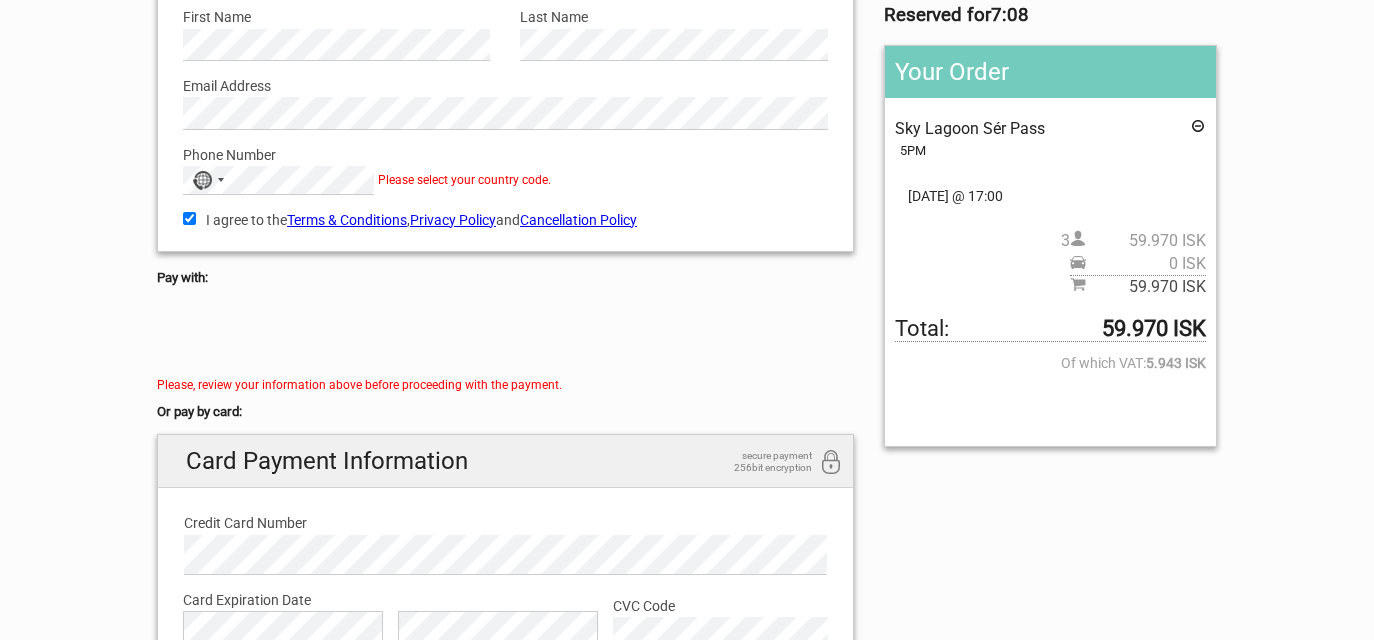 click on "First Name" at bounding box center [336, 17] 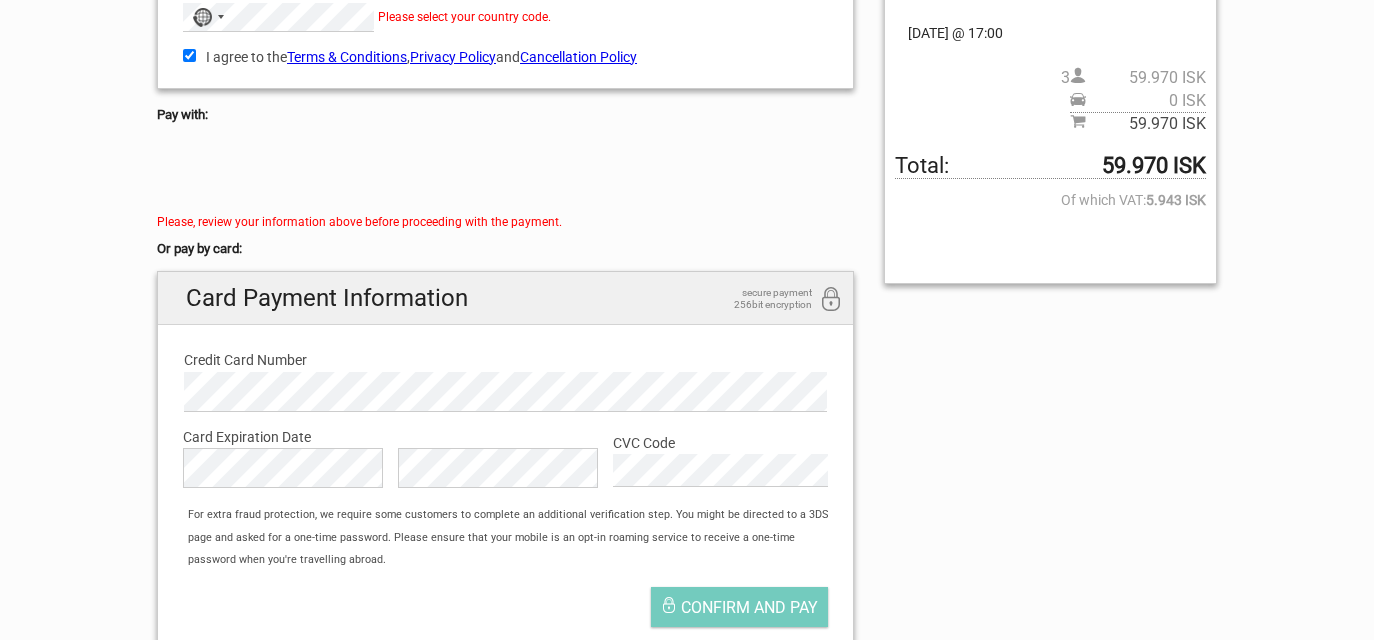 scroll, scrollTop: 469, scrollLeft: 0, axis: vertical 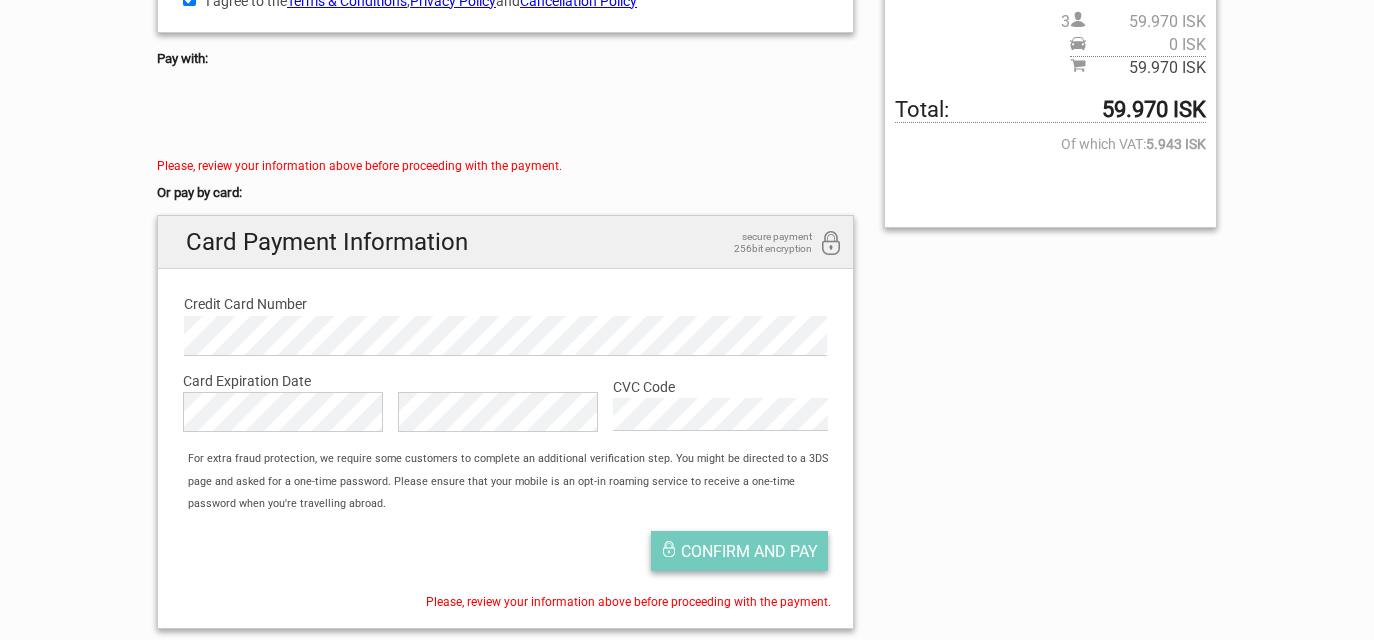 click on "Confirm and pay" at bounding box center (749, 551) 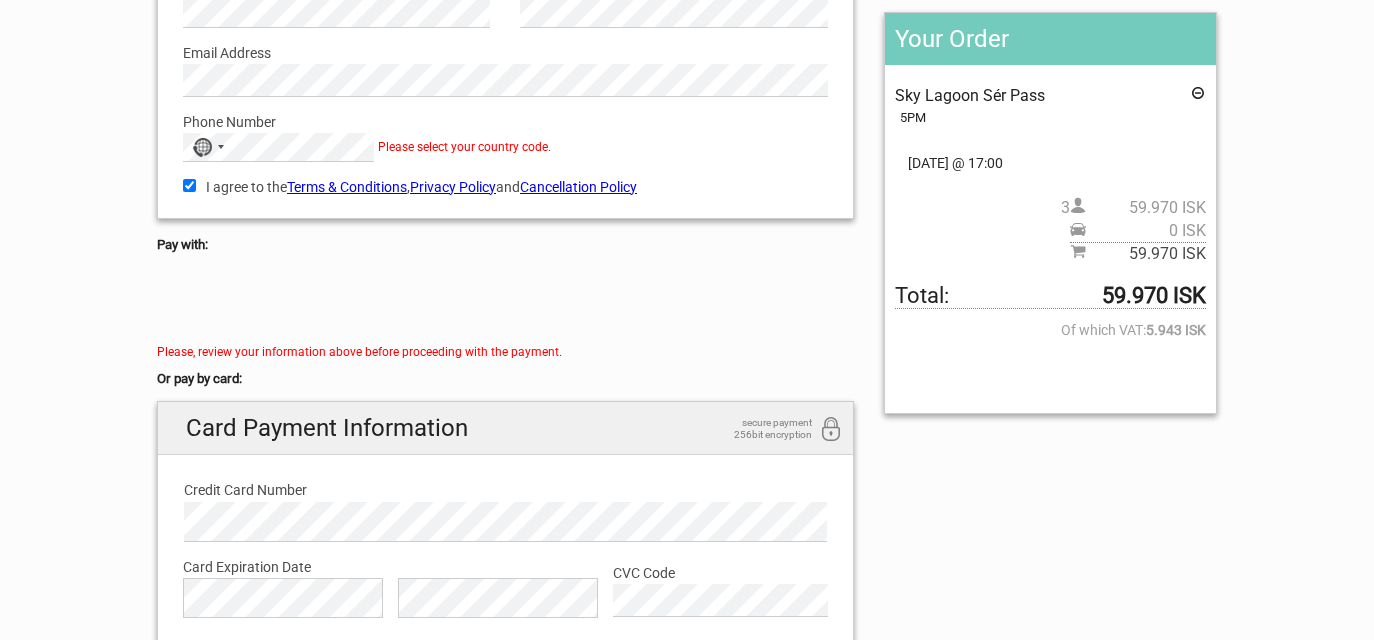 scroll, scrollTop: 271, scrollLeft: 0, axis: vertical 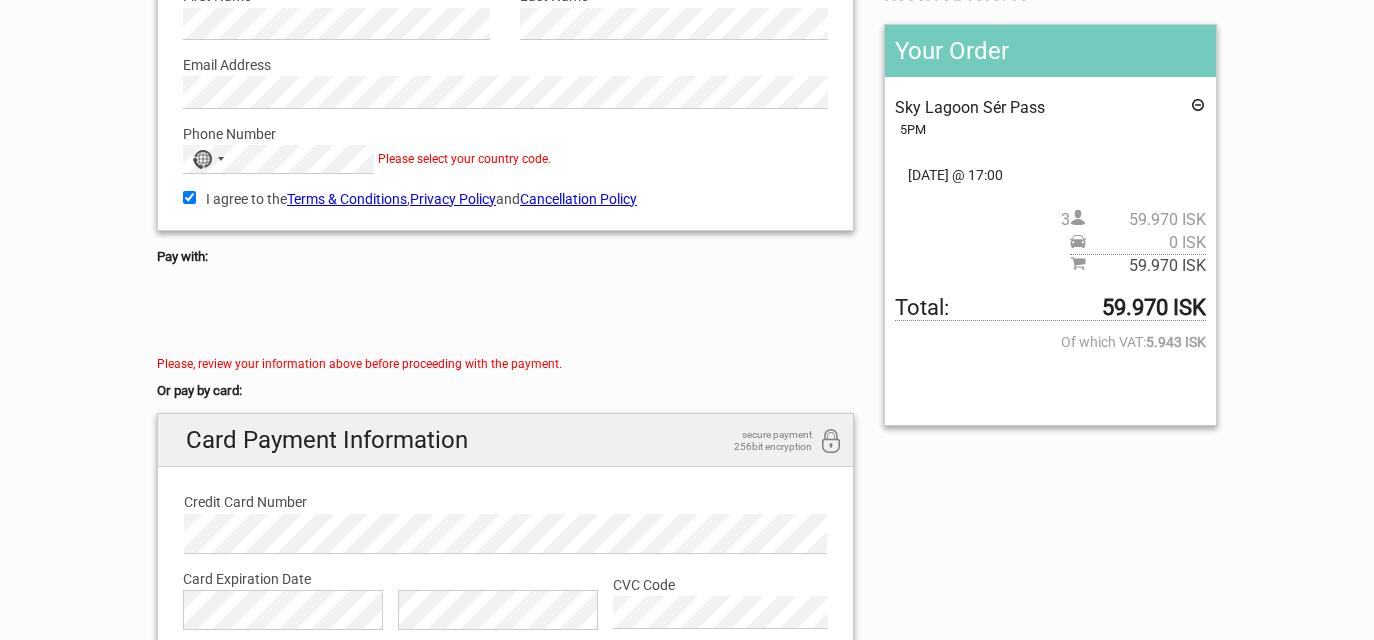 click on "Terms & Conditions" at bounding box center [347, 199] 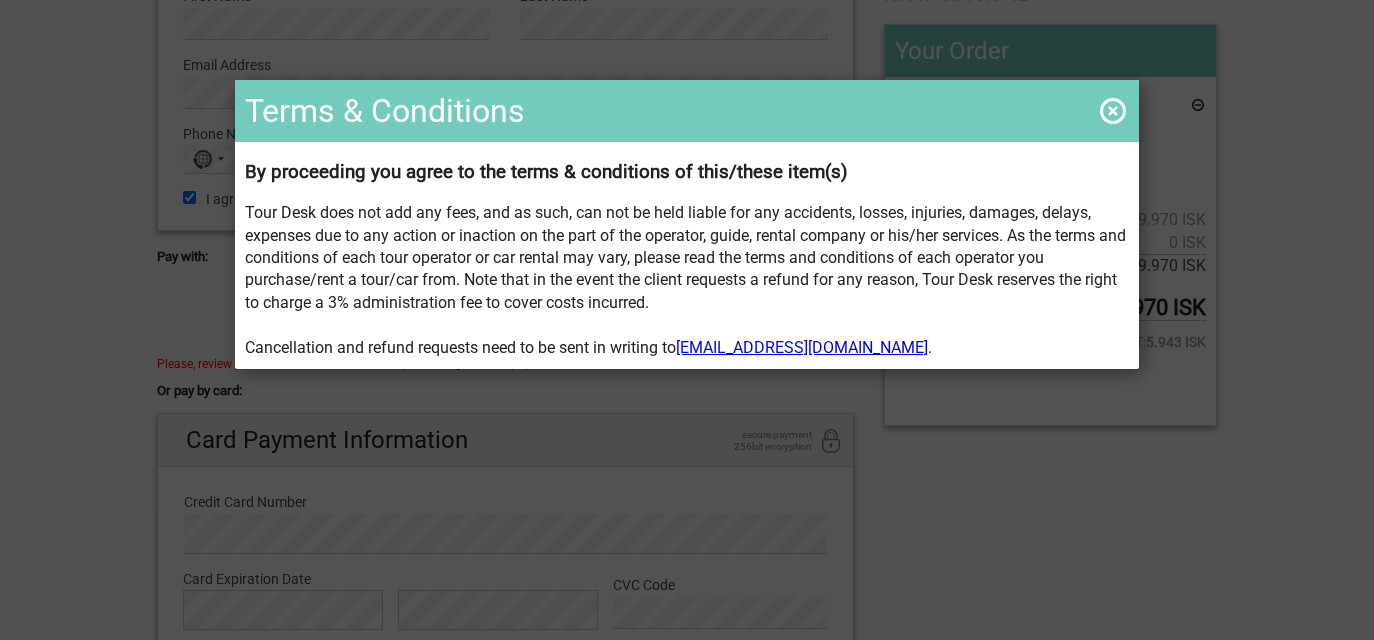 click at bounding box center (1113, 111) 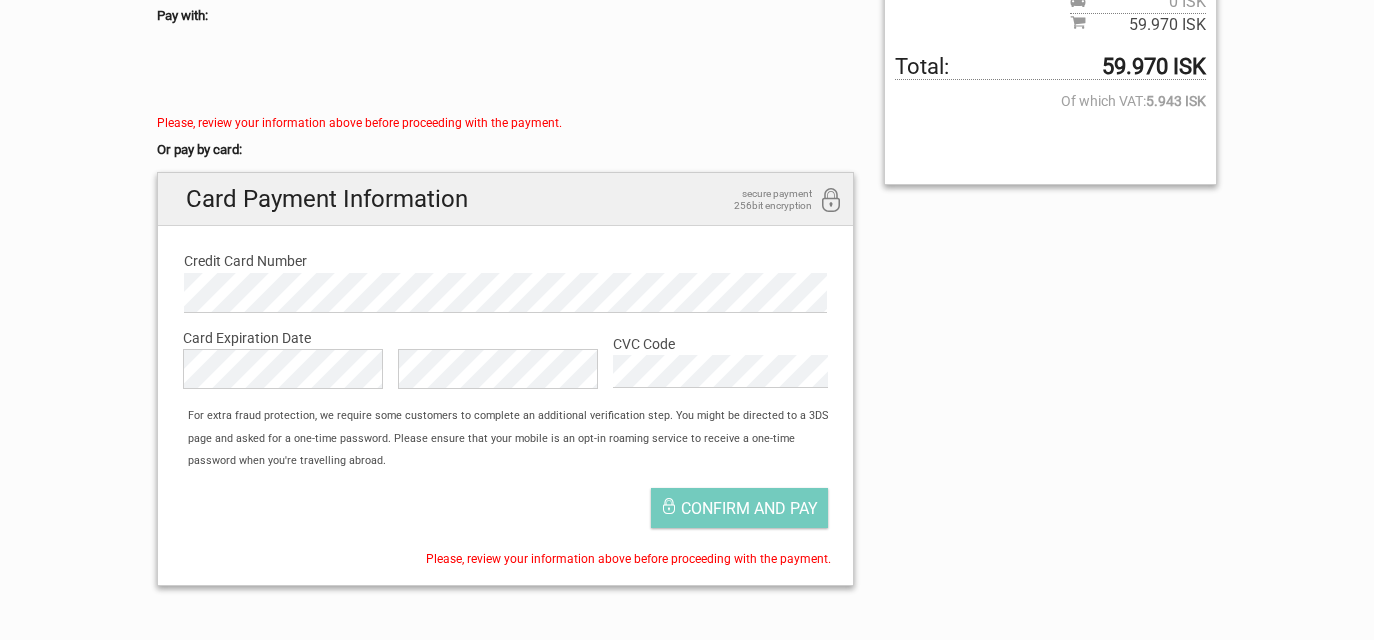 scroll, scrollTop: 644, scrollLeft: 0, axis: vertical 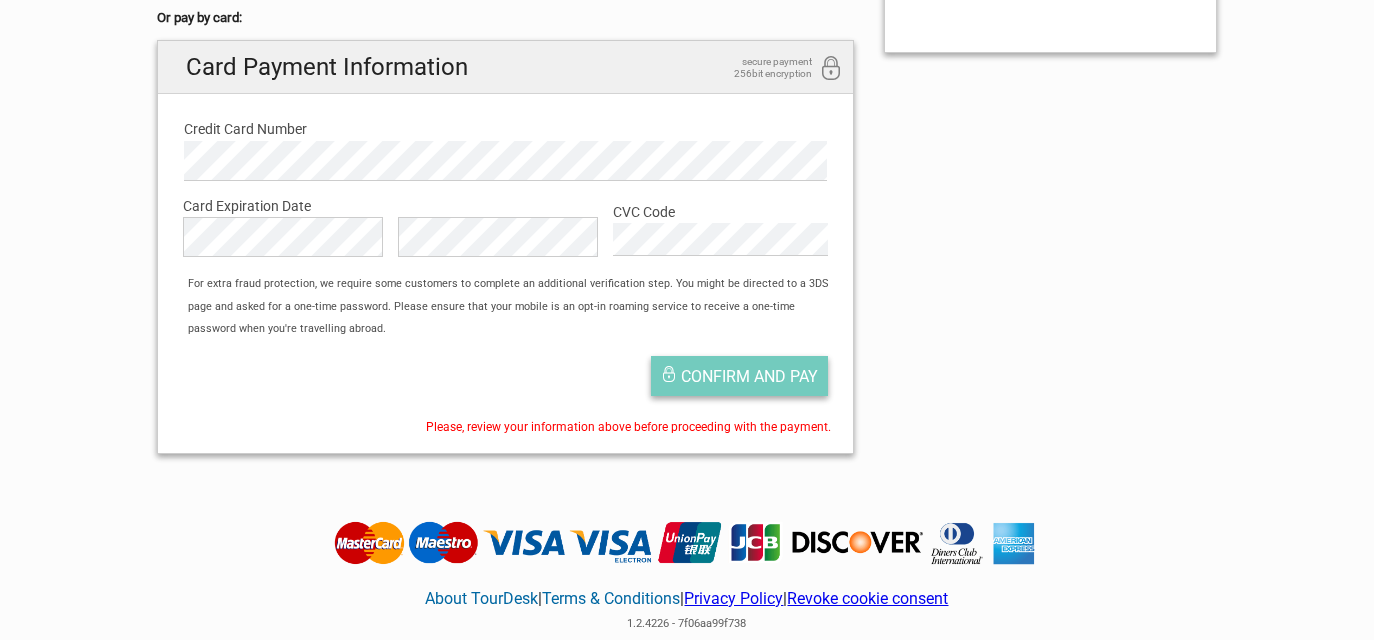 click on "Confirm and pay" at bounding box center (739, 376) 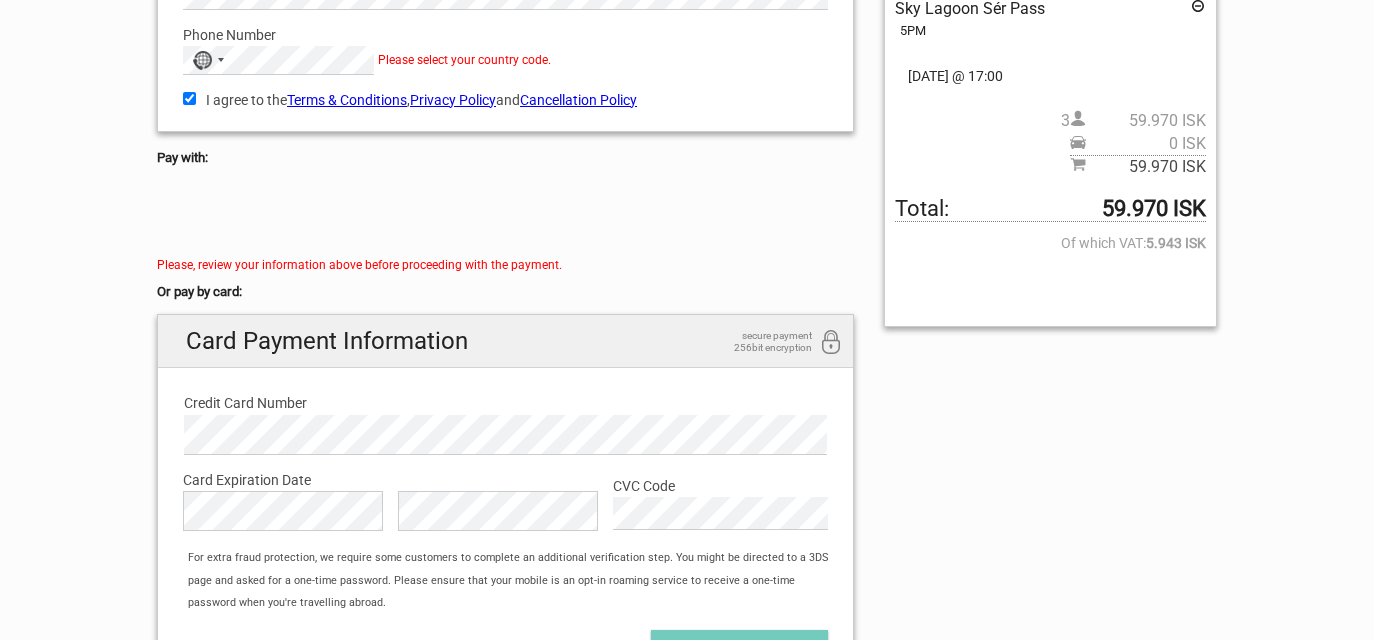 scroll, scrollTop: 236, scrollLeft: 0, axis: vertical 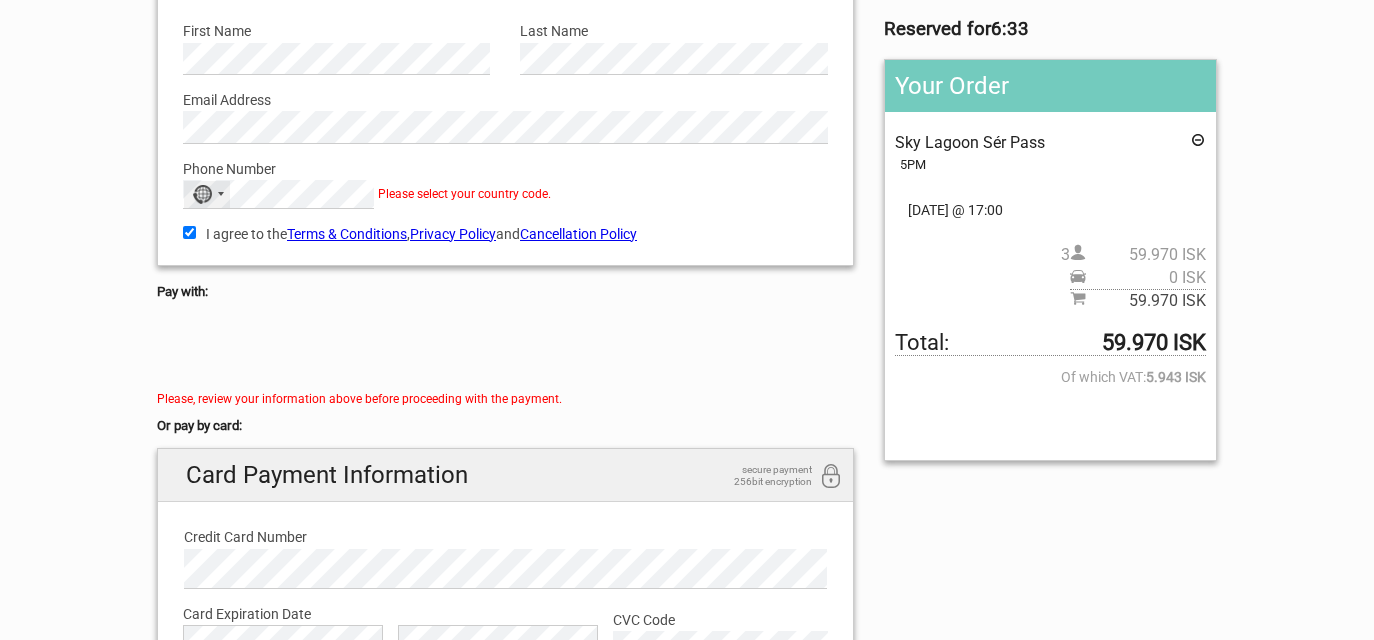 click on "No country selected" at bounding box center (207, 194) 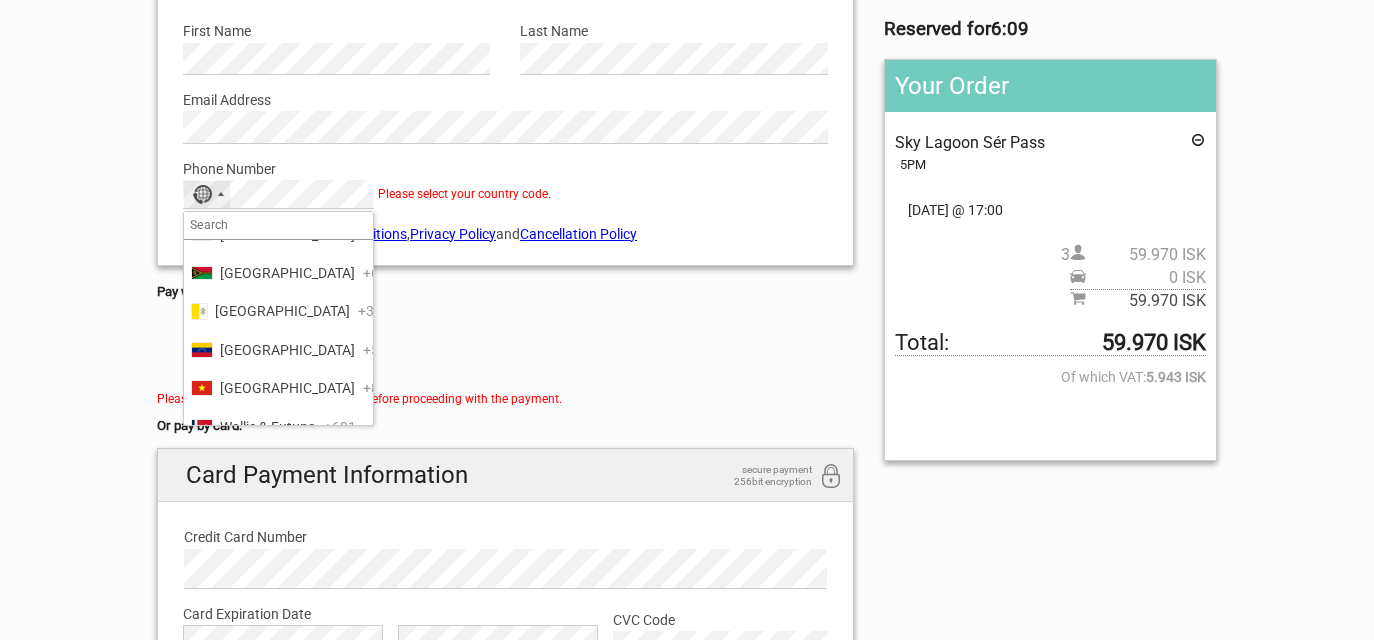 scroll, scrollTop: 9311, scrollLeft: 0, axis: vertical 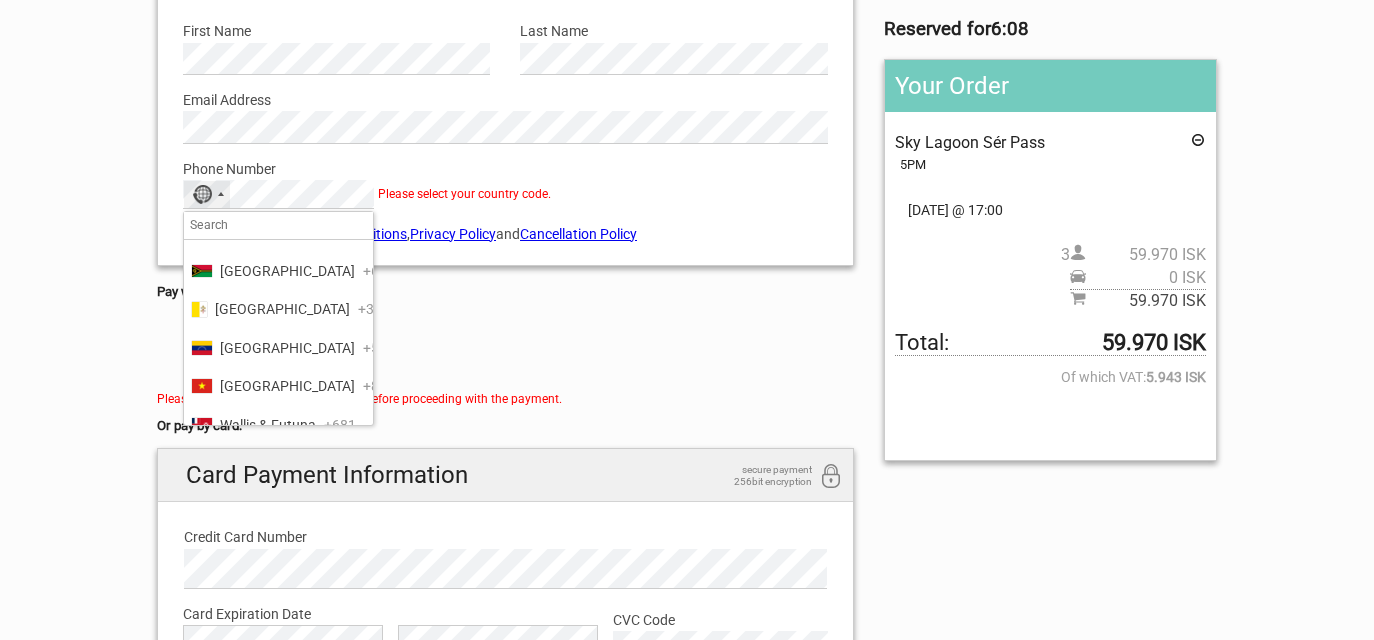 click on "United States" at bounding box center (287, 156) 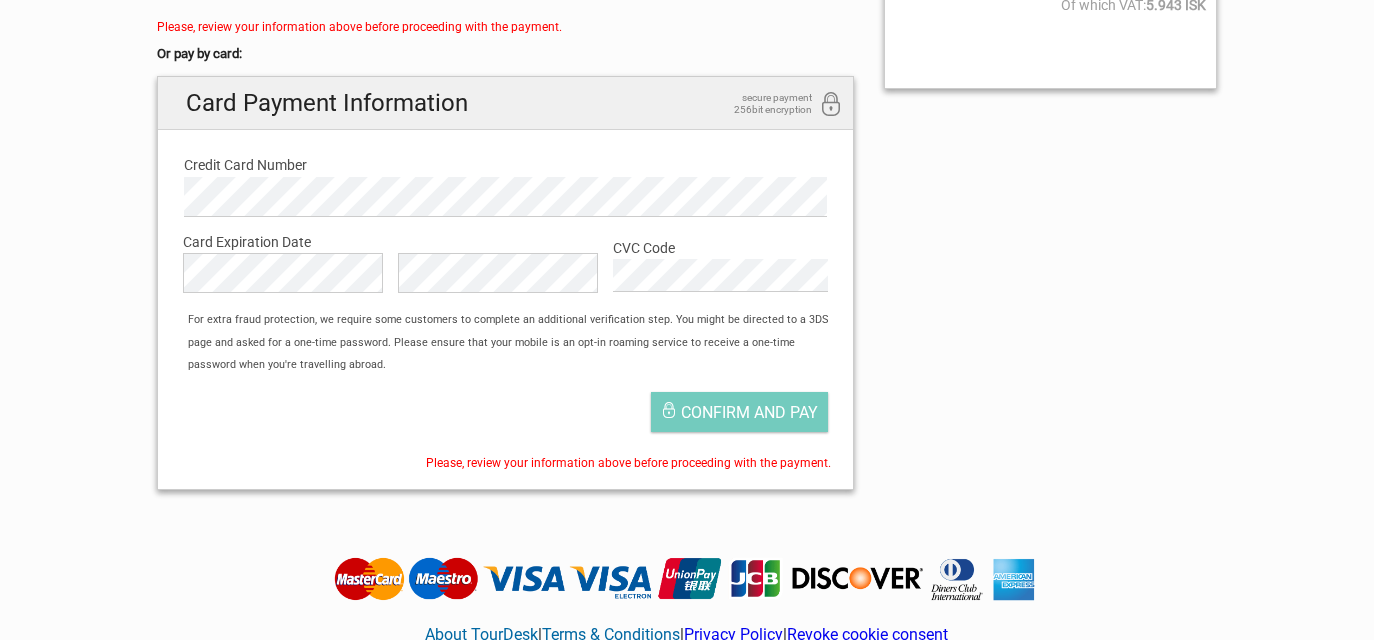 scroll, scrollTop: 674, scrollLeft: 0, axis: vertical 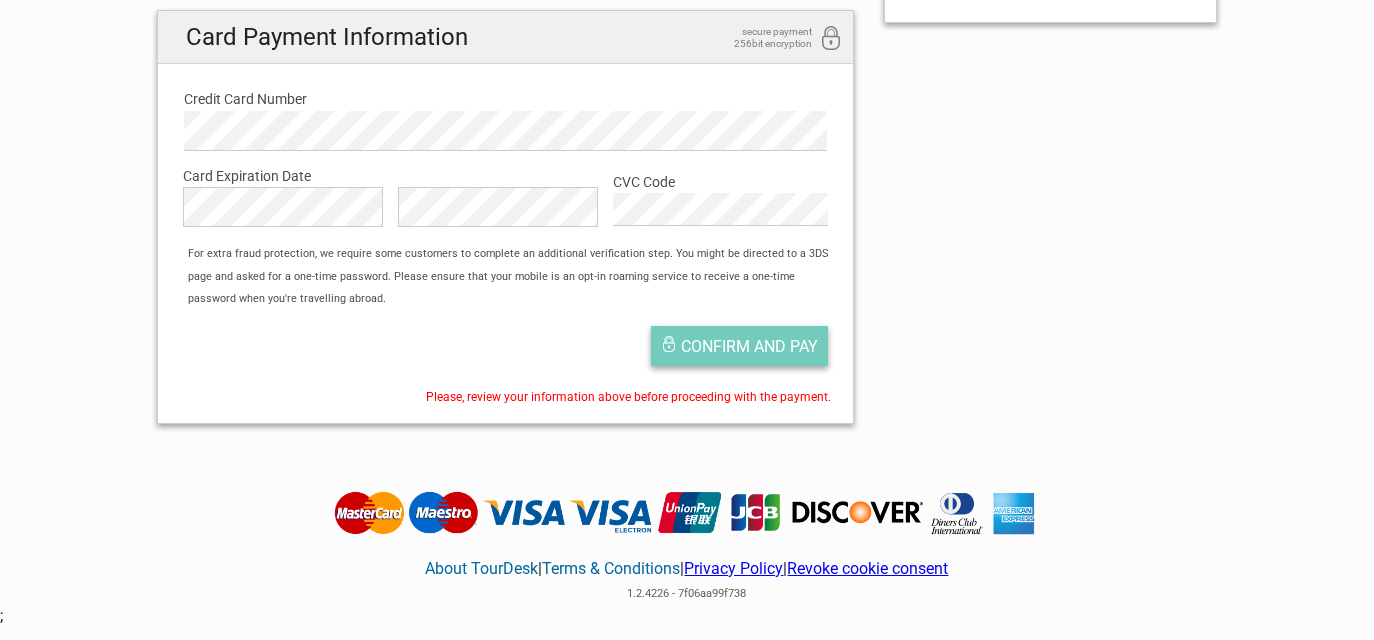 click on "Confirm and pay" at bounding box center [749, 346] 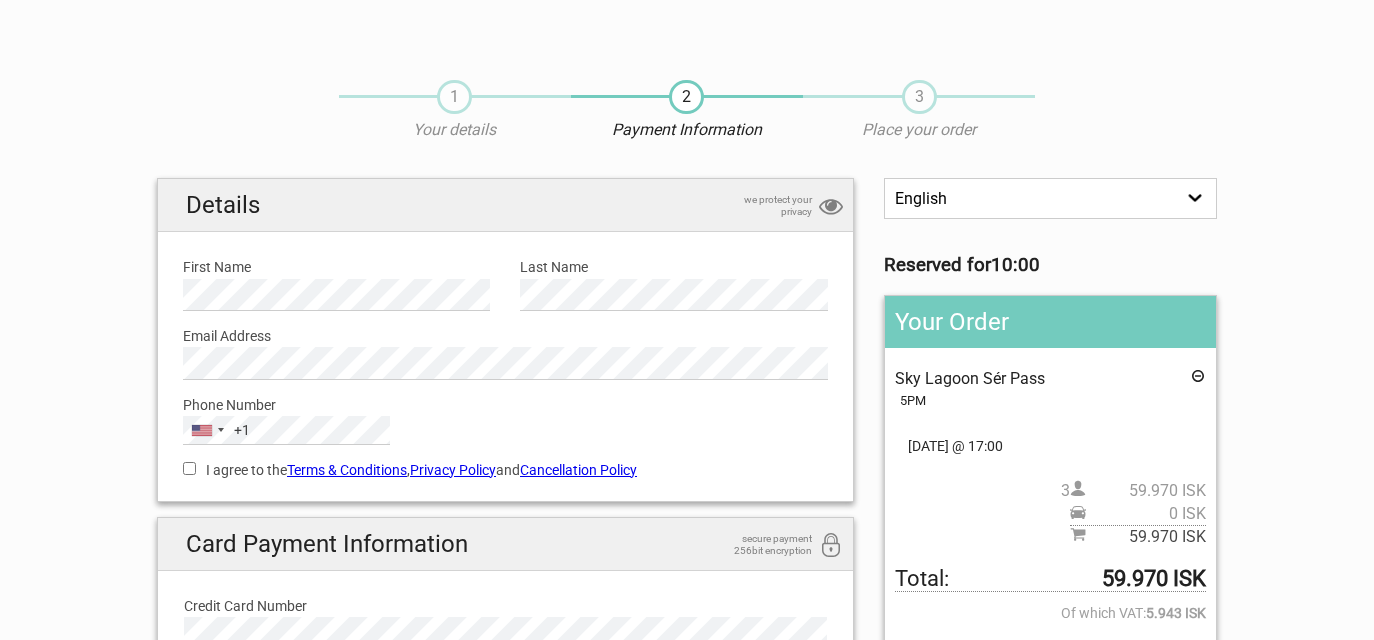 scroll, scrollTop: 0, scrollLeft: 0, axis: both 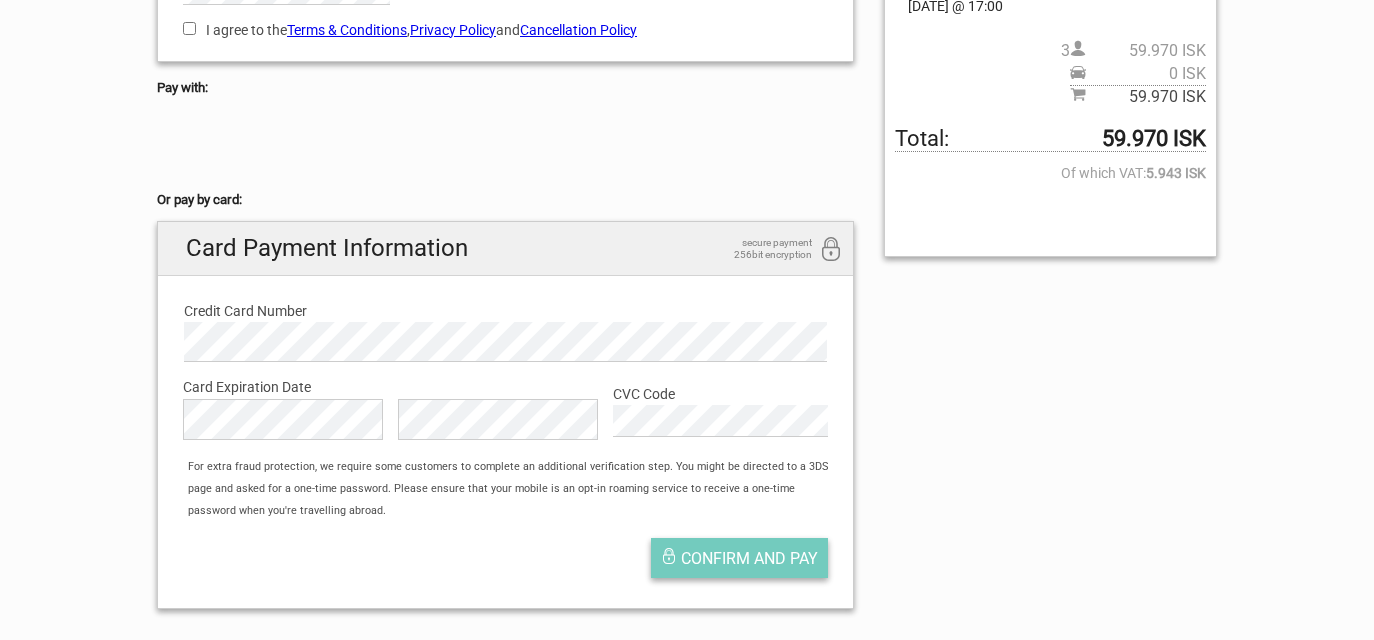 click on "Confirm and pay" at bounding box center [749, 558] 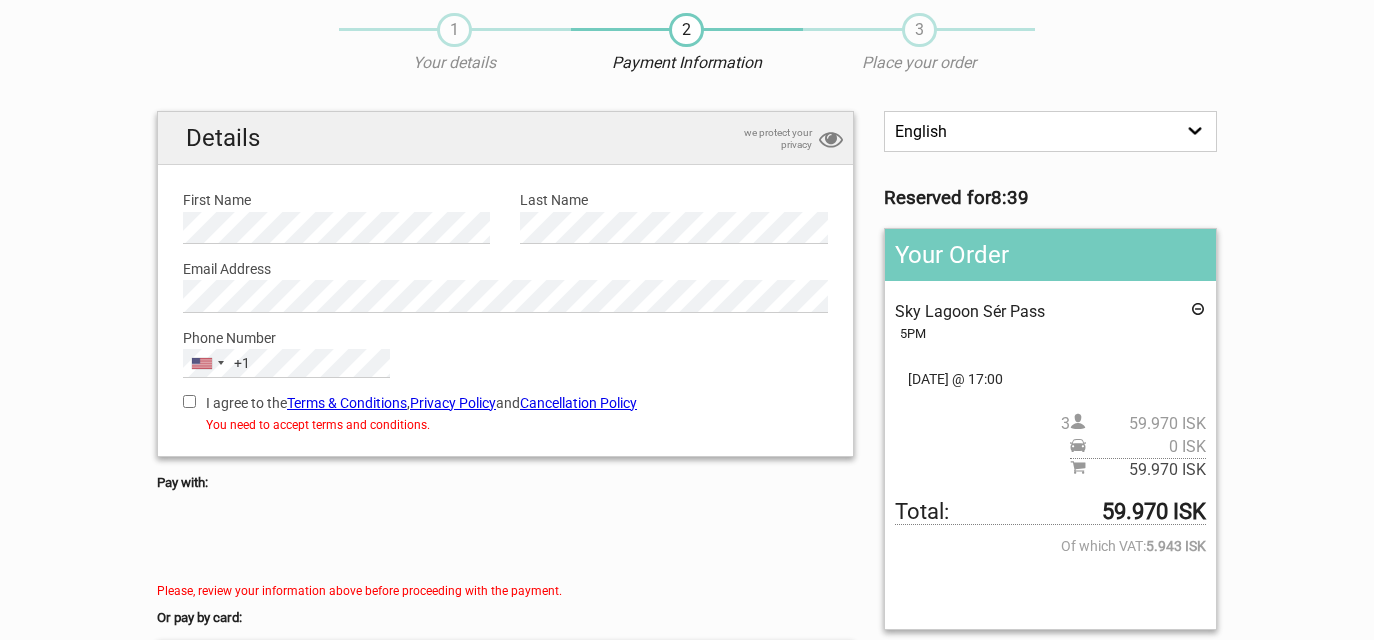 scroll, scrollTop: 73, scrollLeft: 0, axis: vertical 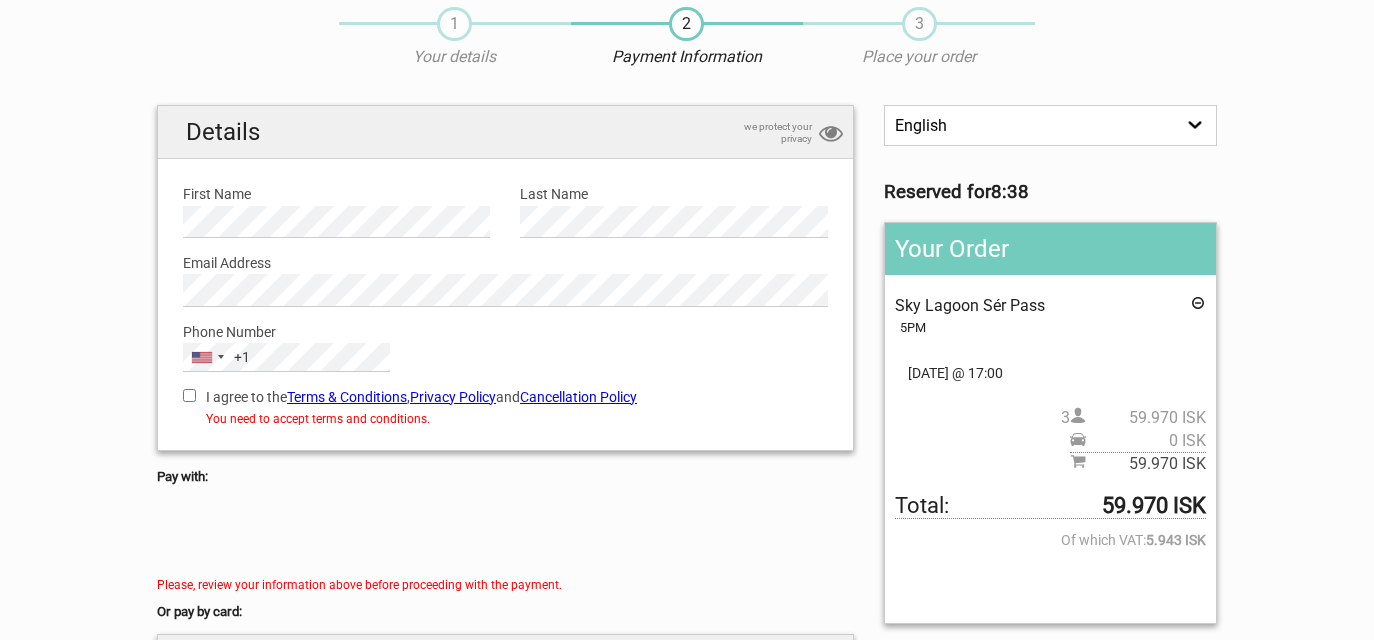 click on "I agree to the  Terms & Conditions ,  Privacy Policy  and  Cancellation Policy
You need to accept terms and conditions." at bounding box center [505, 406] 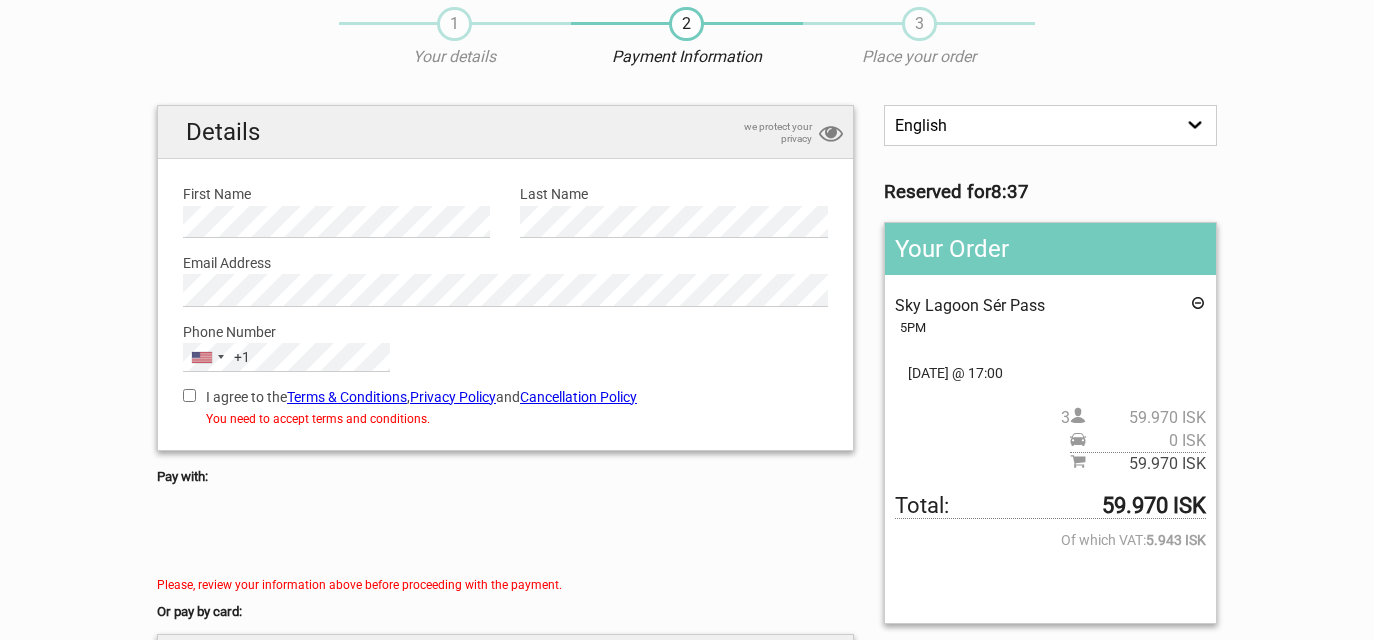 click on "I agree to the  Terms & Conditions ,  Privacy Policy  and  Cancellation Policy" at bounding box center (189, 395) 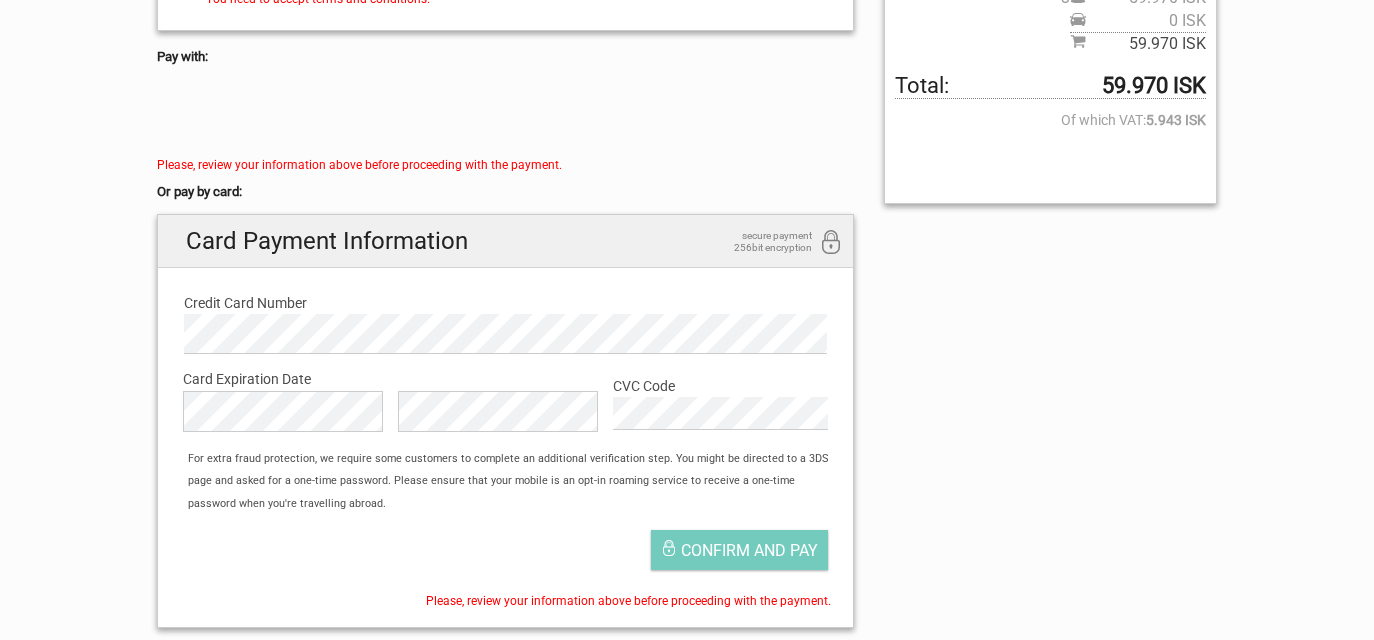 scroll, scrollTop: 594, scrollLeft: 0, axis: vertical 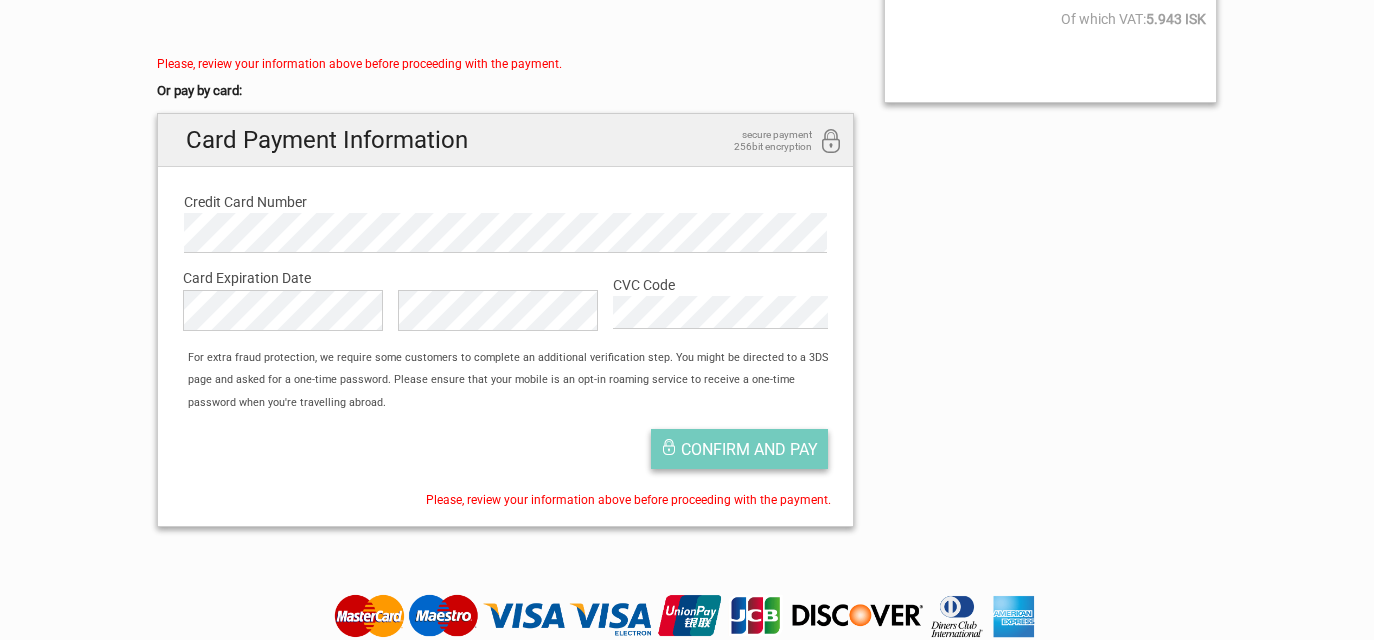 click on "Confirm and pay" at bounding box center [749, 449] 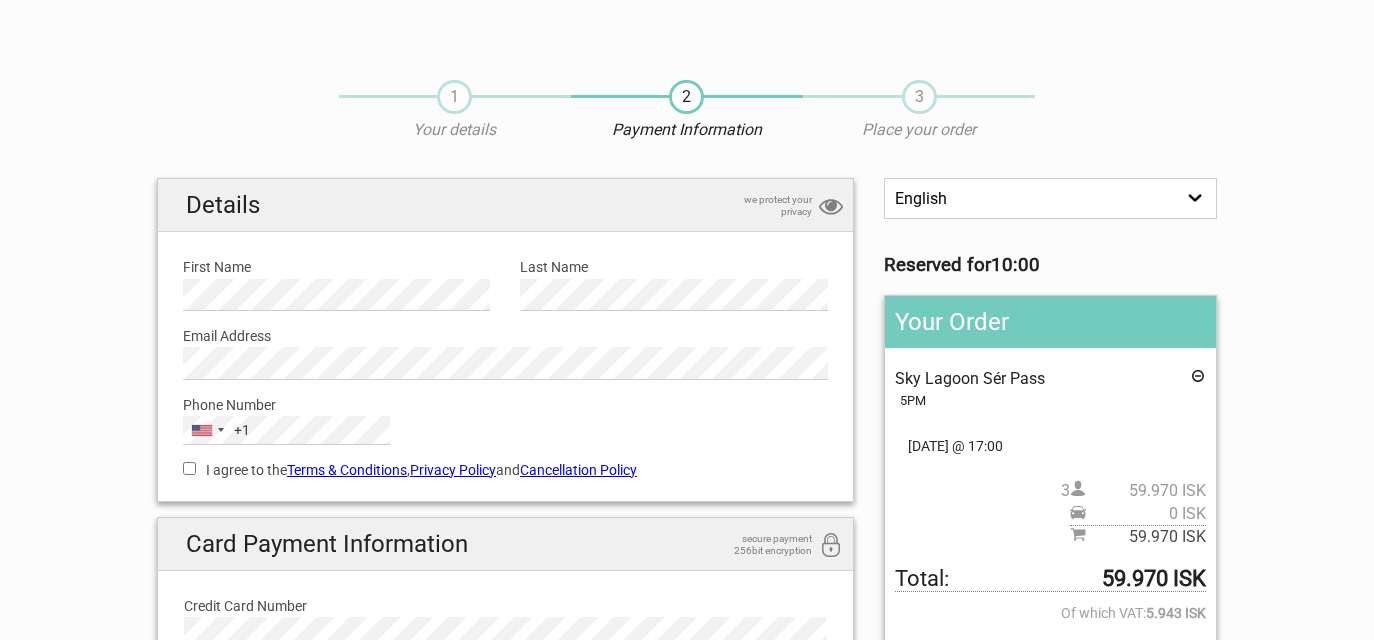 scroll, scrollTop: 0, scrollLeft: 0, axis: both 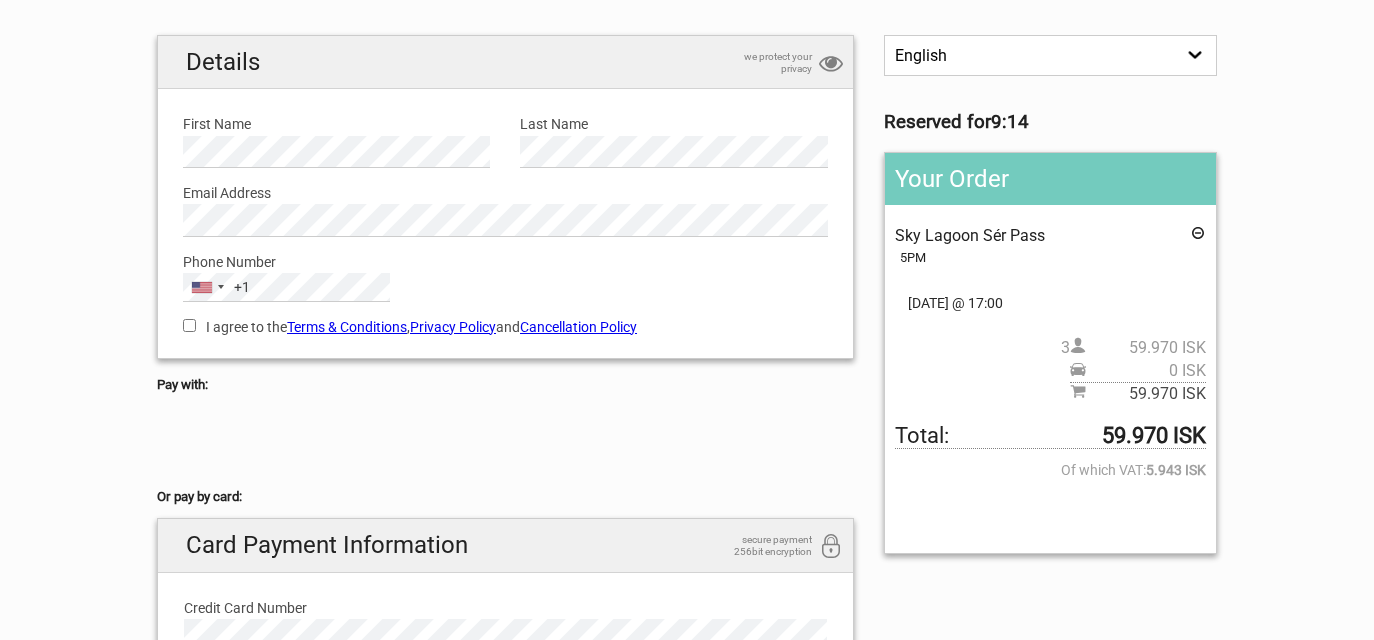 click on "I agree to the  Terms & Conditions ,  Privacy Policy  and  Cancellation Policy" at bounding box center (189, 325) 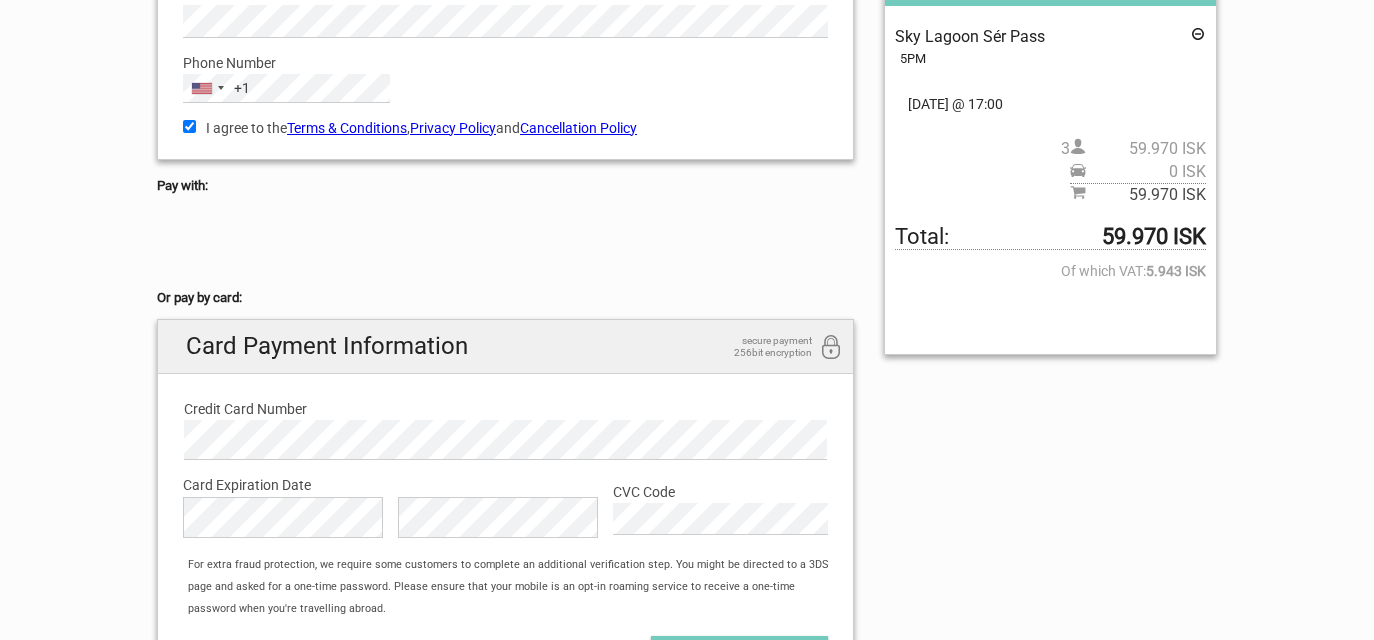 scroll, scrollTop: 500, scrollLeft: 0, axis: vertical 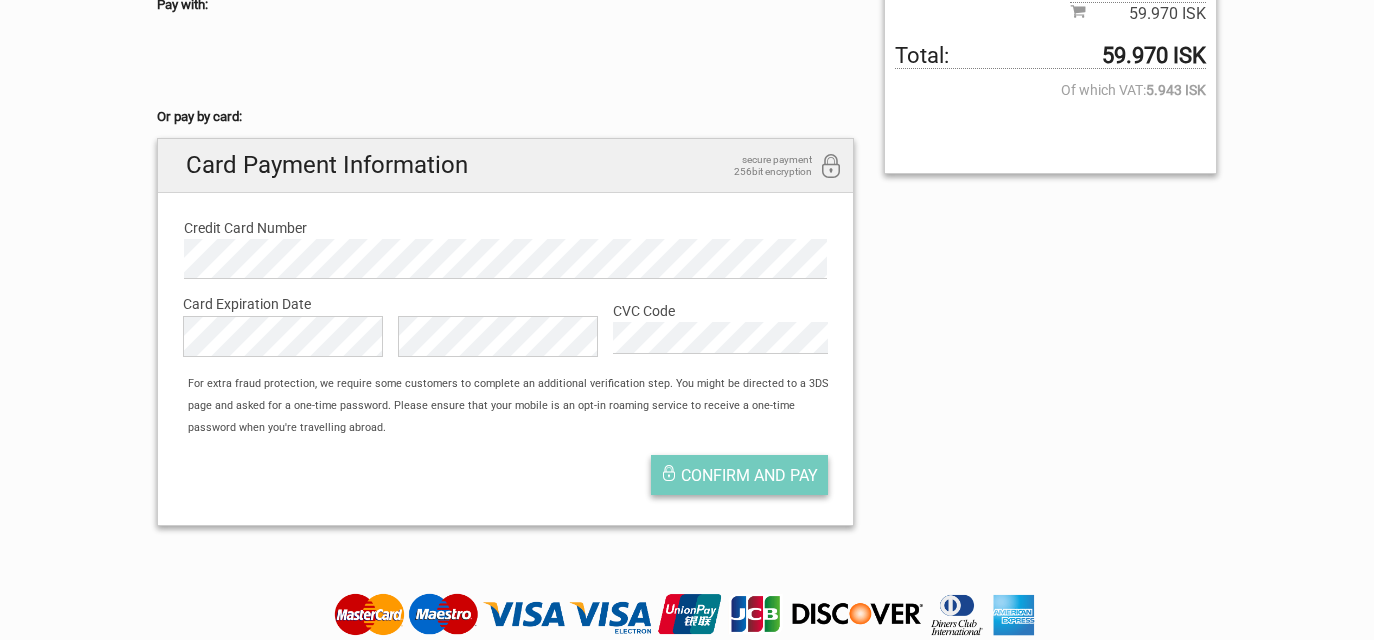 click on "Confirm and pay" at bounding box center (749, 475) 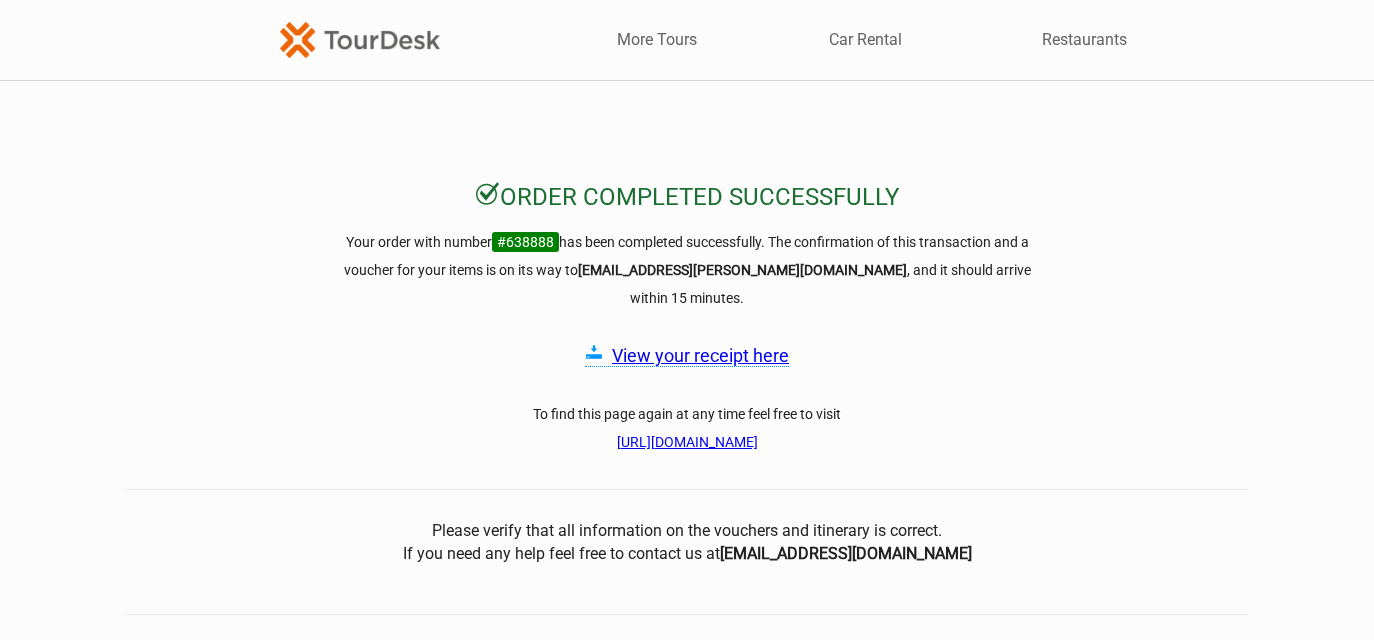 scroll, scrollTop: 0, scrollLeft: 0, axis: both 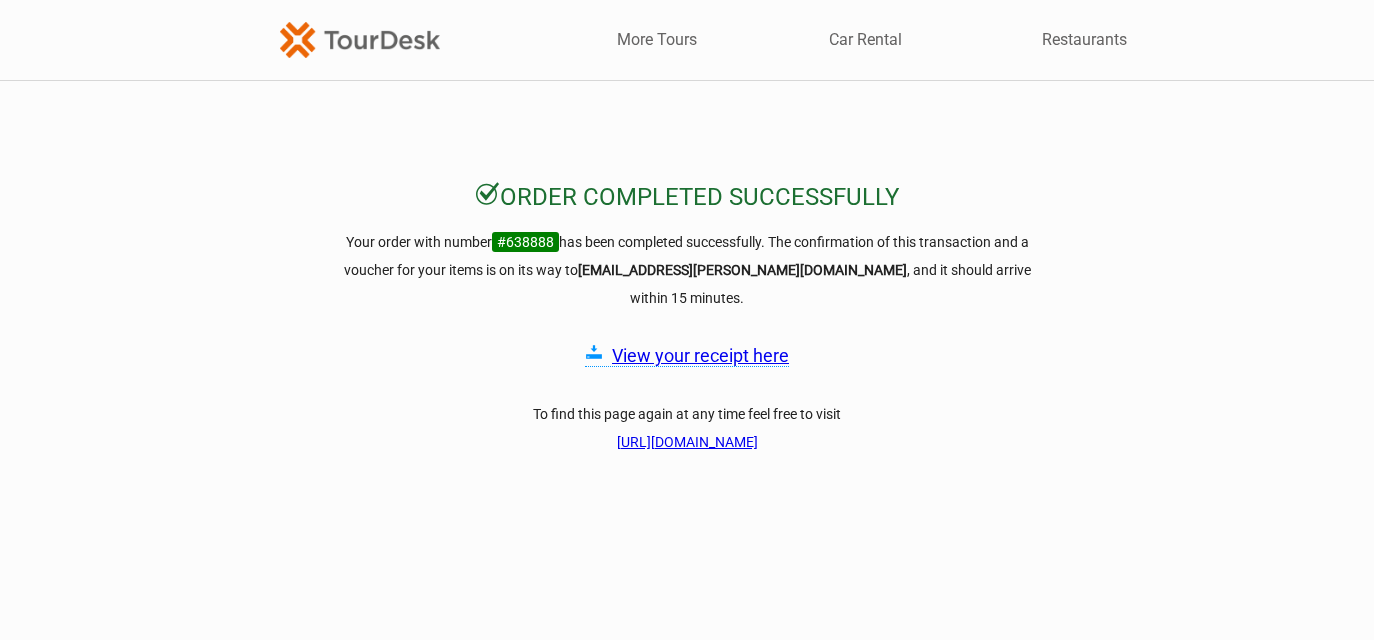click on "View your receipt here" at bounding box center [700, 355] 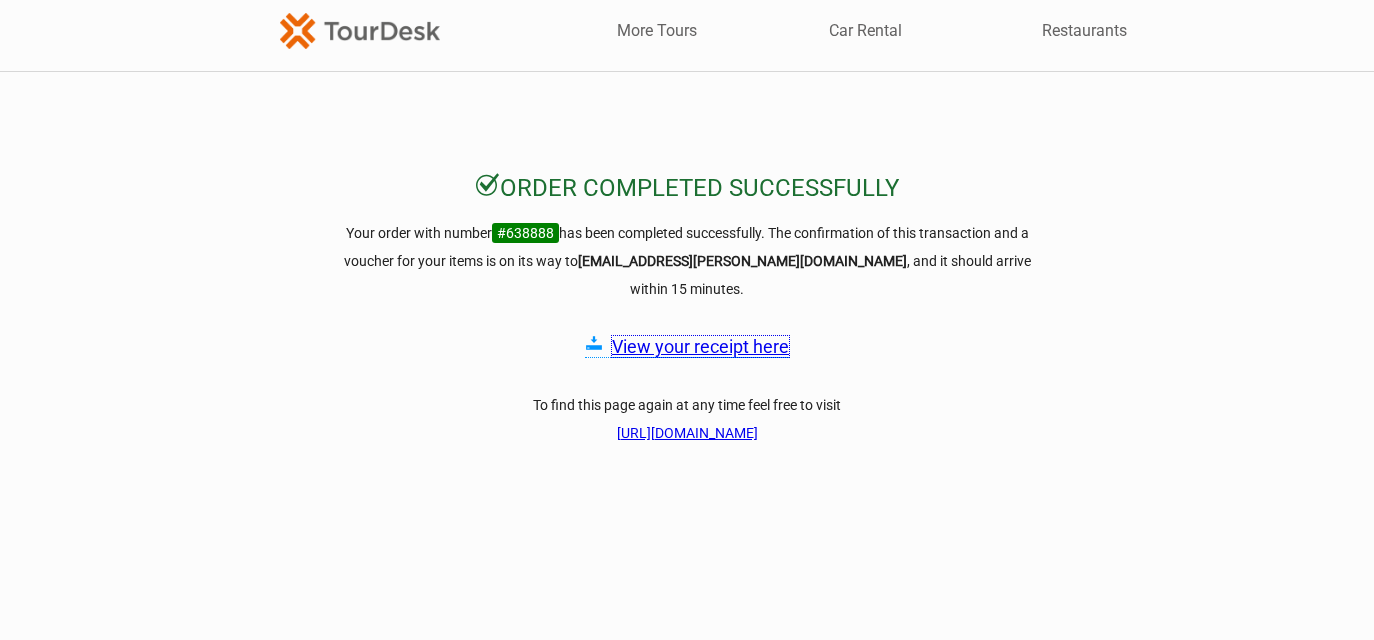 scroll, scrollTop: 0, scrollLeft: 0, axis: both 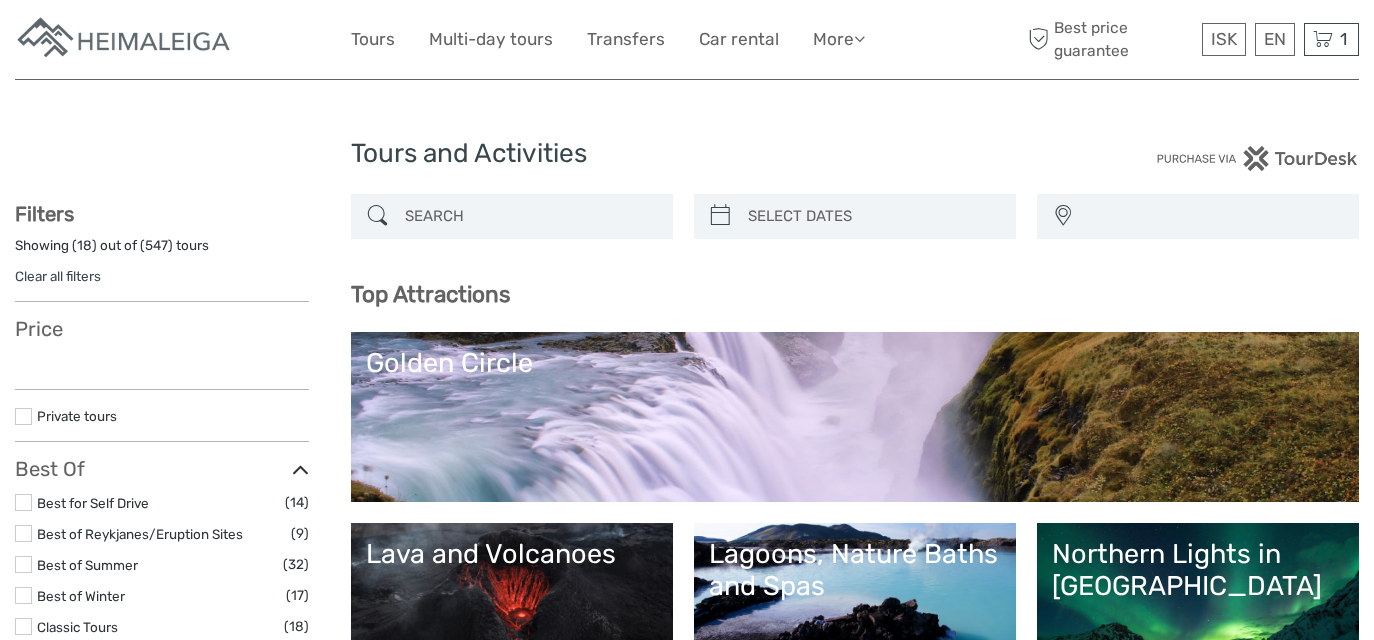 select 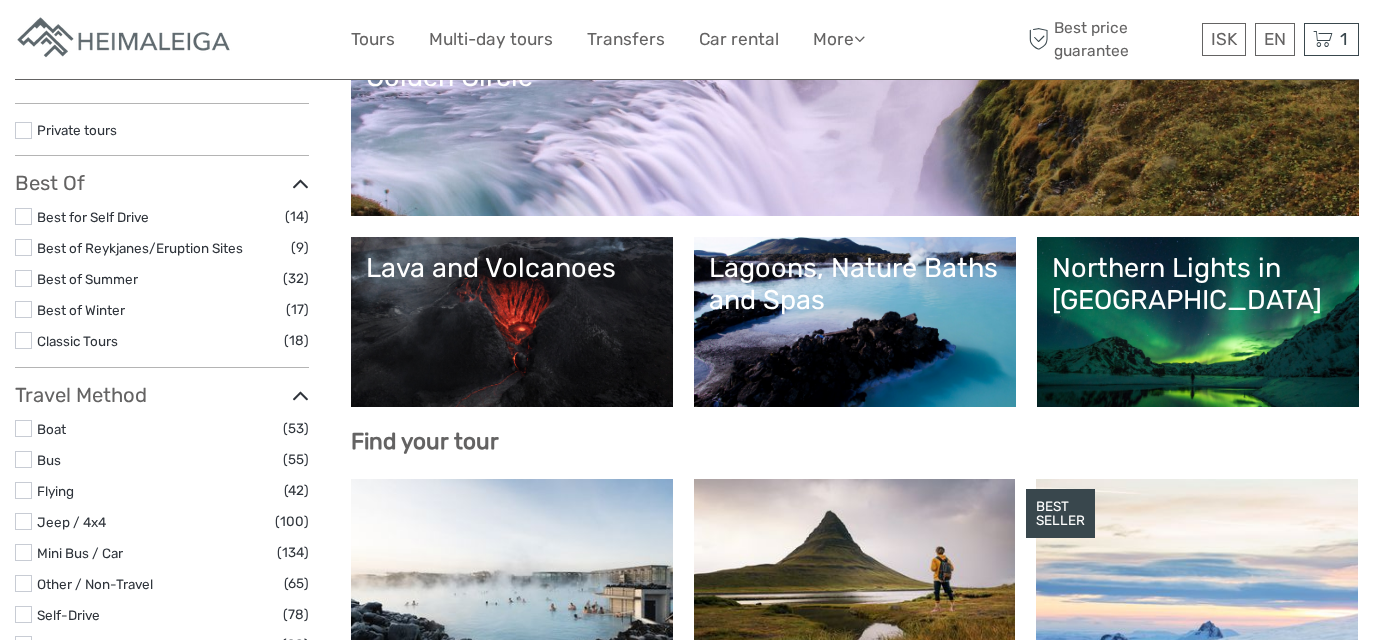 scroll, scrollTop: 293, scrollLeft: 0, axis: vertical 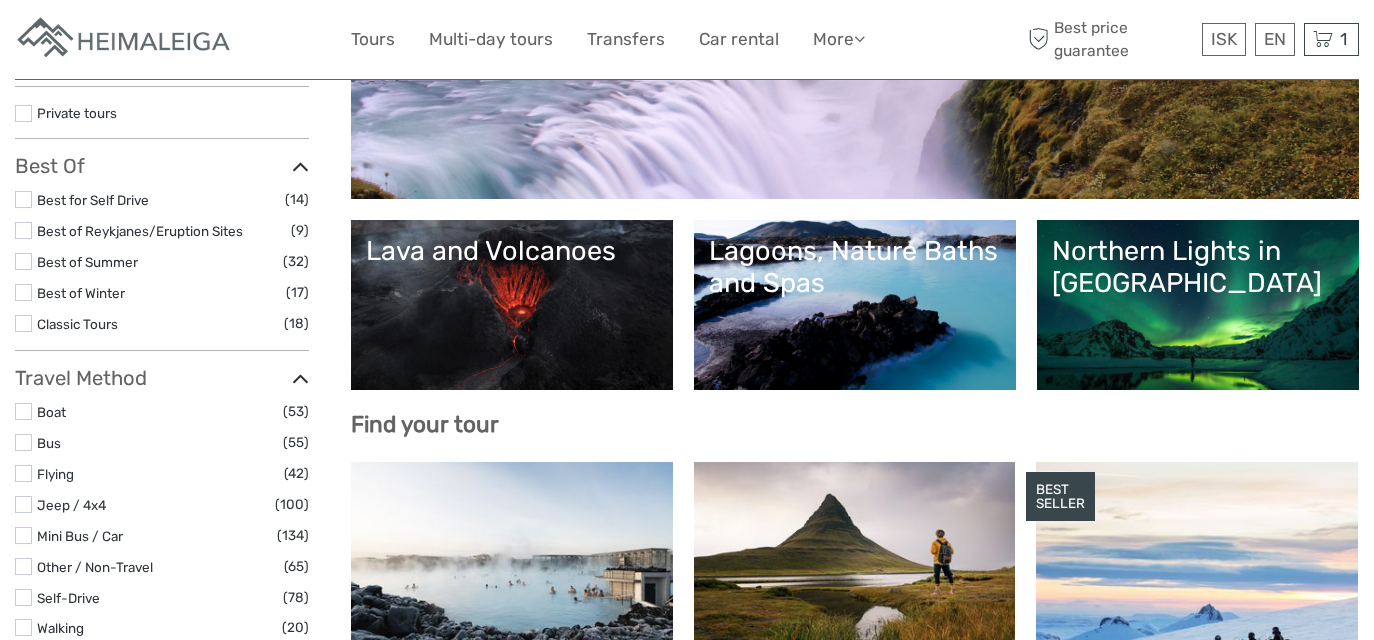 select 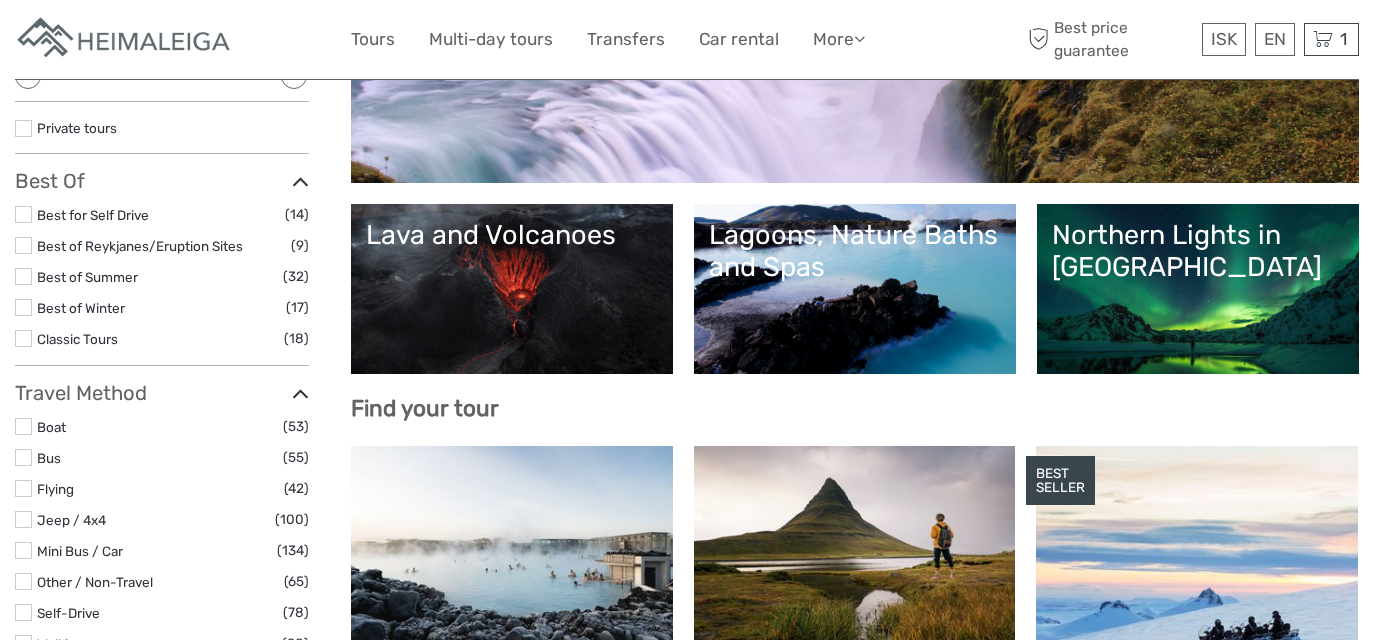 scroll, scrollTop: 0, scrollLeft: 0, axis: both 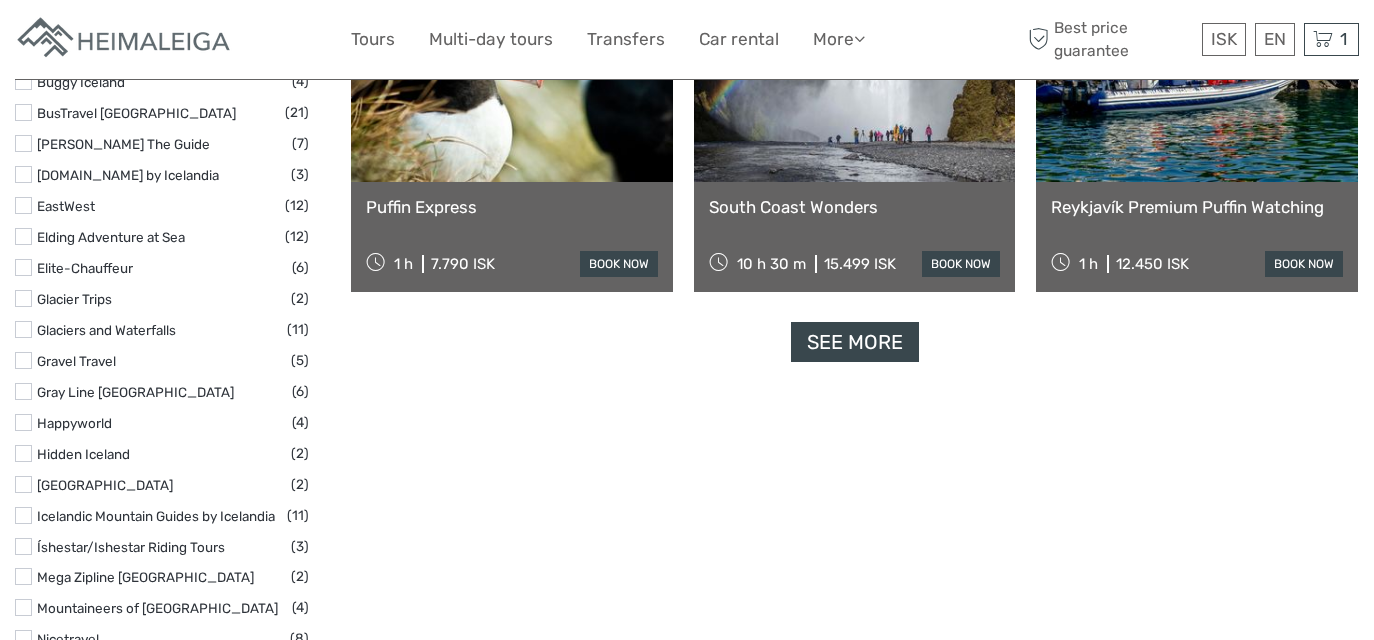 click on "See more" at bounding box center [855, 342] 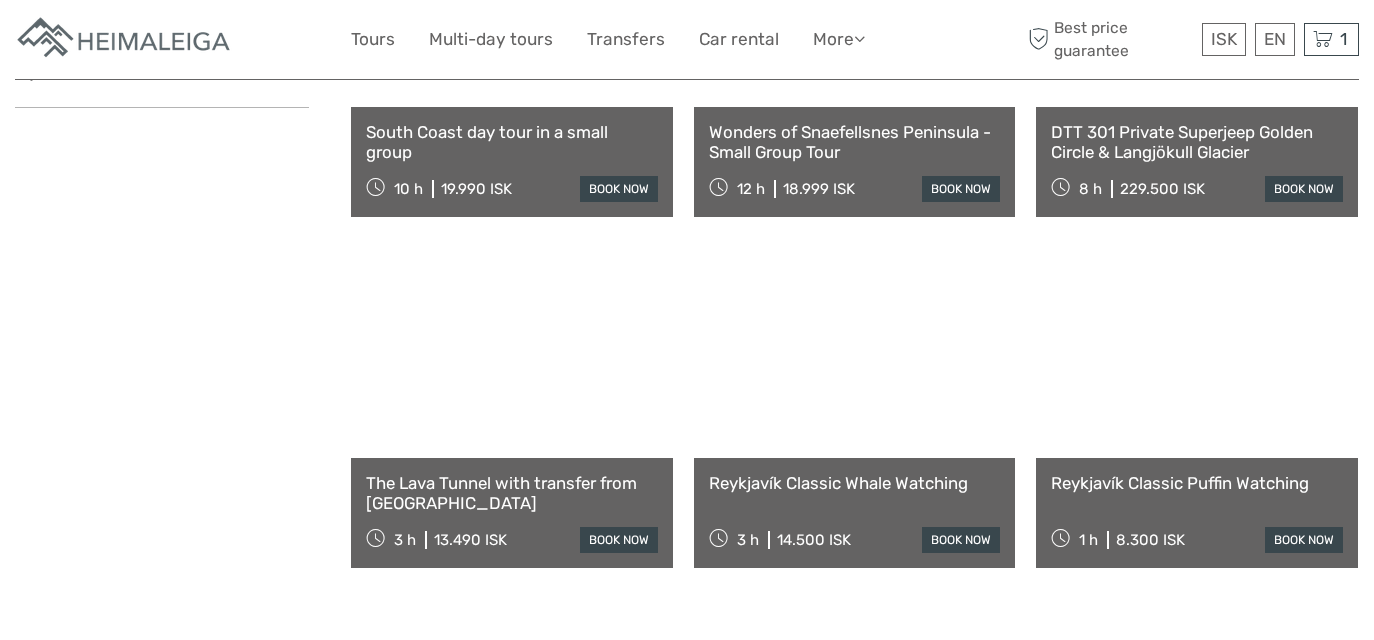 scroll, scrollTop: 3569, scrollLeft: 0, axis: vertical 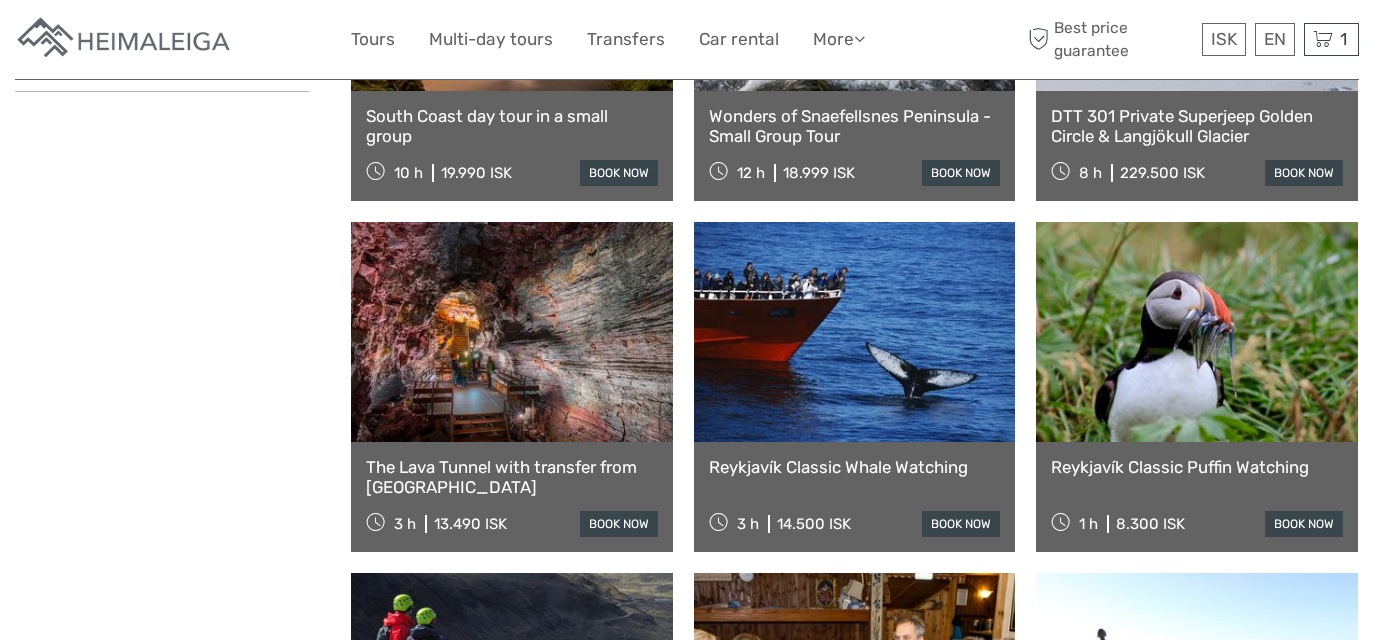 click at bounding box center [512, 332] 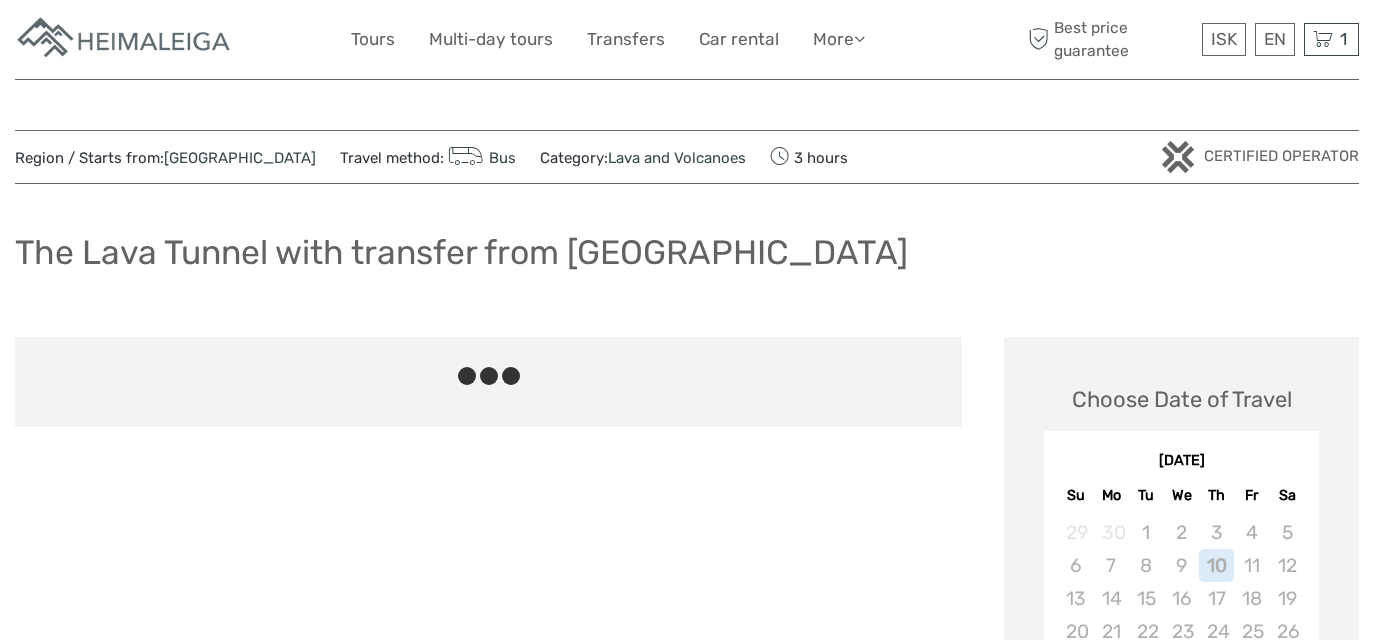 scroll, scrollTop: 0, scrollLeft: 0, axis: both 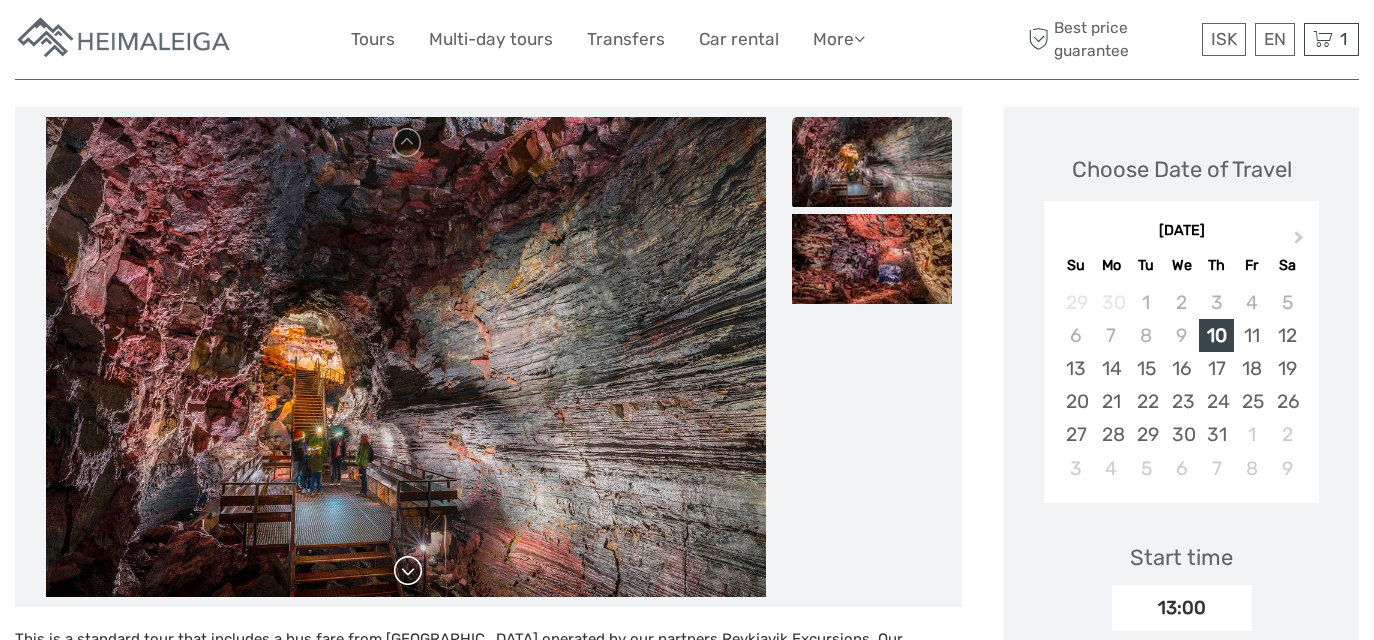 click at bounding box center (408, 571) 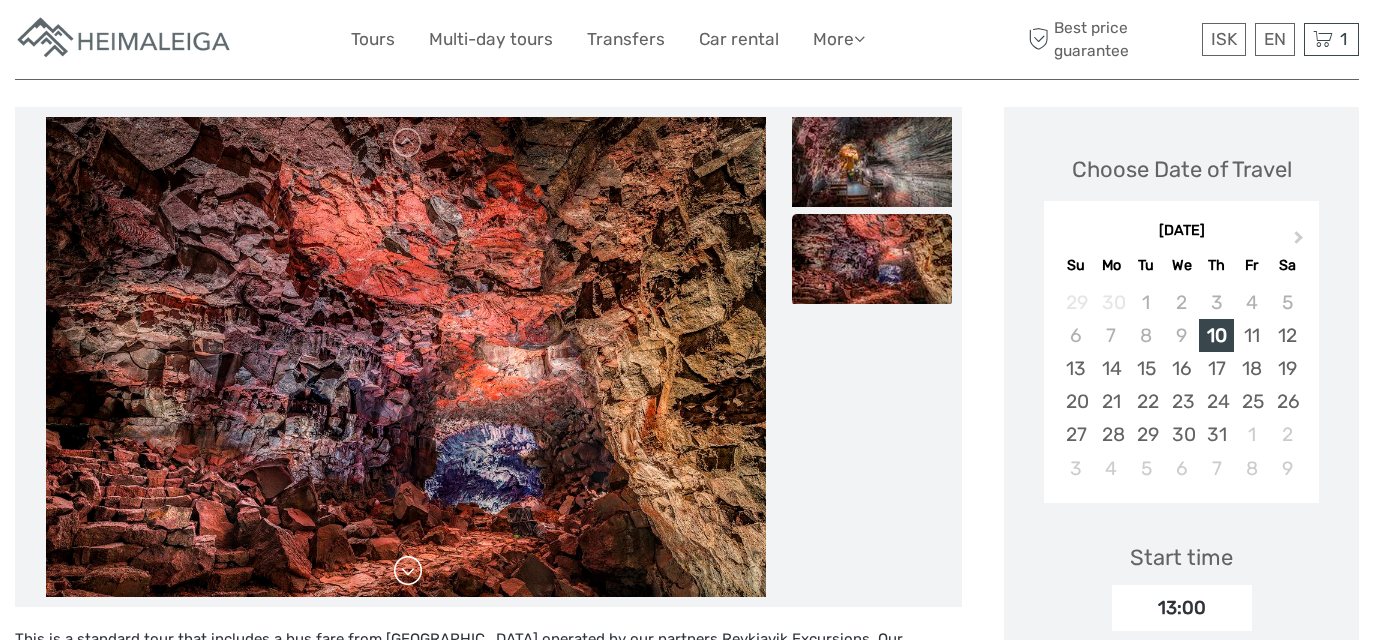 click at bounding box center (408, 571) 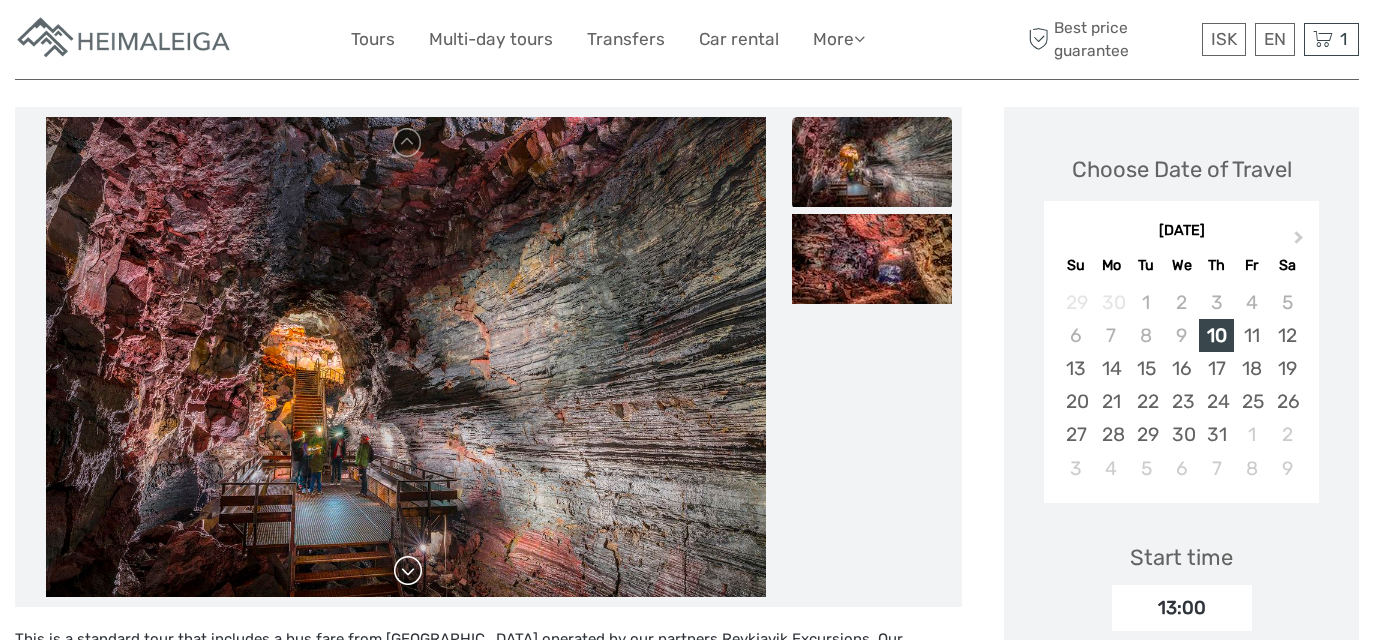 click at bounding box center [408, 571] 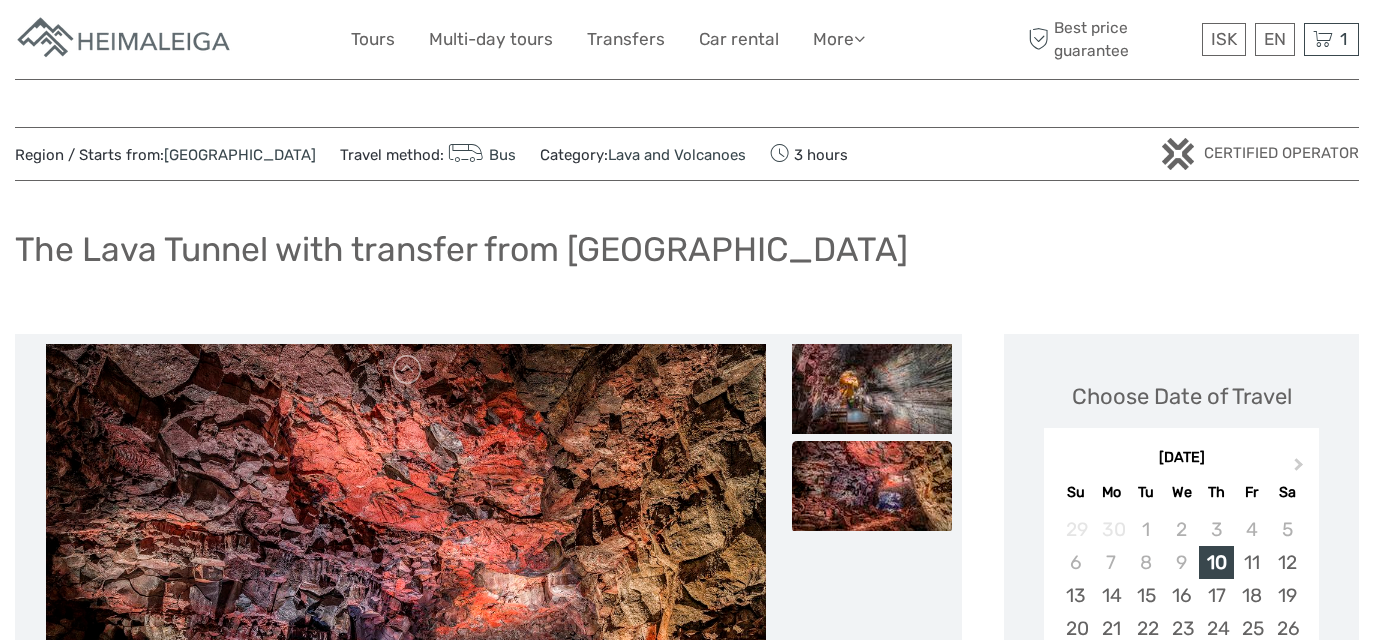 scroll, scrollTop: 0, scrollLeft: 0, axis: both 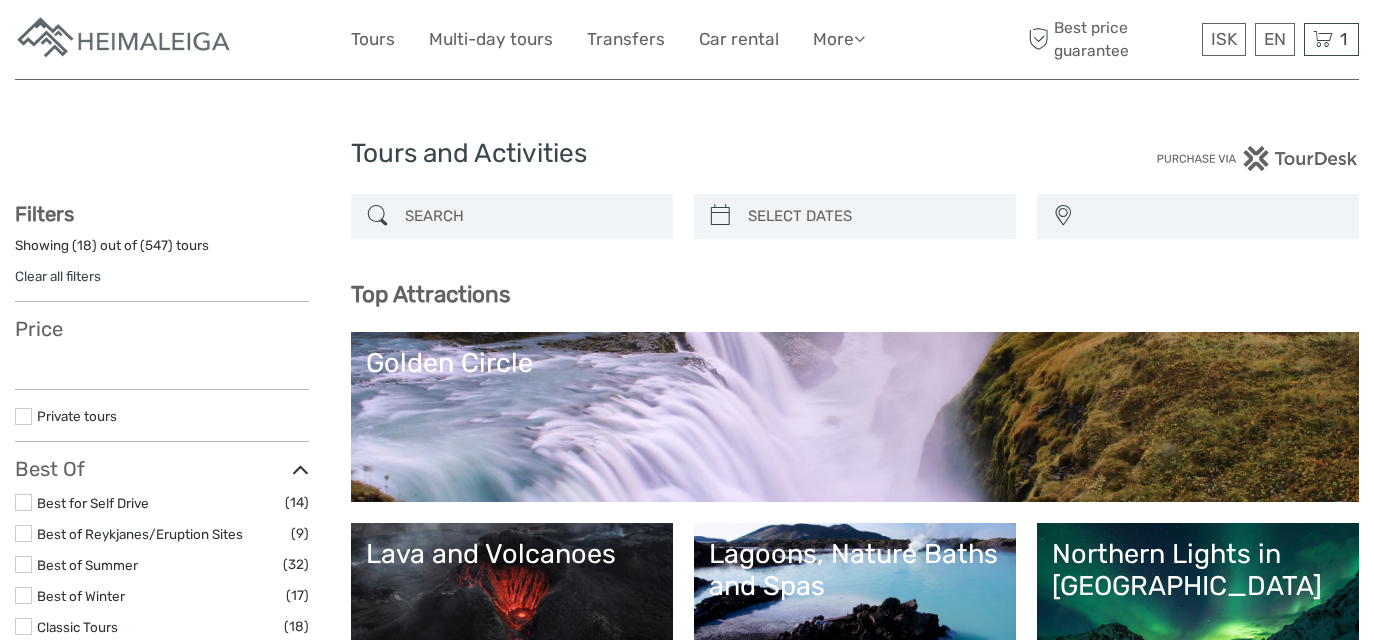 select 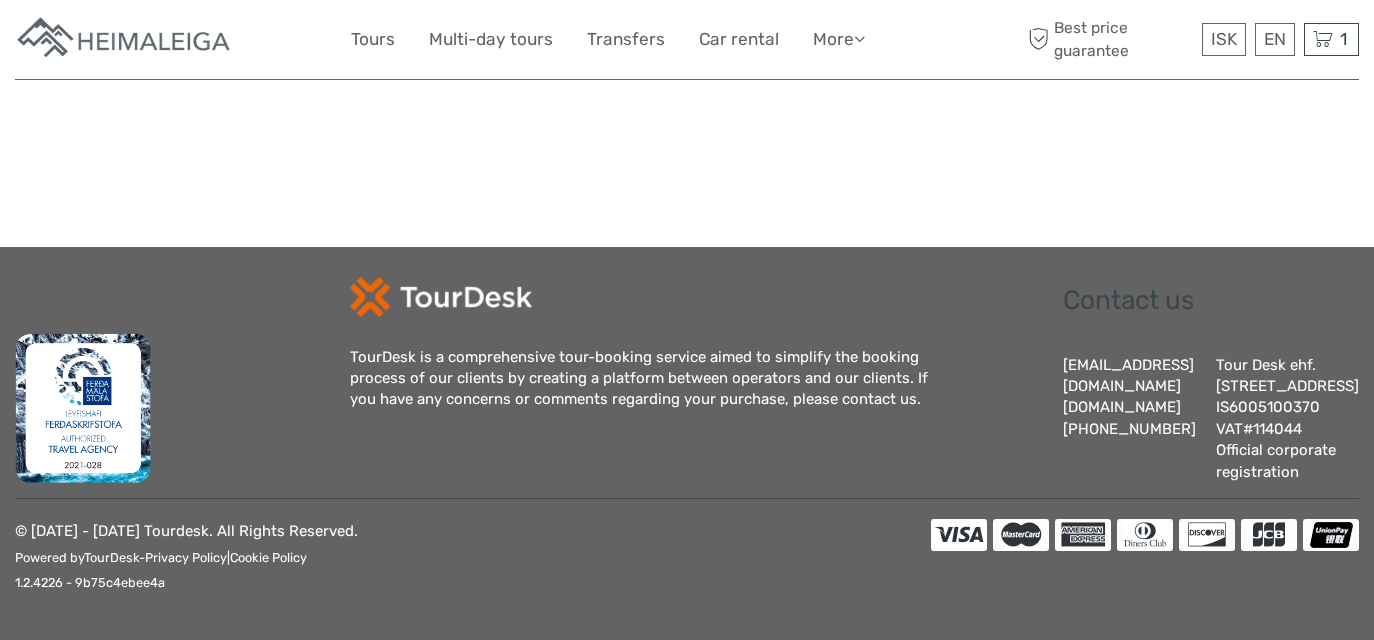 scroll, scrollTop: 3569, scrollLeft: 0, axis: vertical 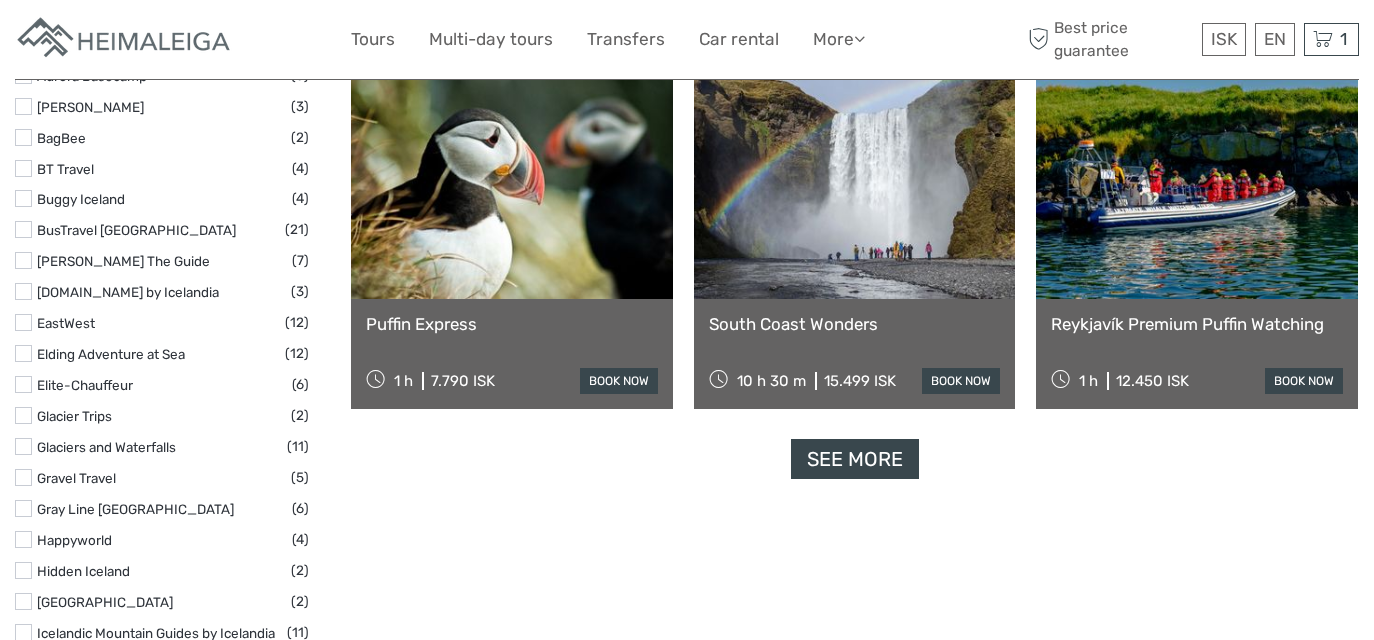 click on "See more" at bounding box center (855, 459) 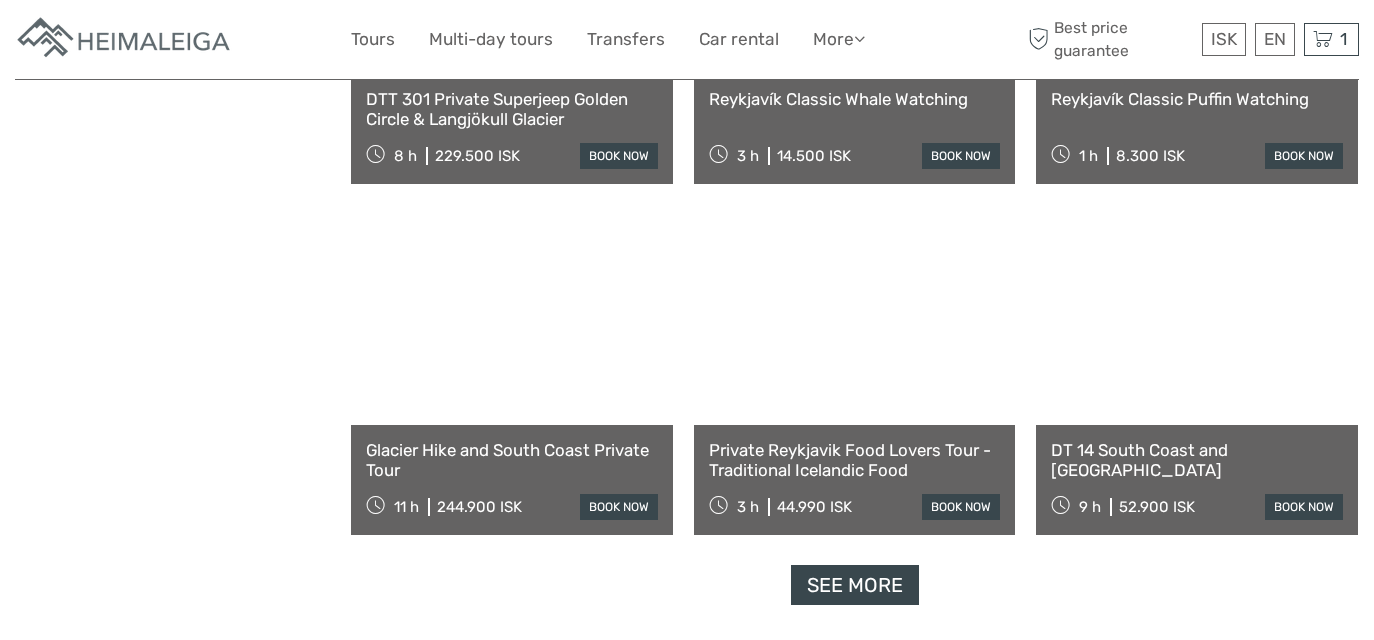 scroll, scrollTop: 3944, scrollLeft: 0, axis: vertical 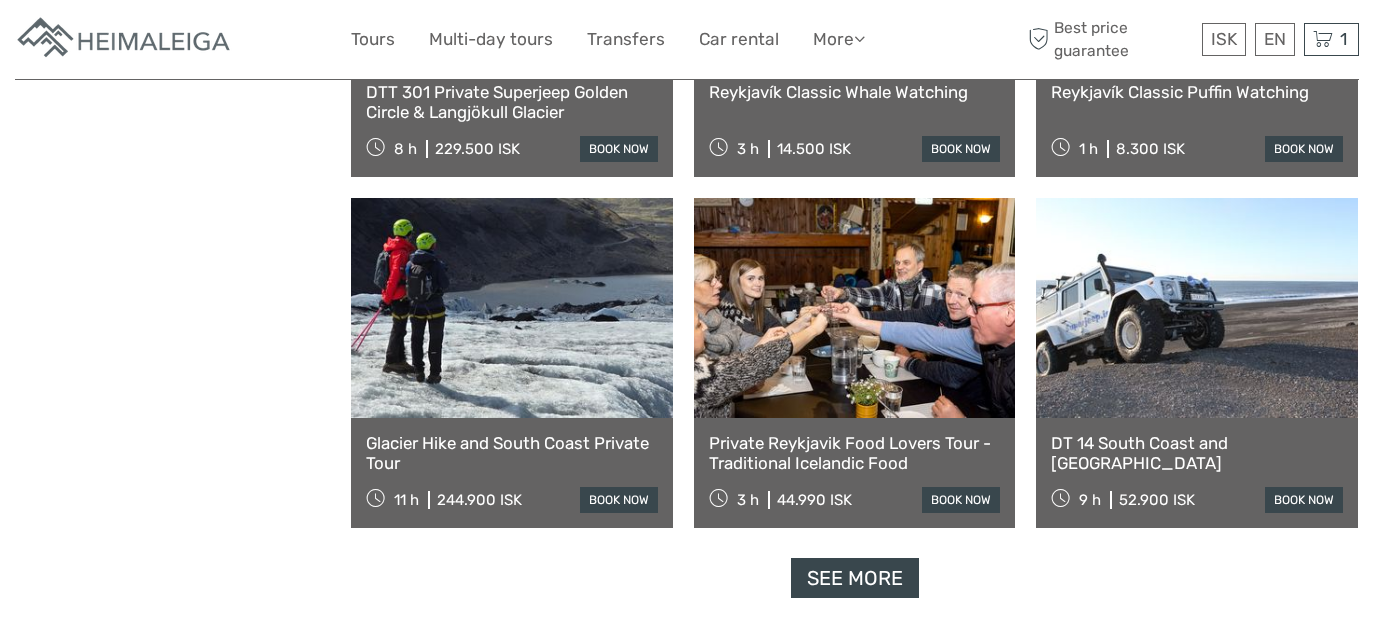 click on "See more" at bounding box center (855, 578) 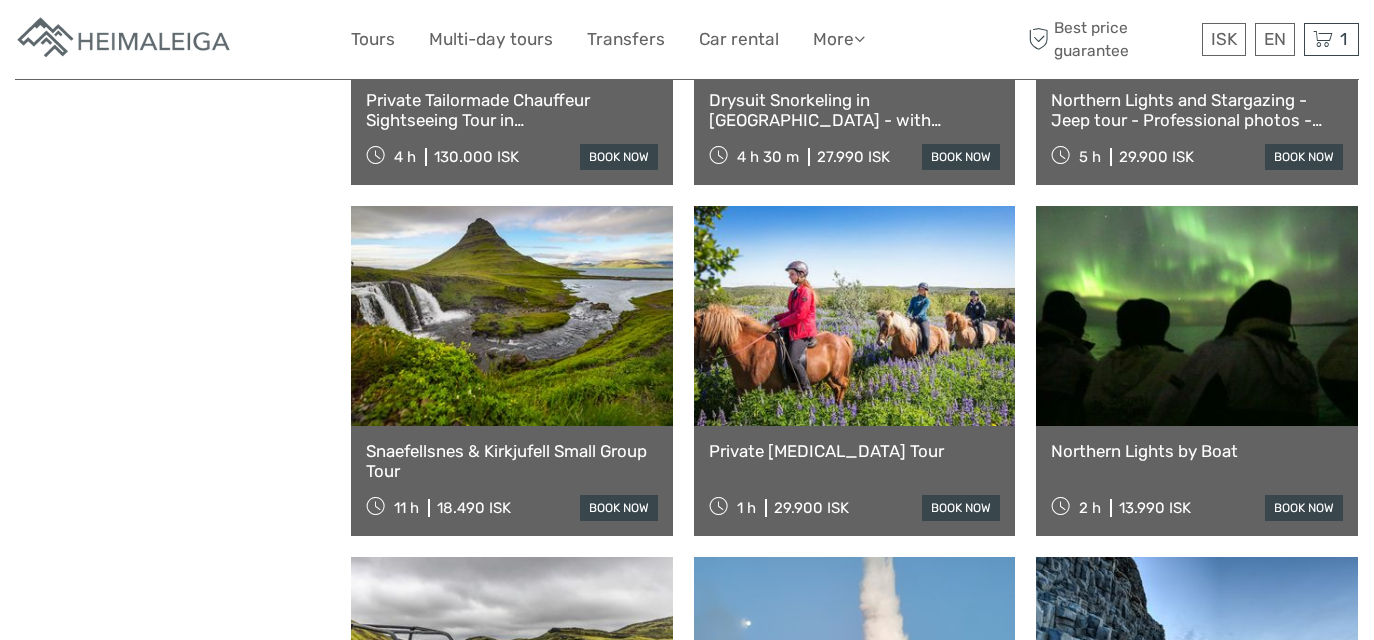 scroll, scrollTop: 4993, scrollLeft: 0, axis: vertical 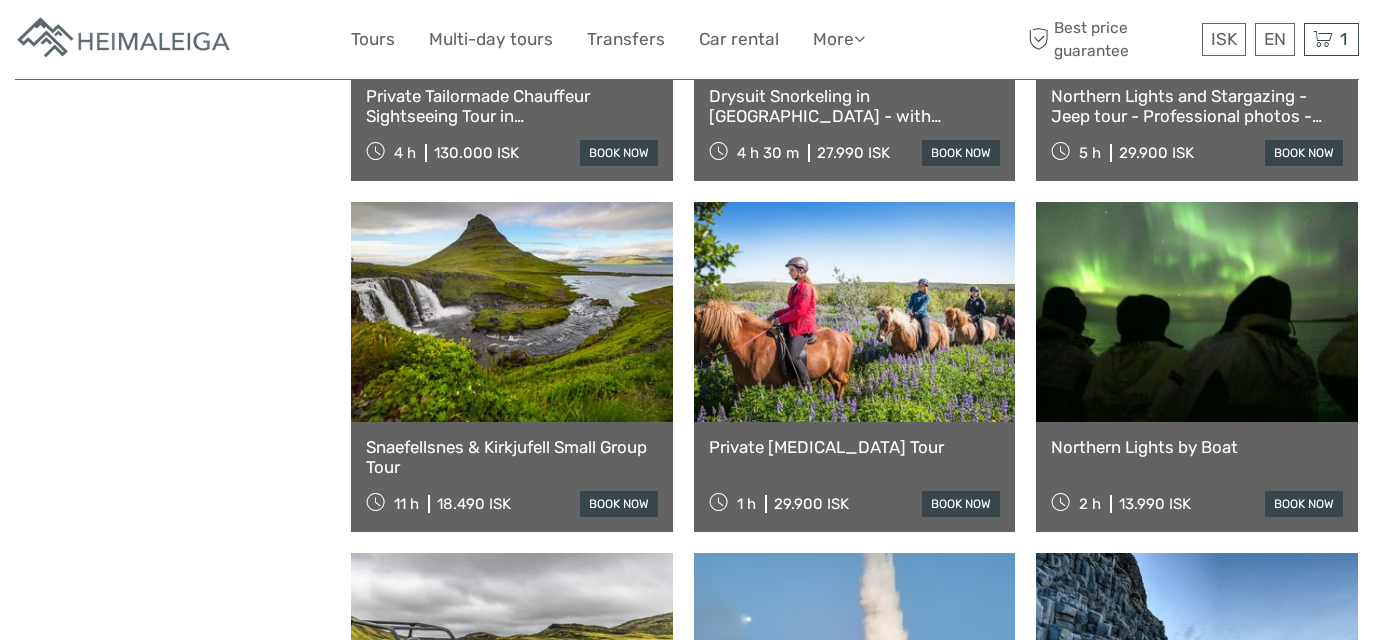 click at bounding box center [855, 312] 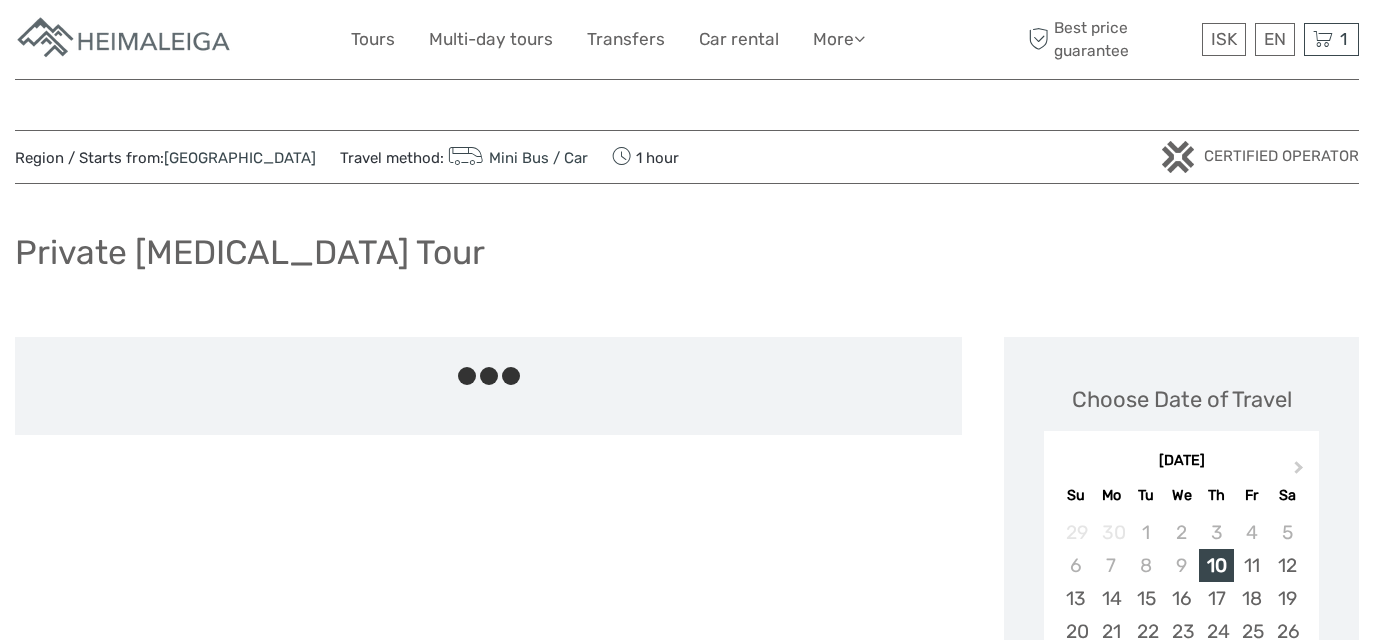 scroll, scrollTop: 0, scrollLeft: 0, axis: both 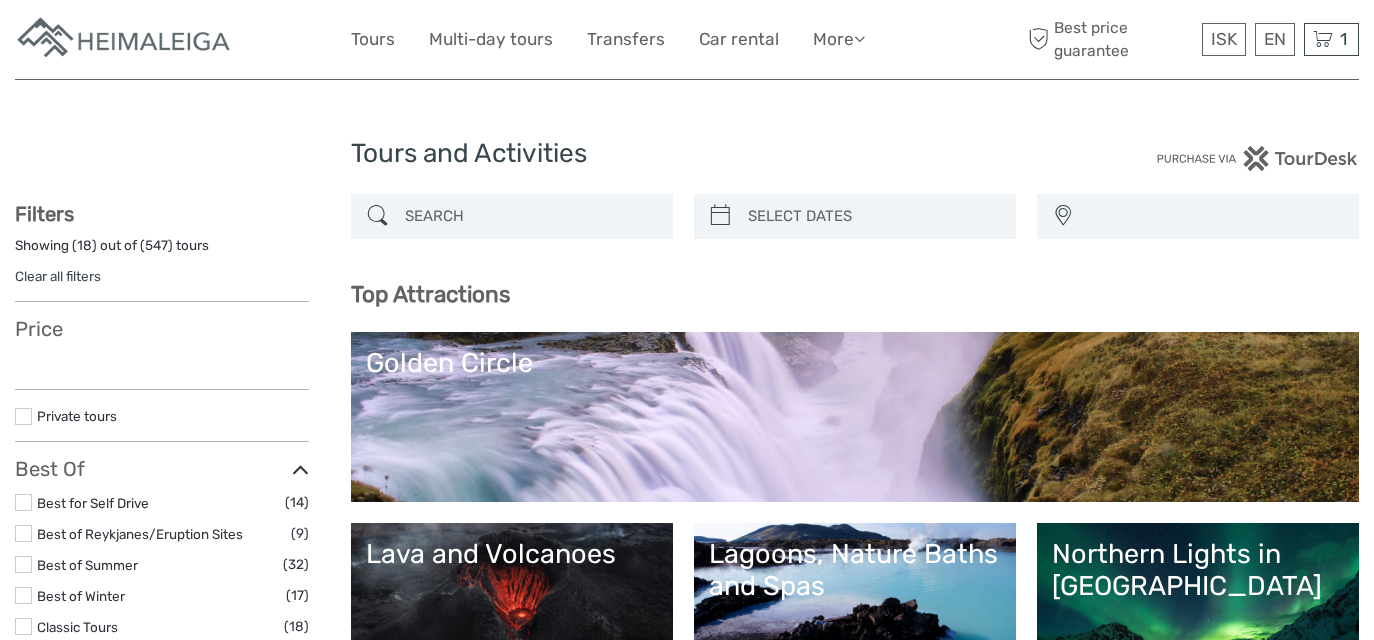 select 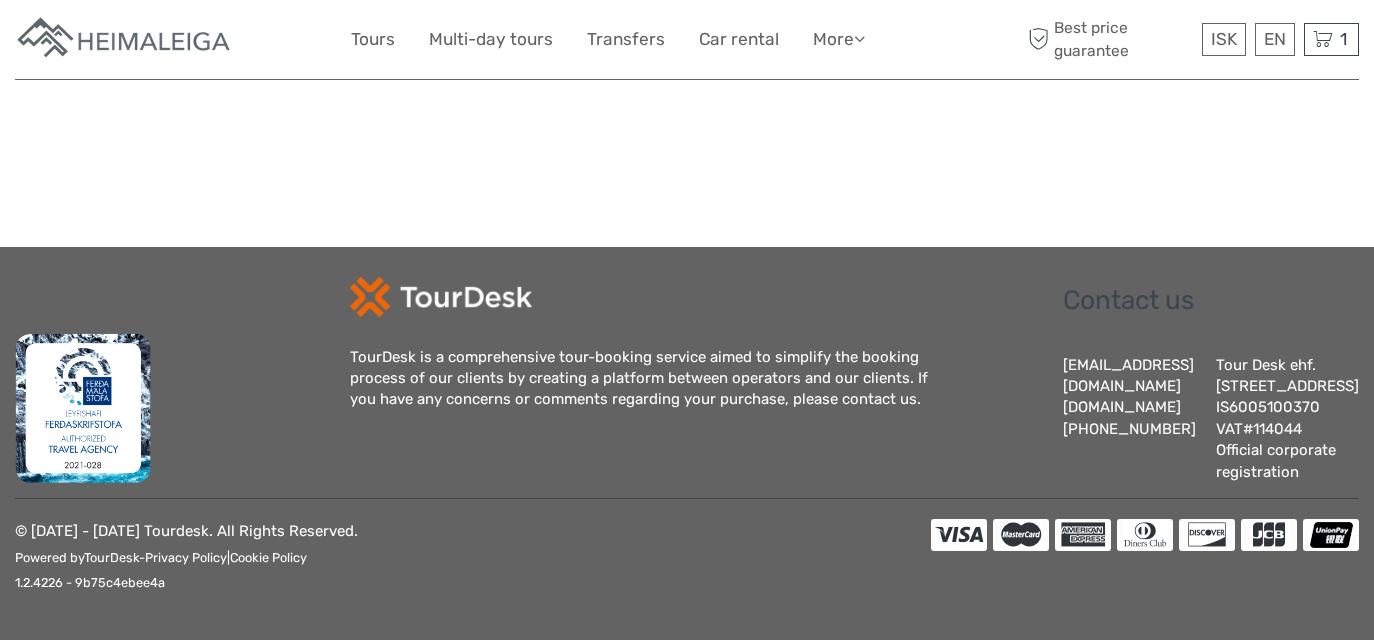 select 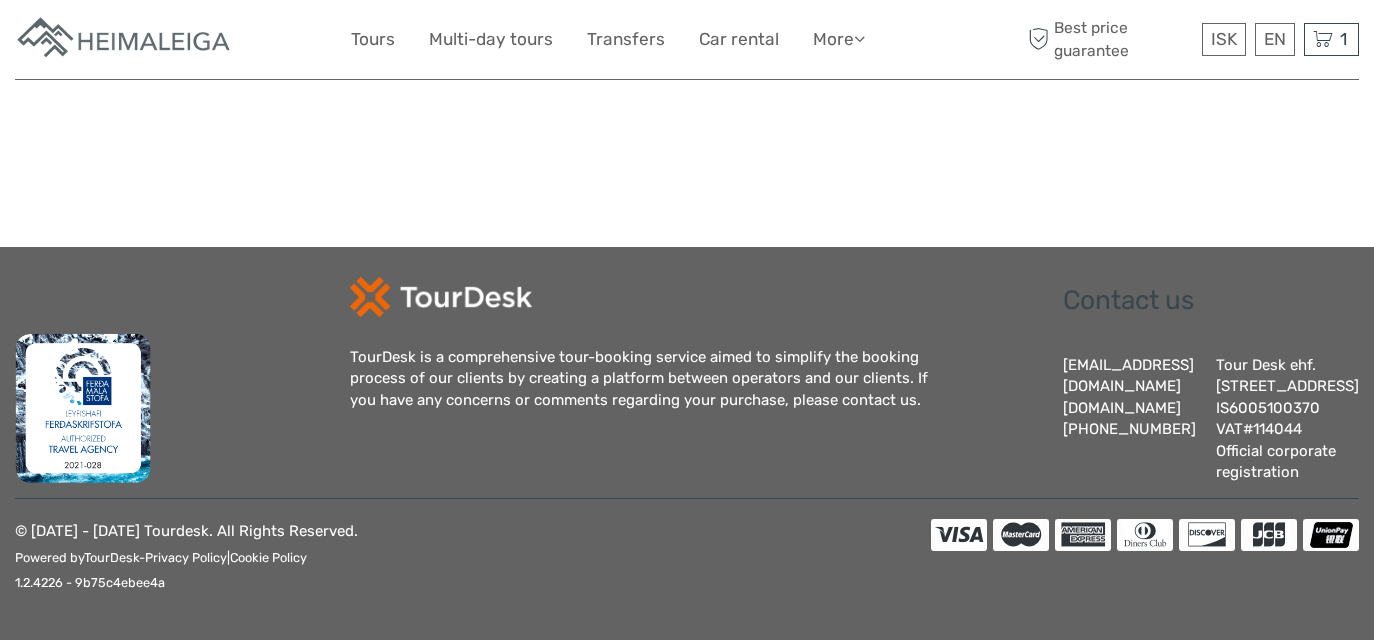 scroll, scrollTop: 0, scrollLeft: 0, axis: both 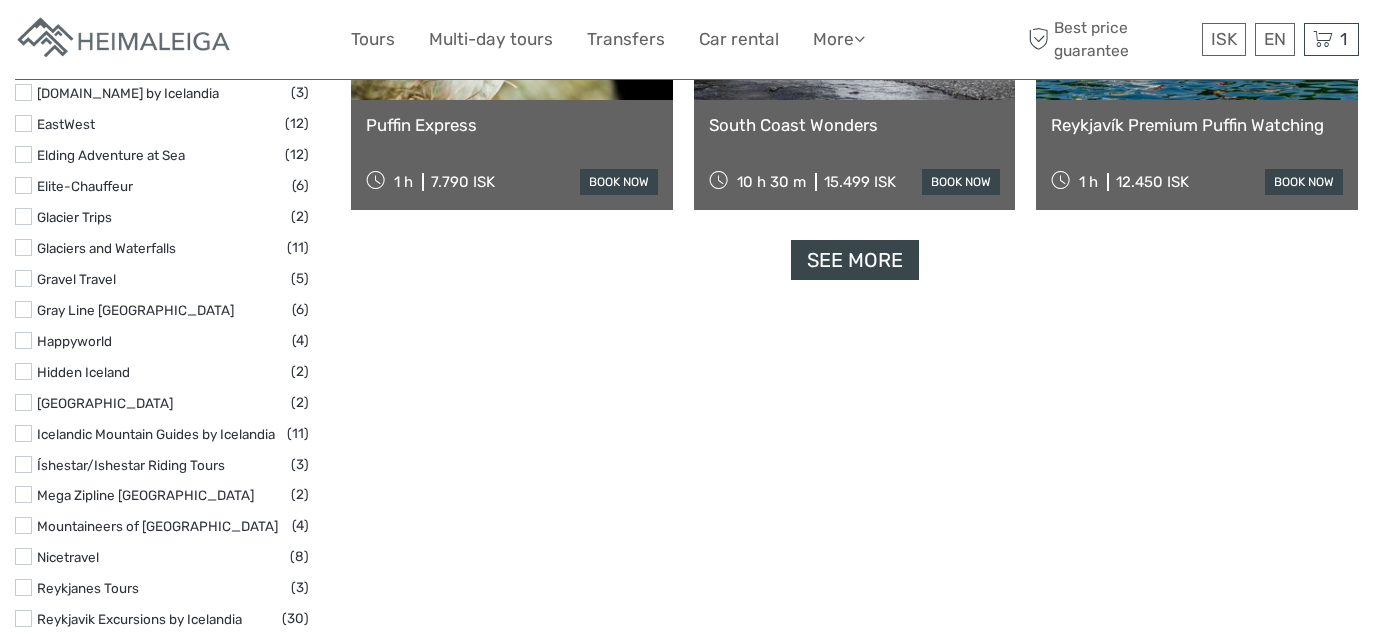 click on "See more" at bounding box center [855, 260] 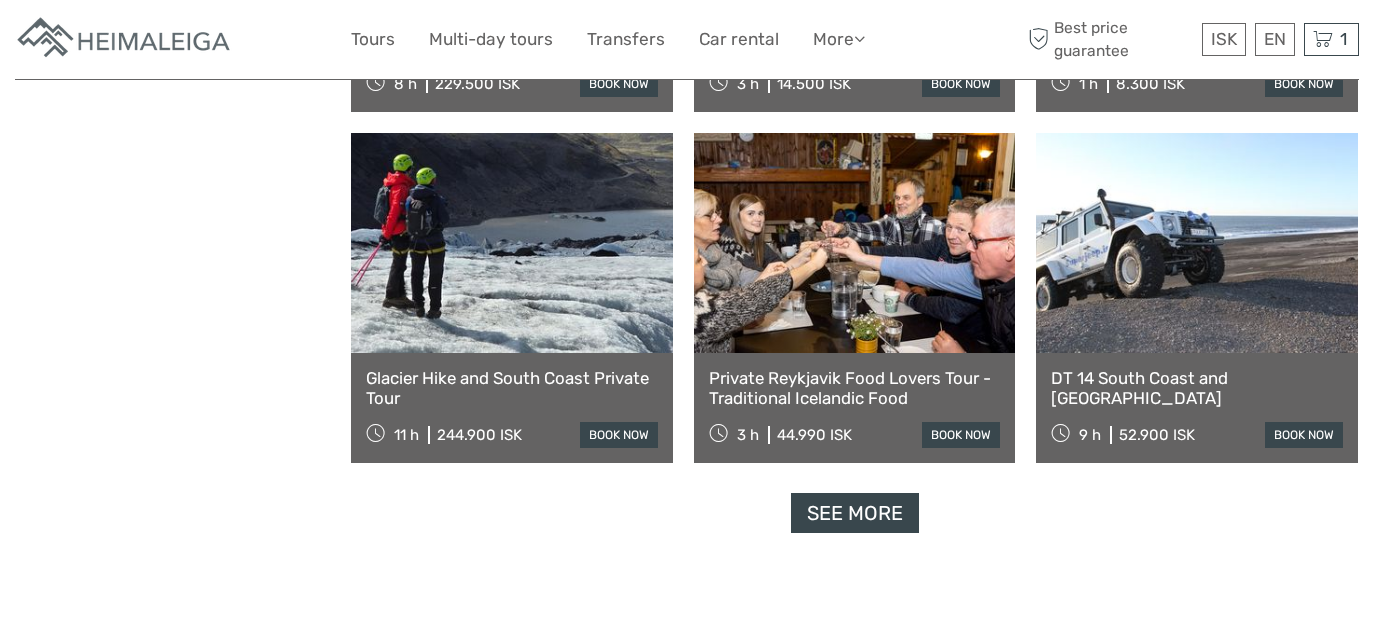 scroll, scrollTop: 4002, scrollLeft: 0, axis: vertical 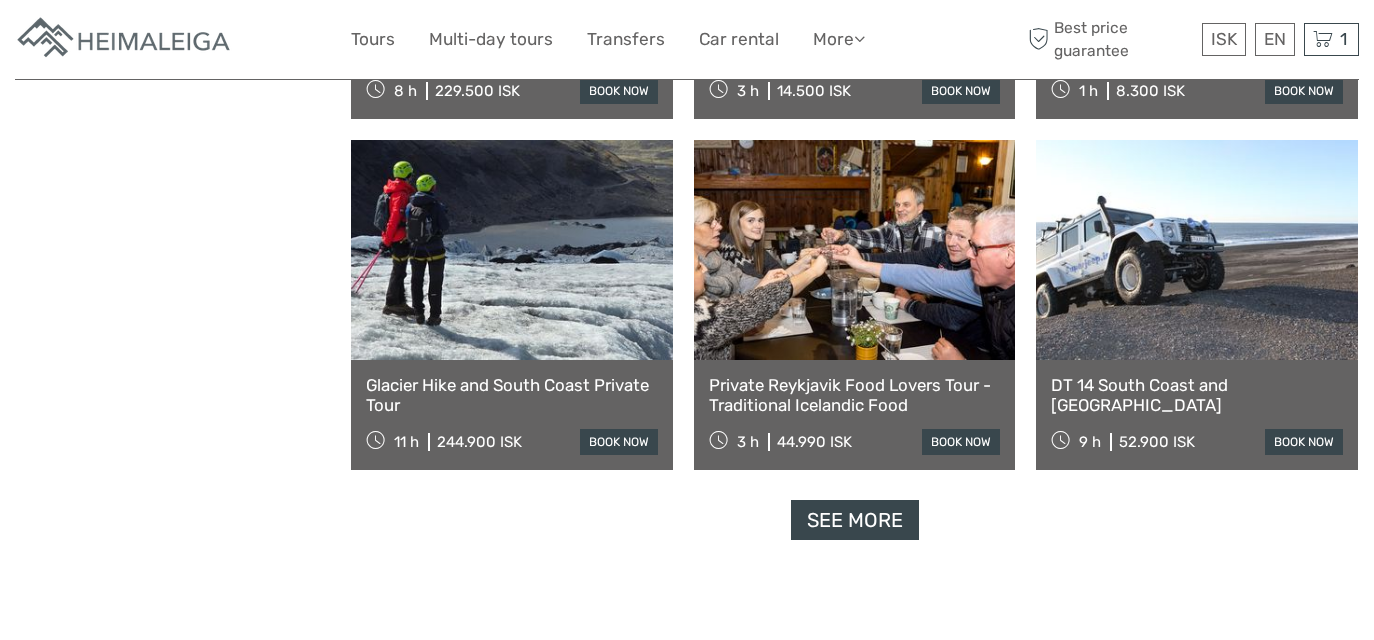 click on "See more" at bounding box center [855, 520] 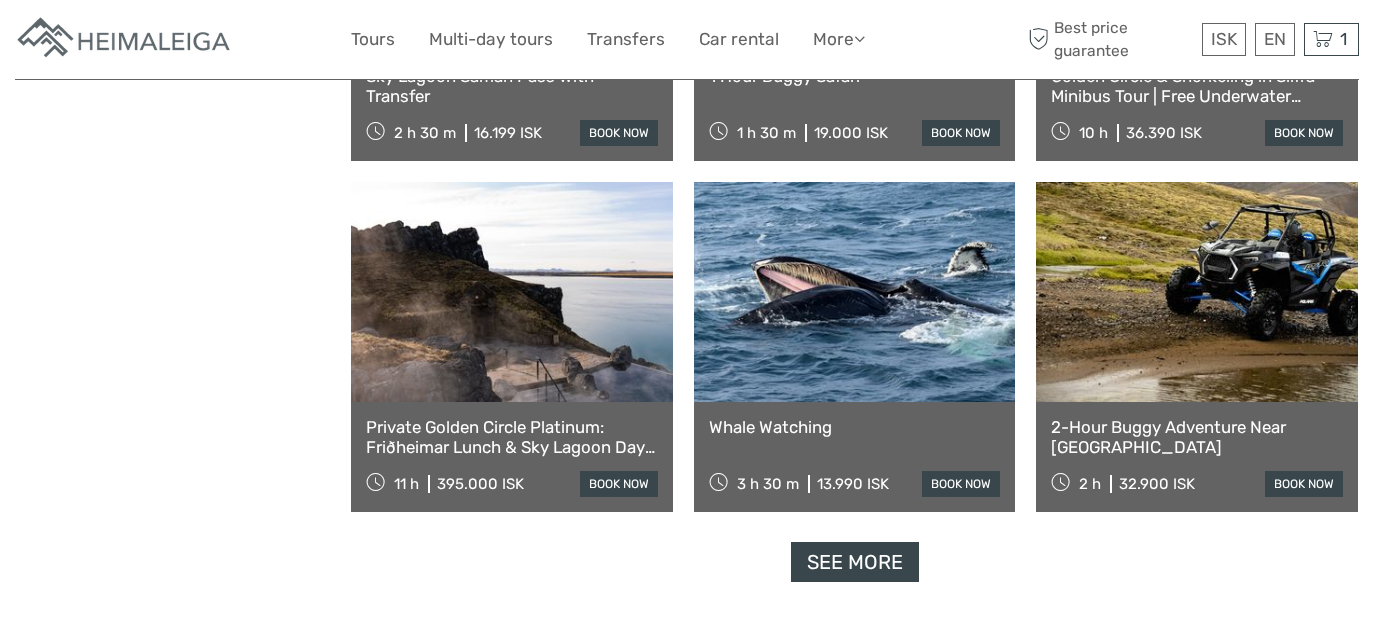 scroll, scrollTop: 6068, scrollLeft: 0, axis: vertical 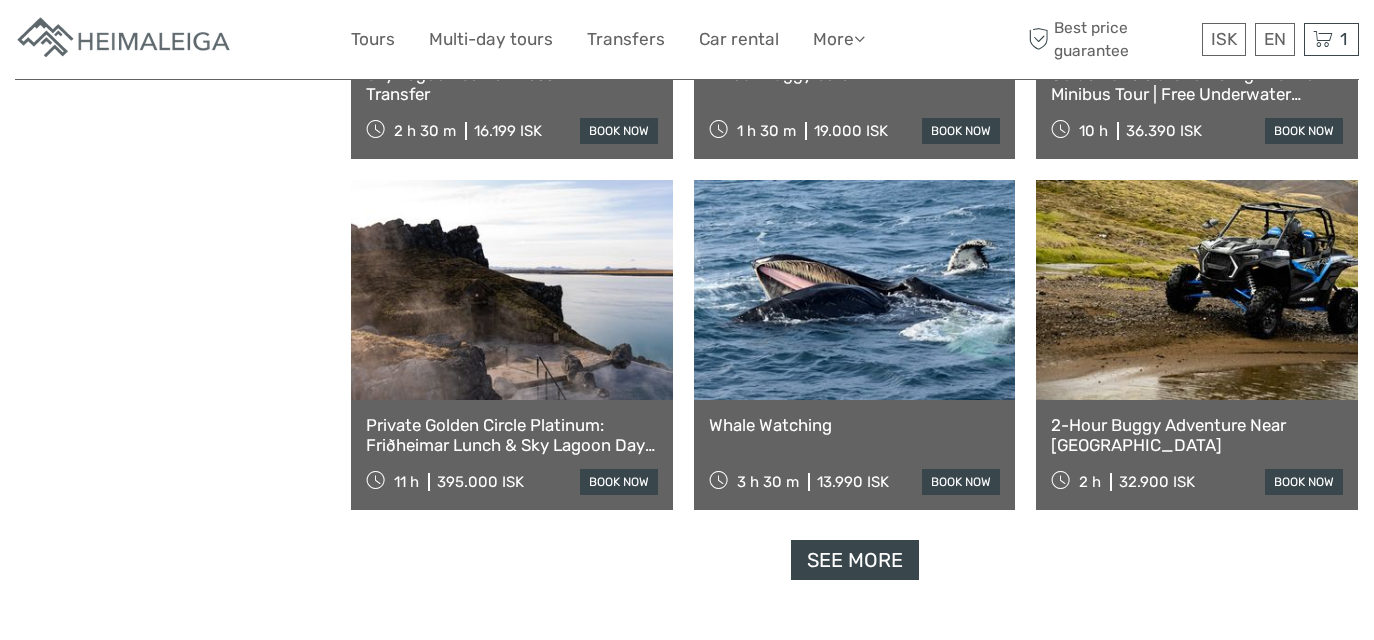 click on "See more" at bounding box center (855, 560) 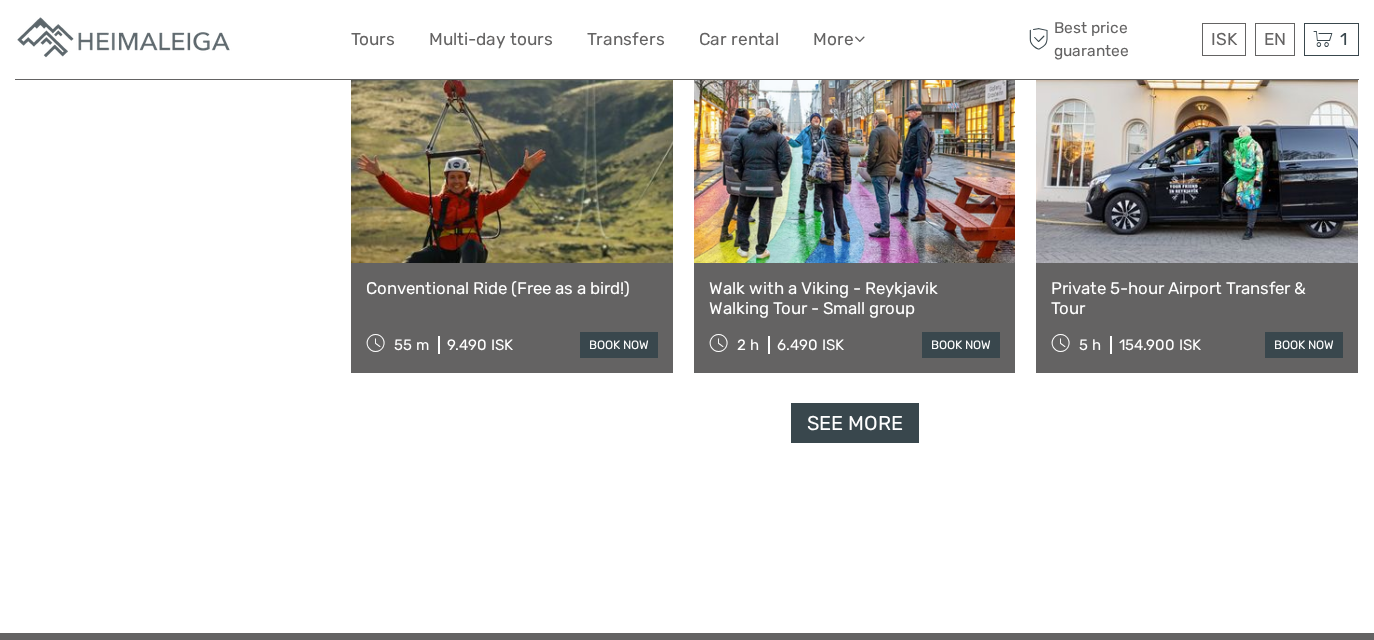 scroll, scrollTop: 8316, scrollLeft: 0, axis: vertical 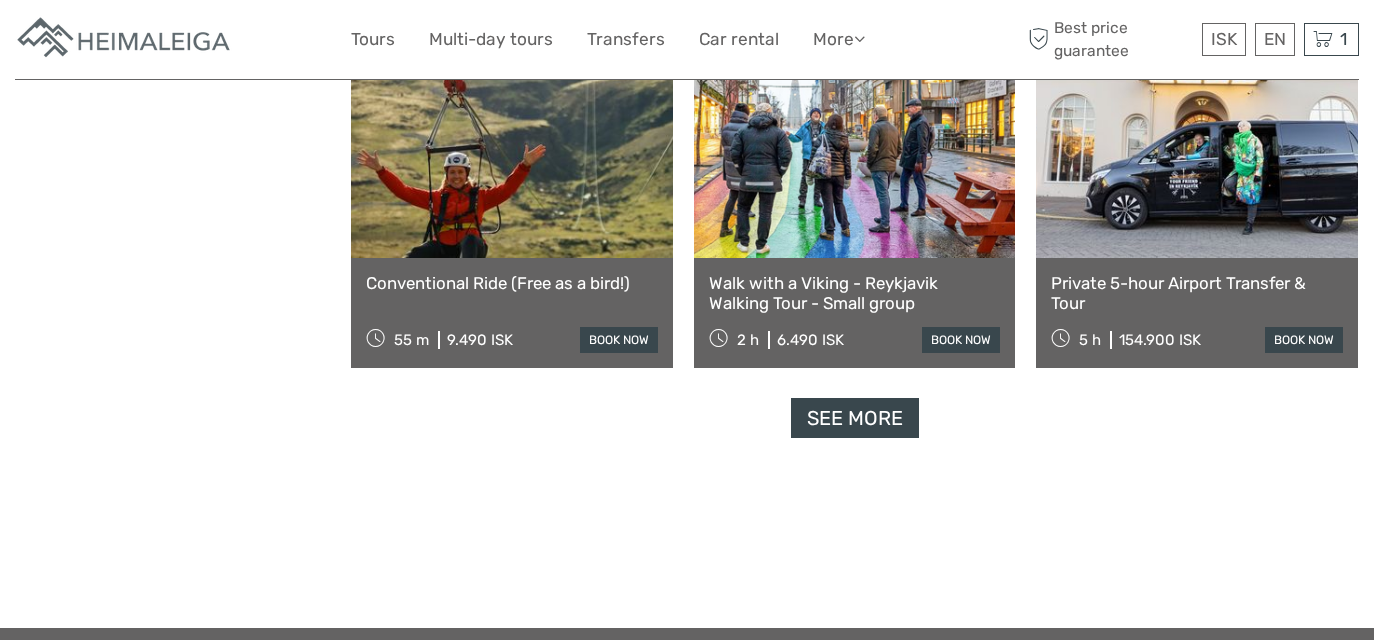 click on "See more" at bounding box center (855, 418) 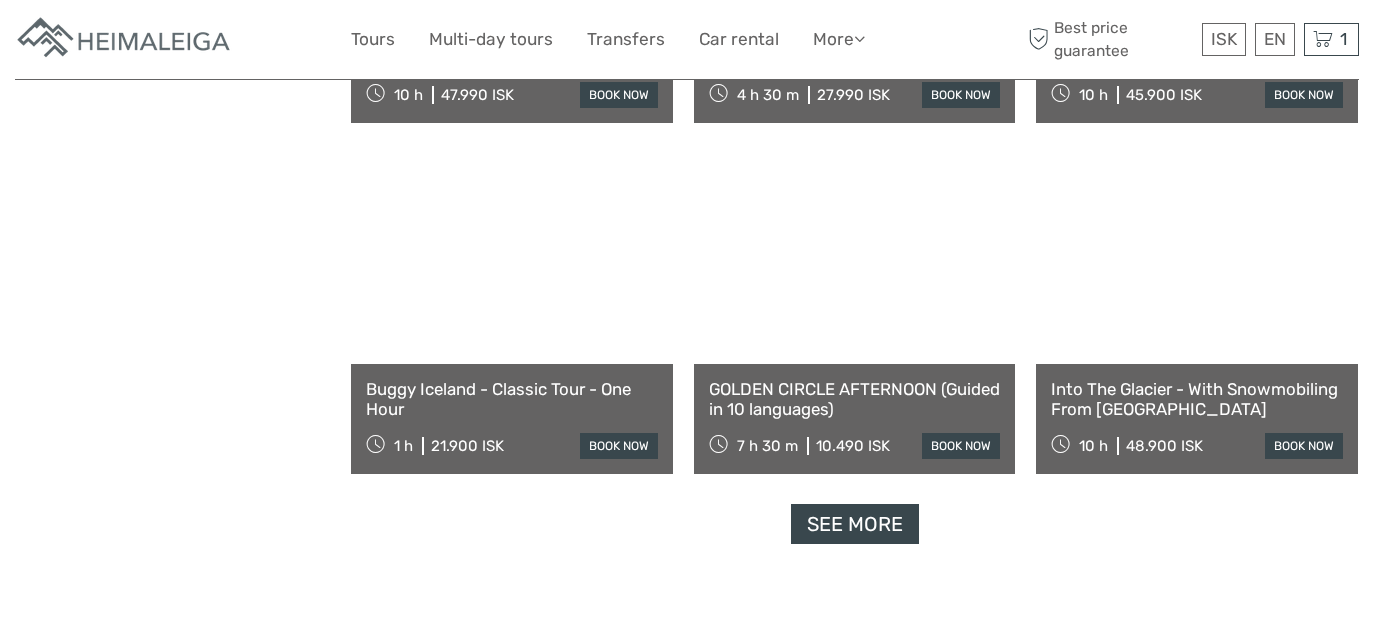 scroll, scrollTop: 10318, scrollLeft: 0, axis: vertical 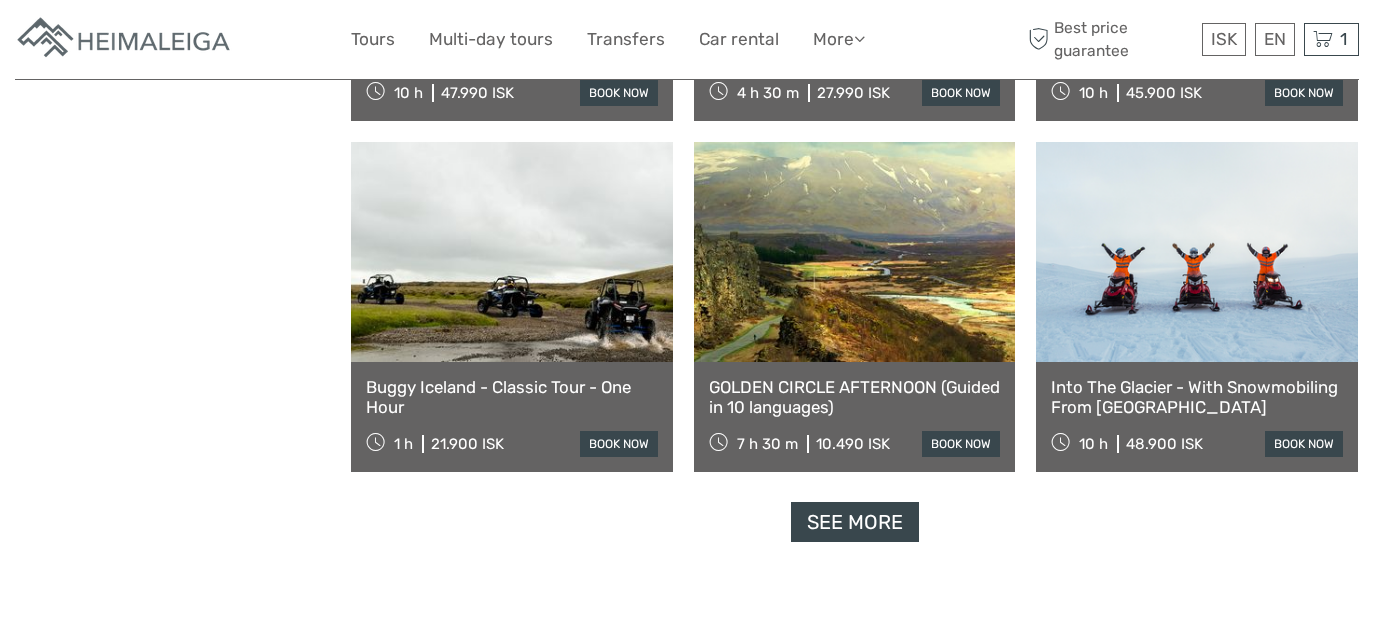 click on "See more" at bounding box center (855, 522) 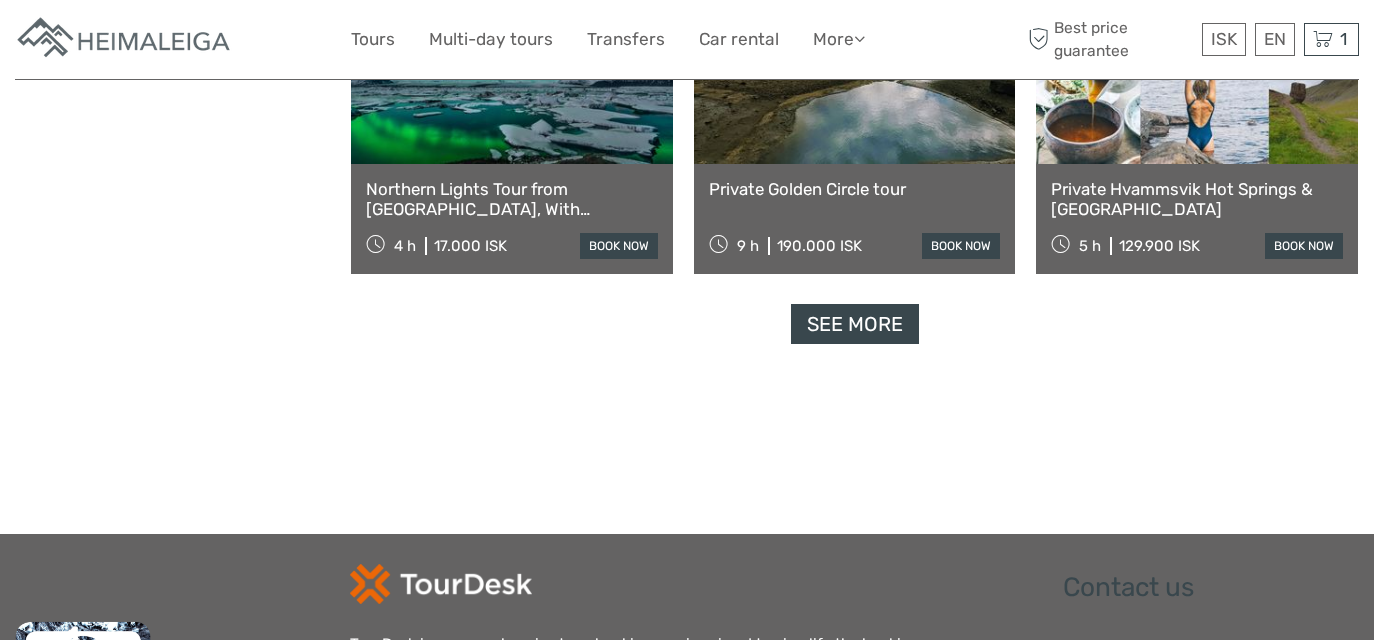 scroll, scrollTop: 12628, scrollLeft: 0, axis: vertical 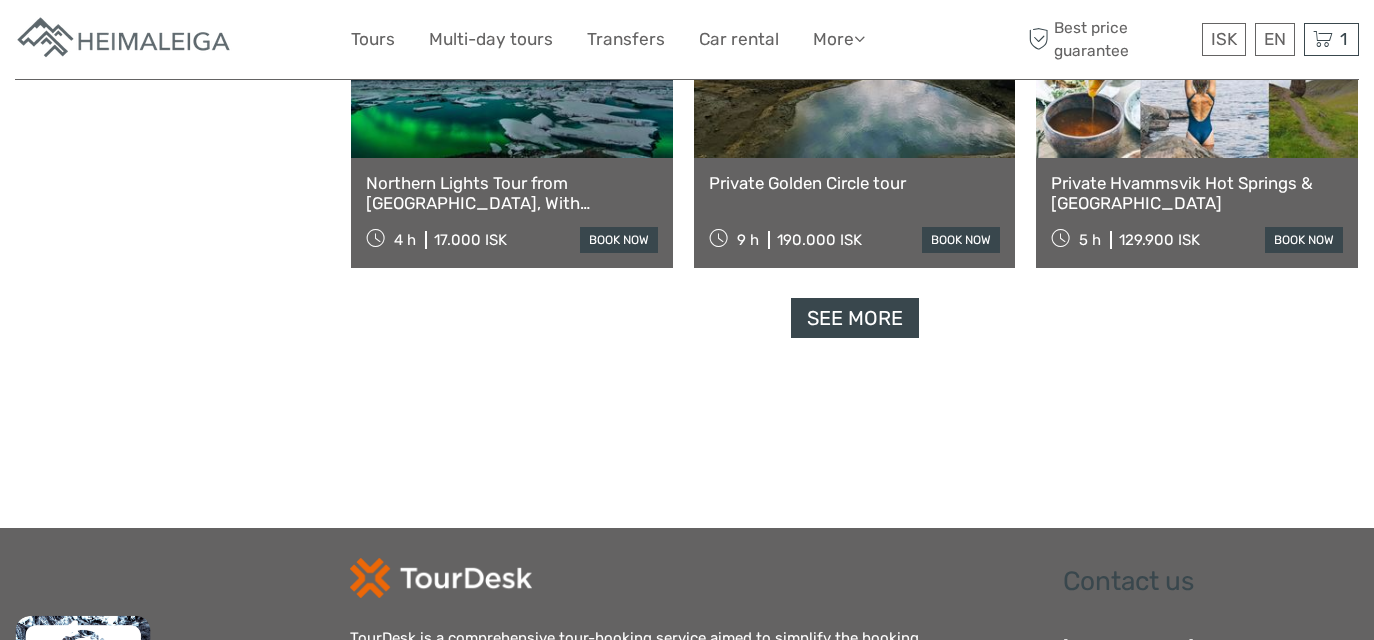 click on "See more" at bounding box center [855, 318] 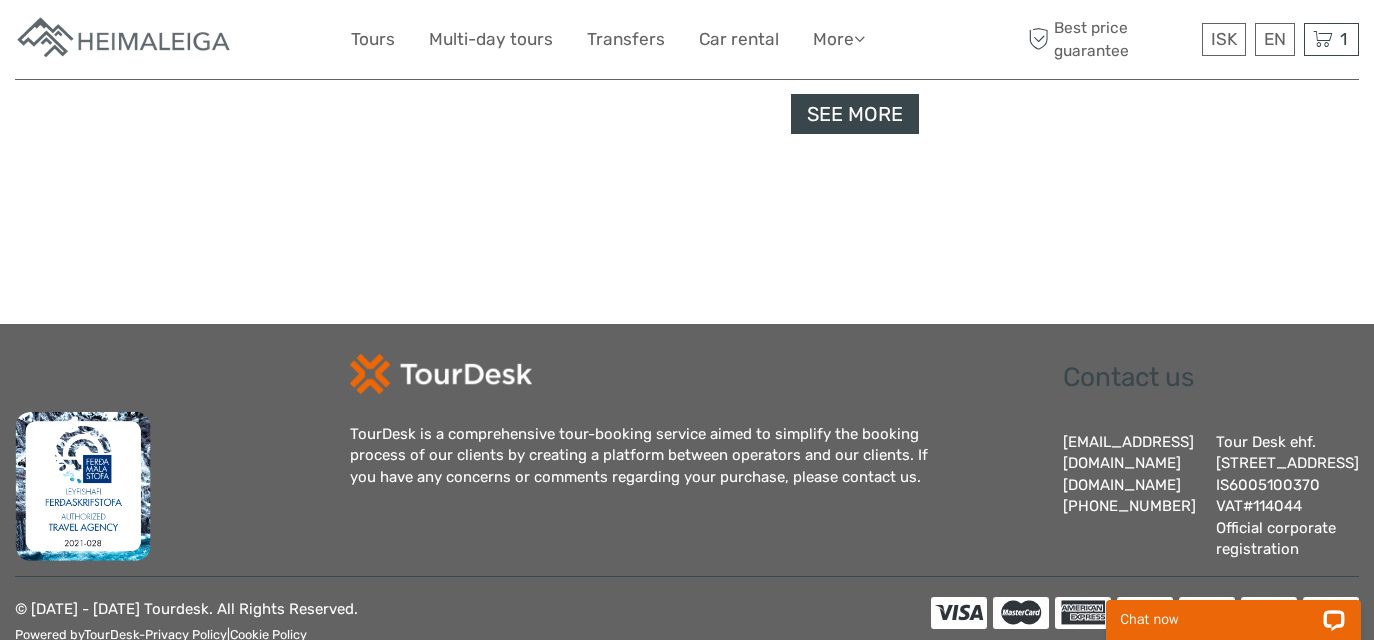 scroll, scrollTop: 14723, scrollLeft: 0, axis: vertical 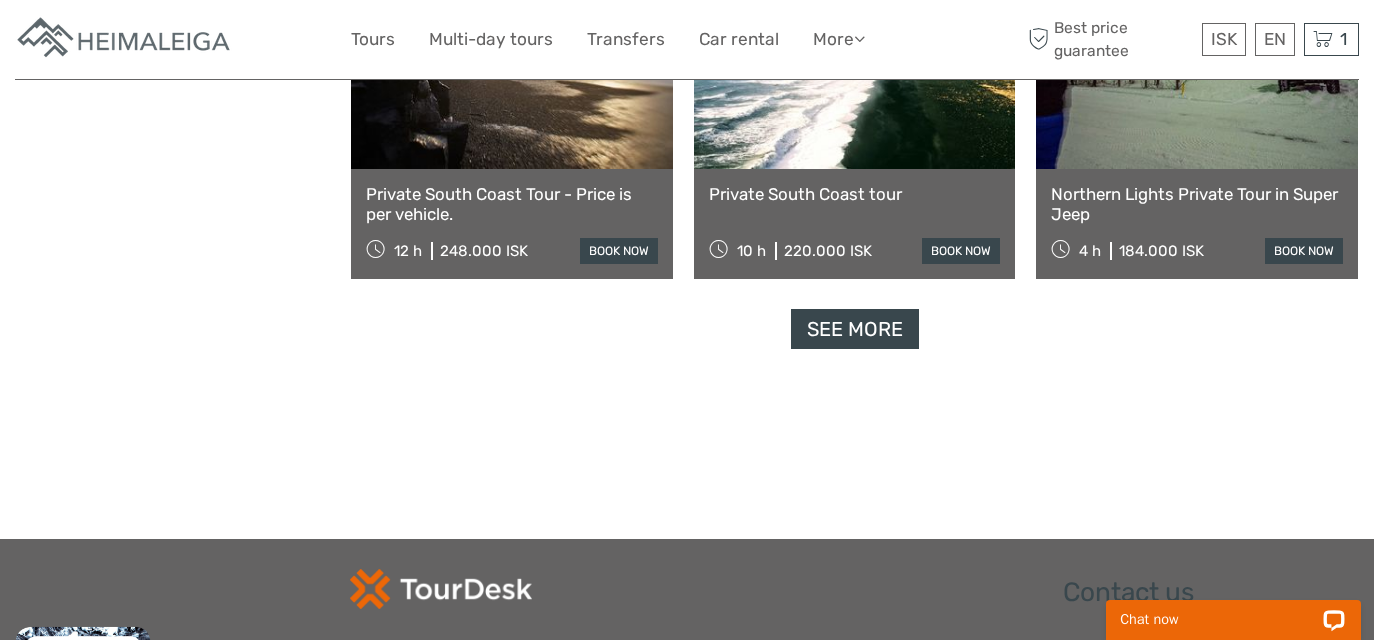 click on "See more" at bounding box center [855, 329] 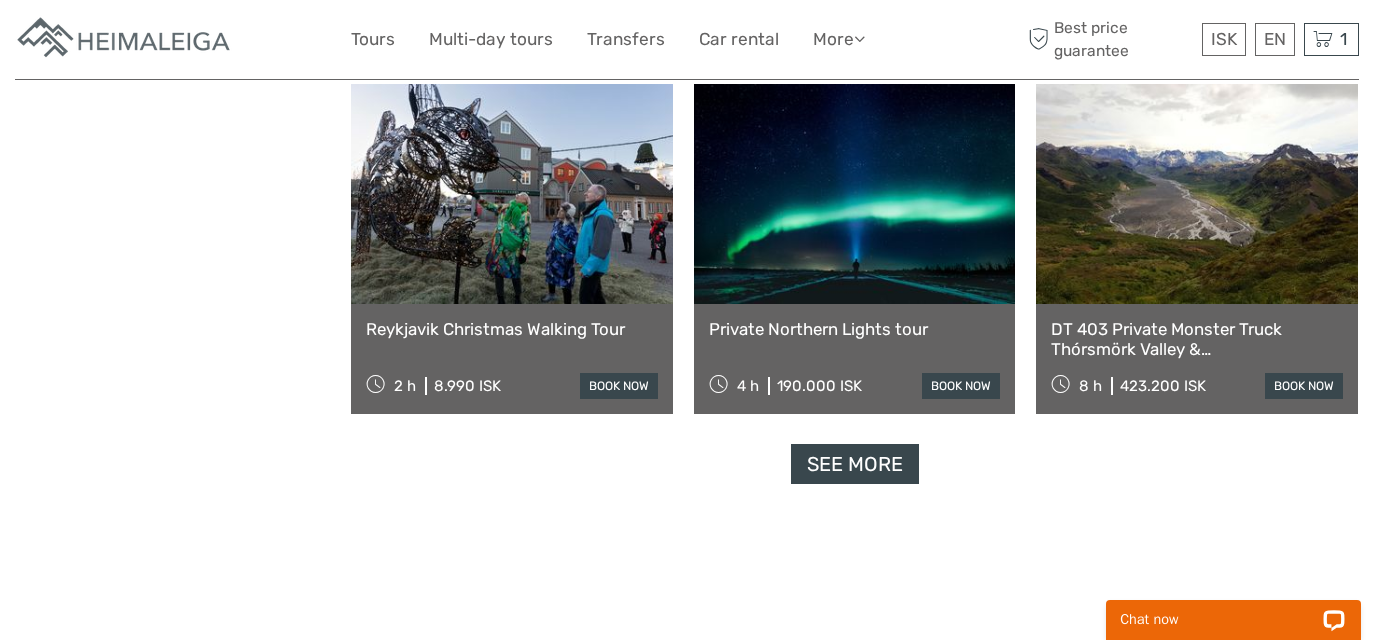 scroll, scrollTop: 16699, scrollLeft: 0, axis: vertical 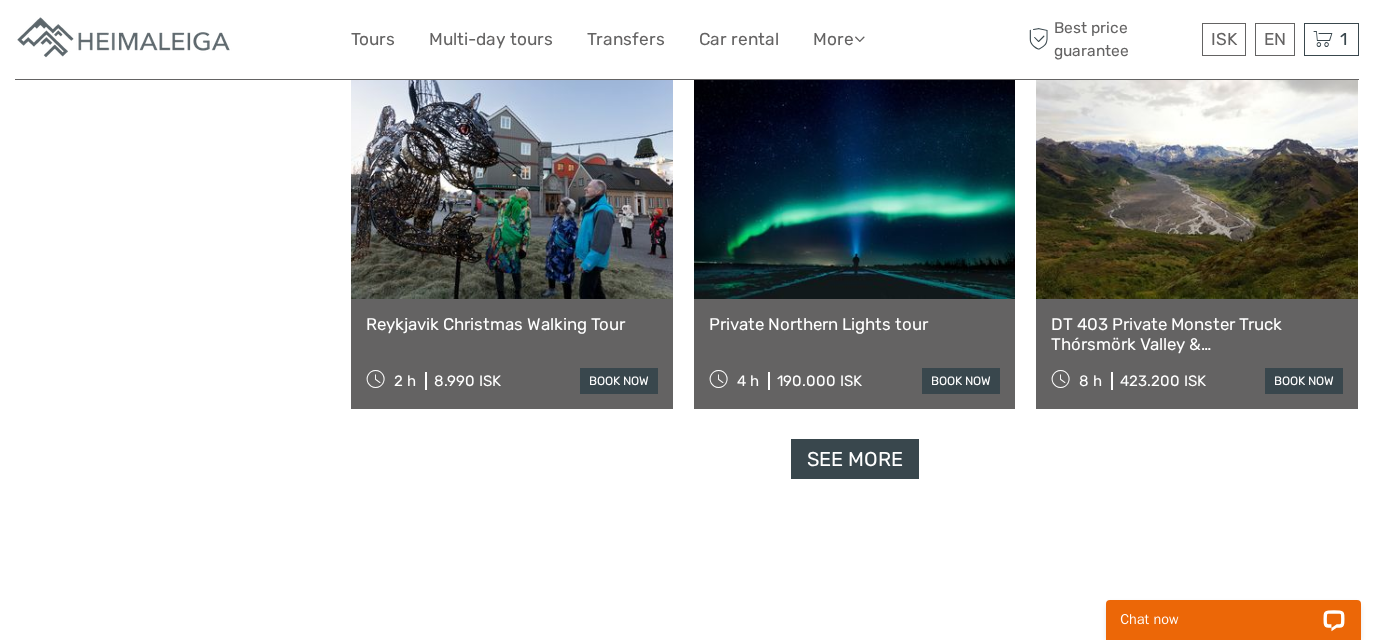click on "See more" at bounding box center (855, 459) 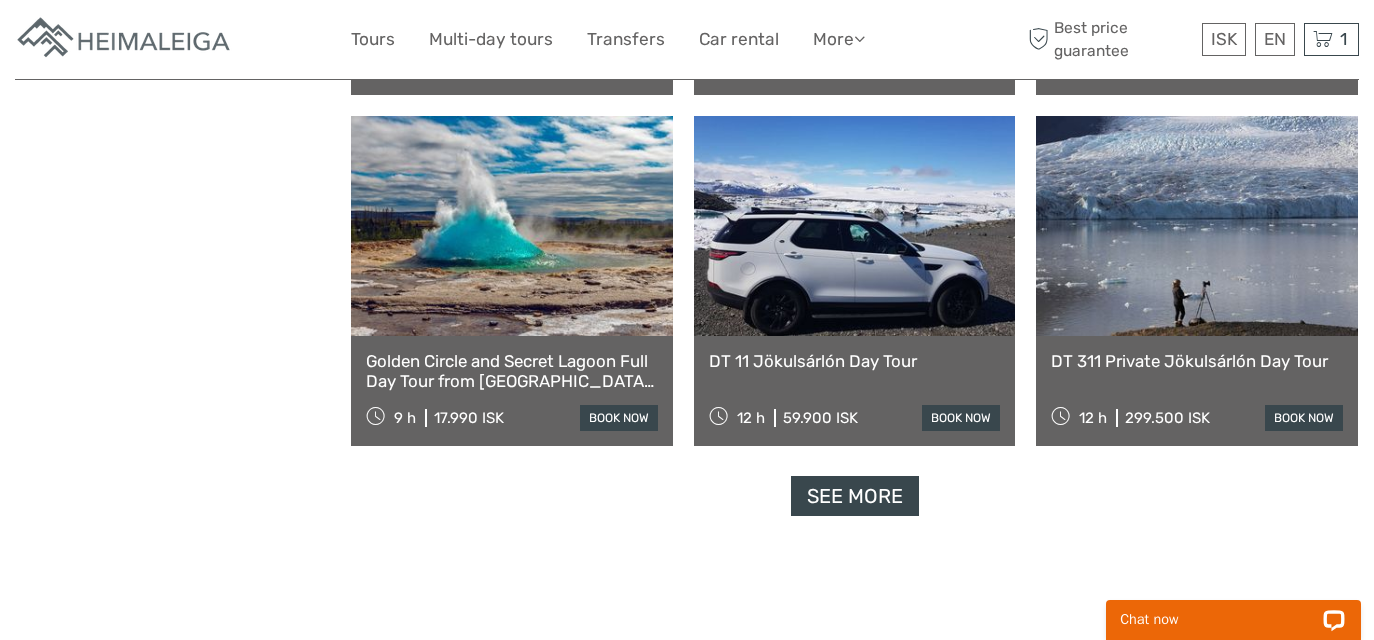 scroll, scrollTop: 18769, scrollLeft: 0, axis: vertical 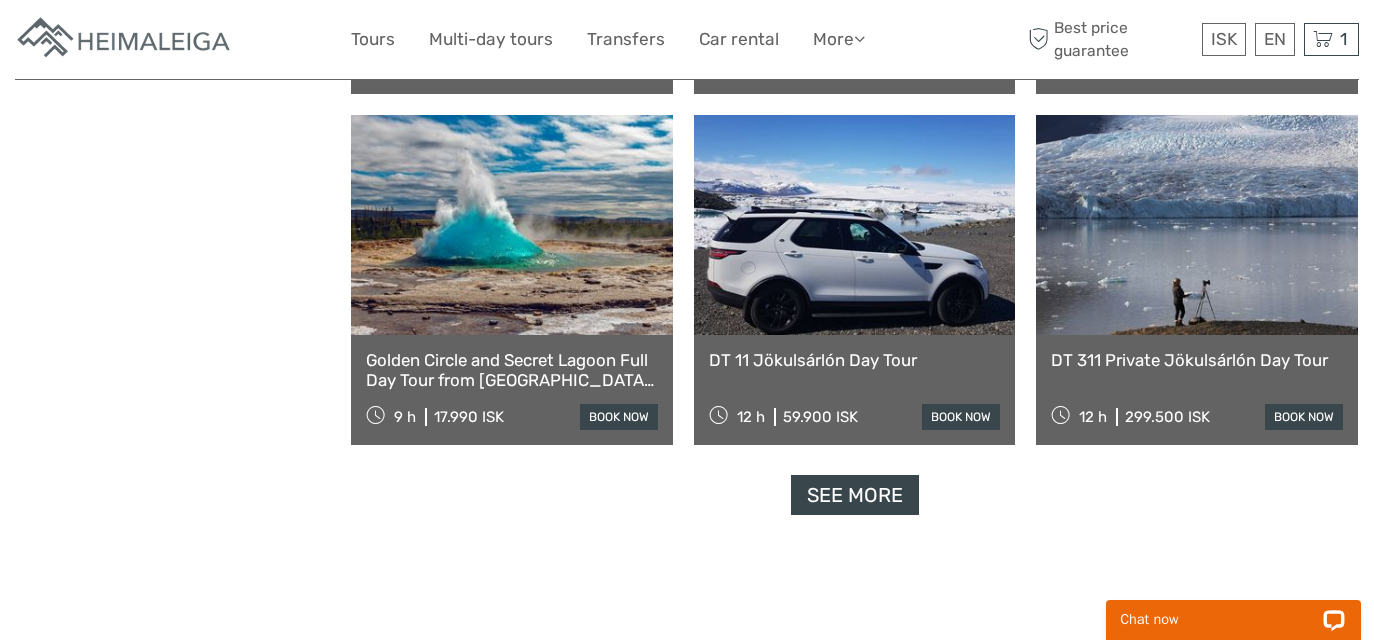 click on "See more" at bounding box center [855, 495] 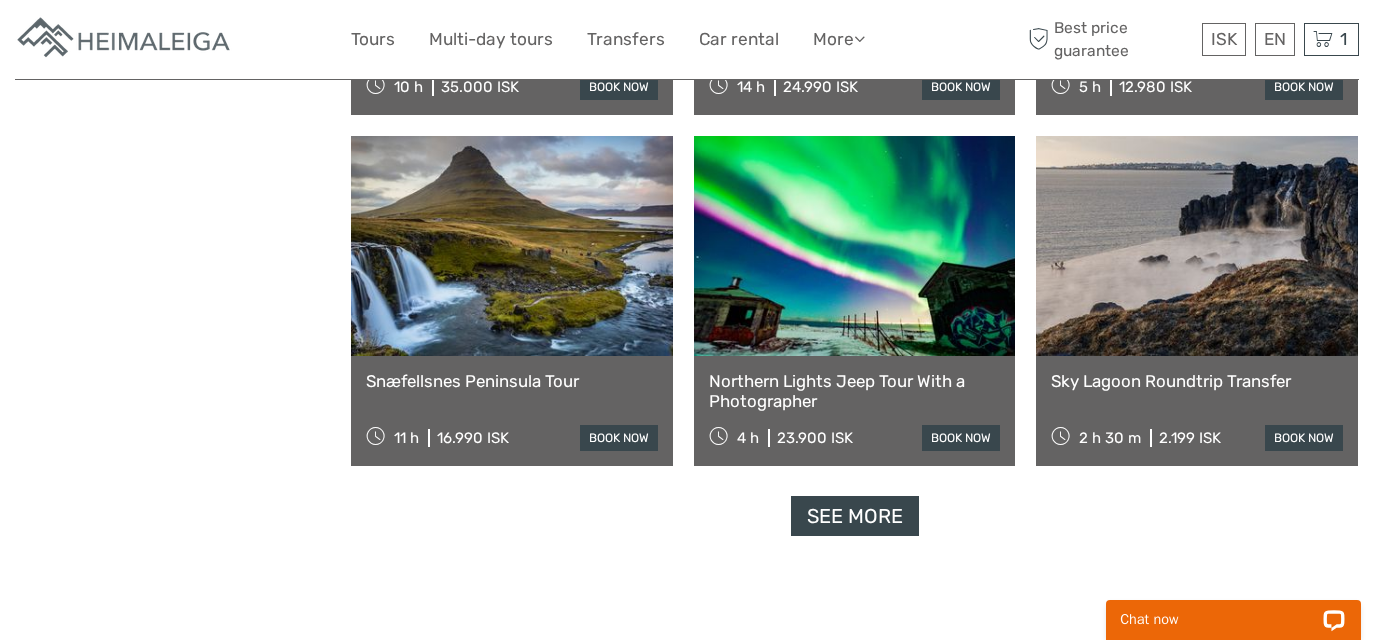 scroll, scrollTop: 20865, scrollLeft: 0, axis: vertical 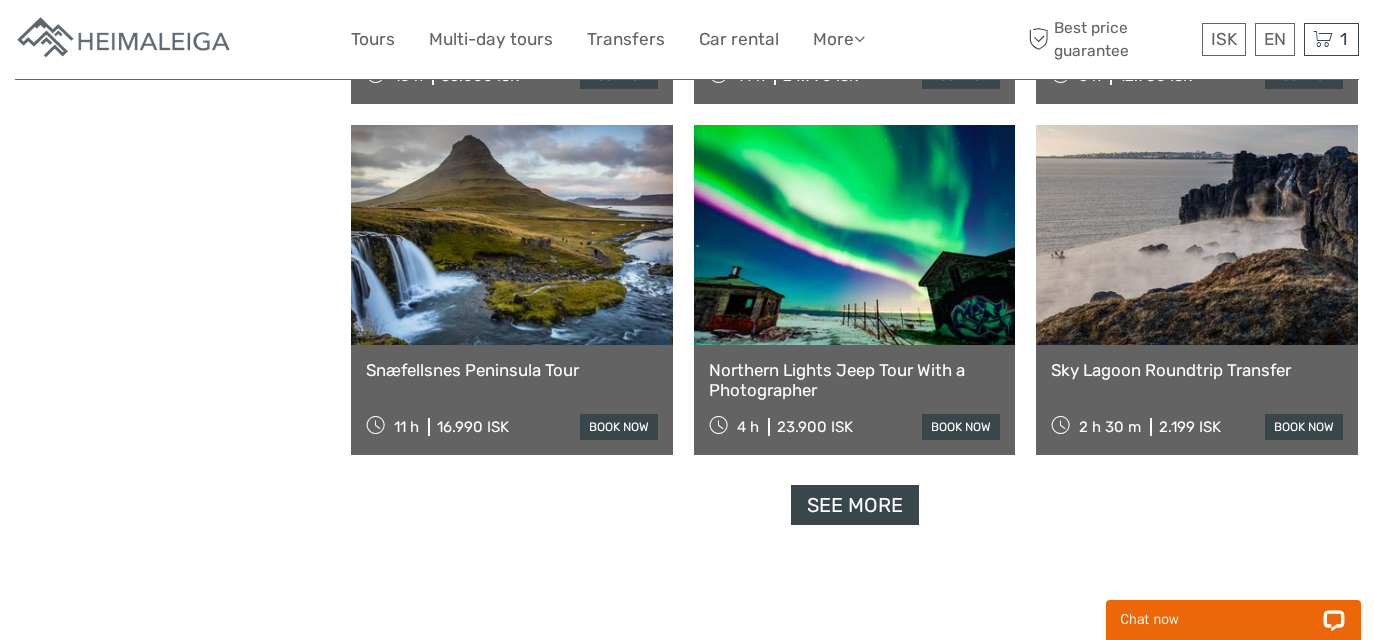 click on "See more" at bounding box center (855, 505) 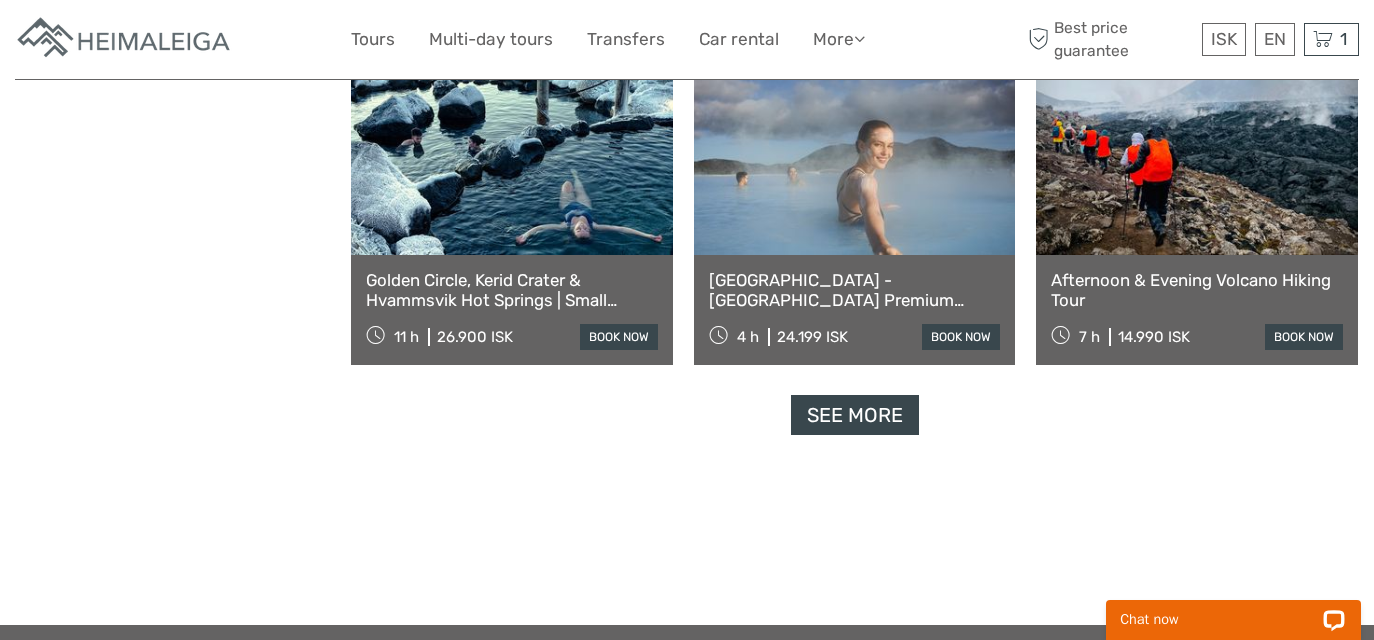scroll, scrollTop: 23078, scrollLeft: 0, axis: vertical 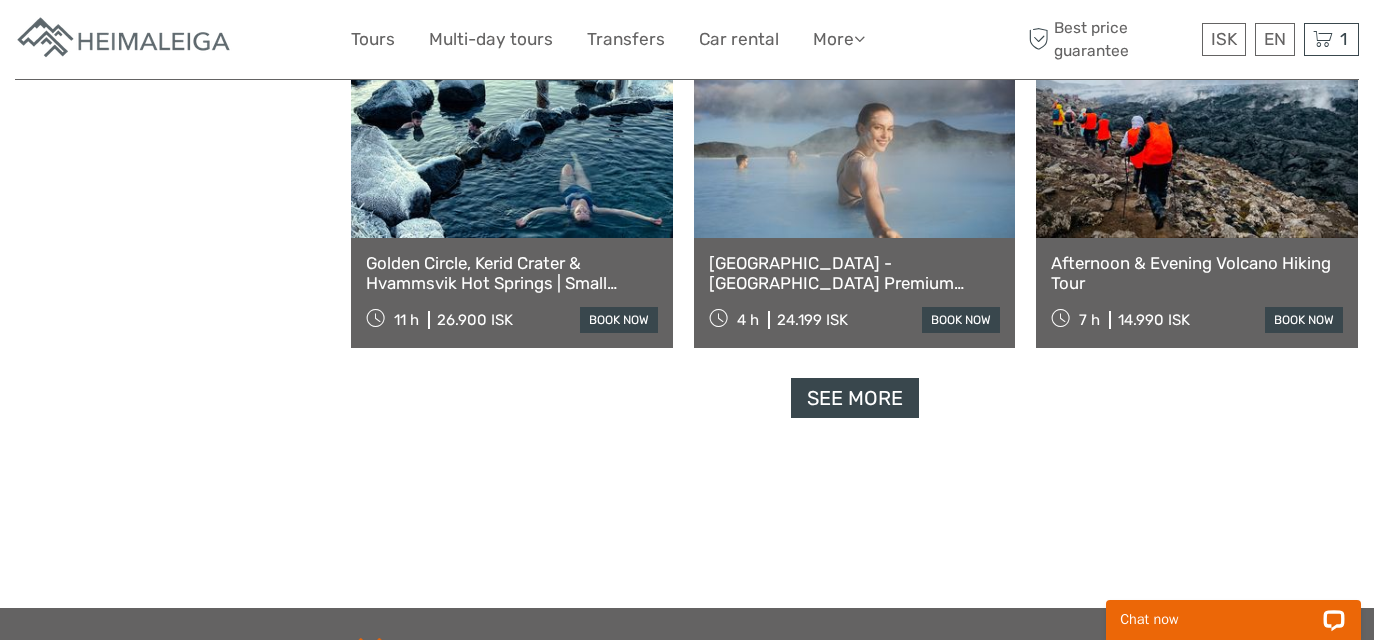 click on "See more" at bounding box center [855, 398] 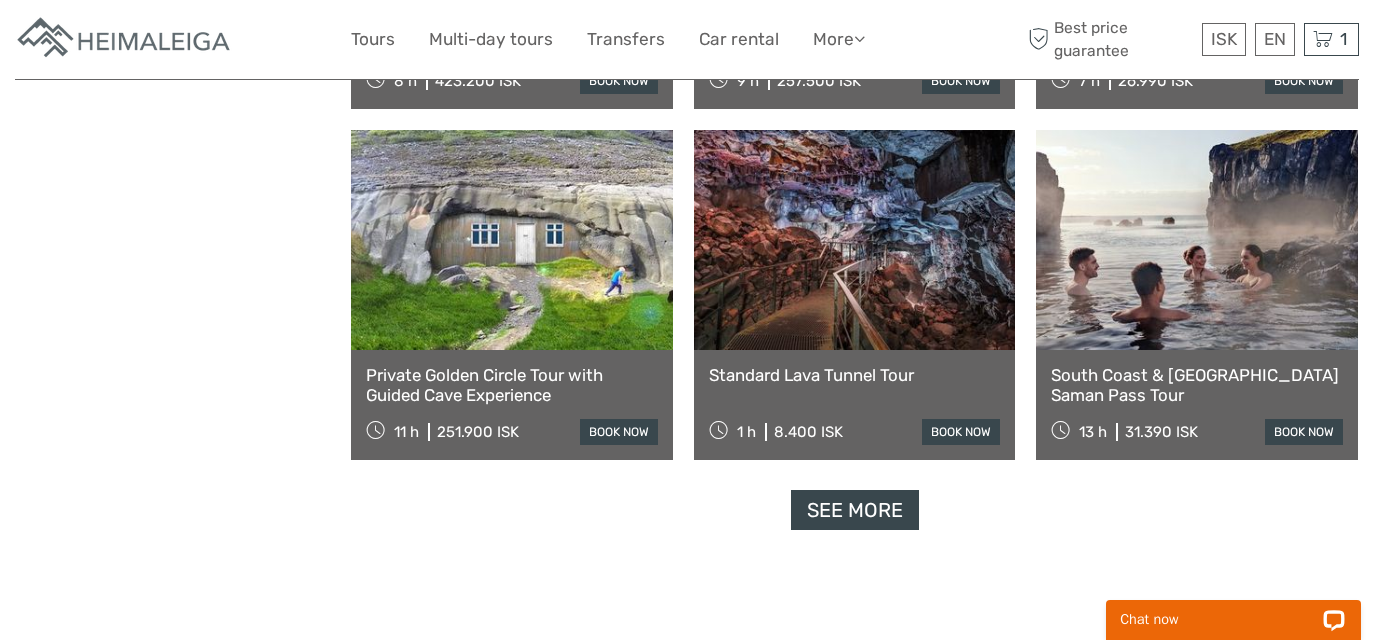 scroll, scrollTop: 25075, scrollLeft: 0, axis: vertical 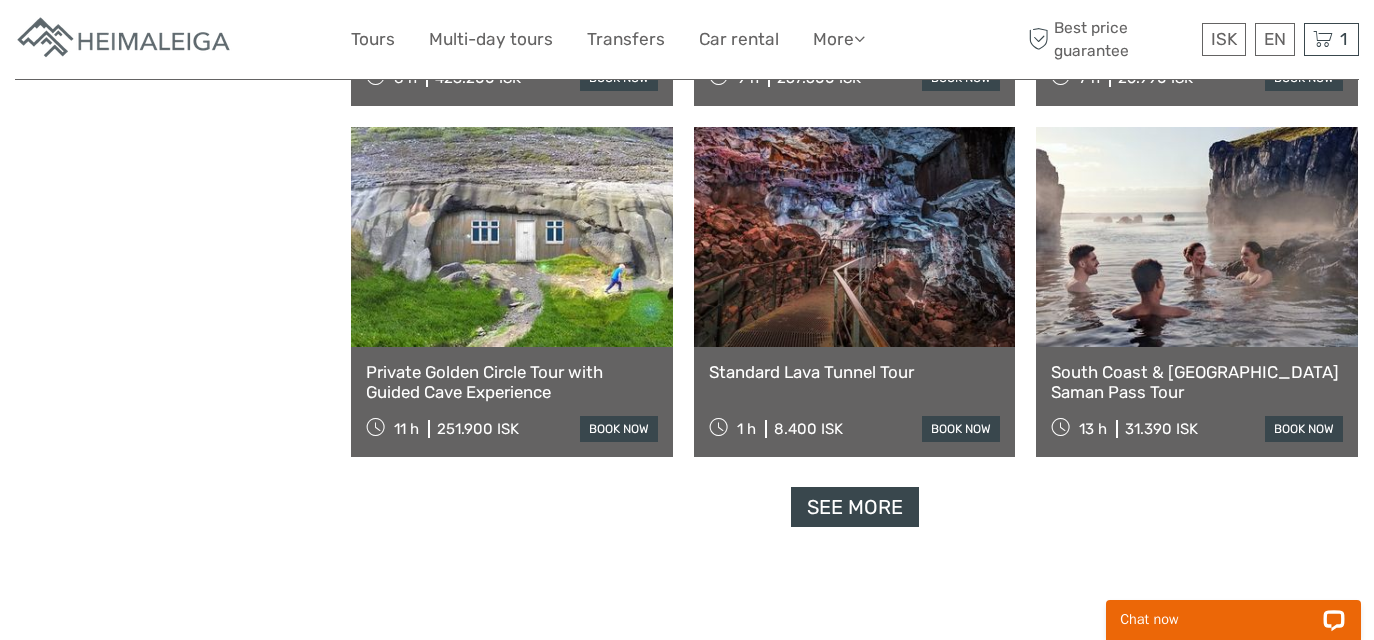 click on "See more" at bounding box center (855, 507) 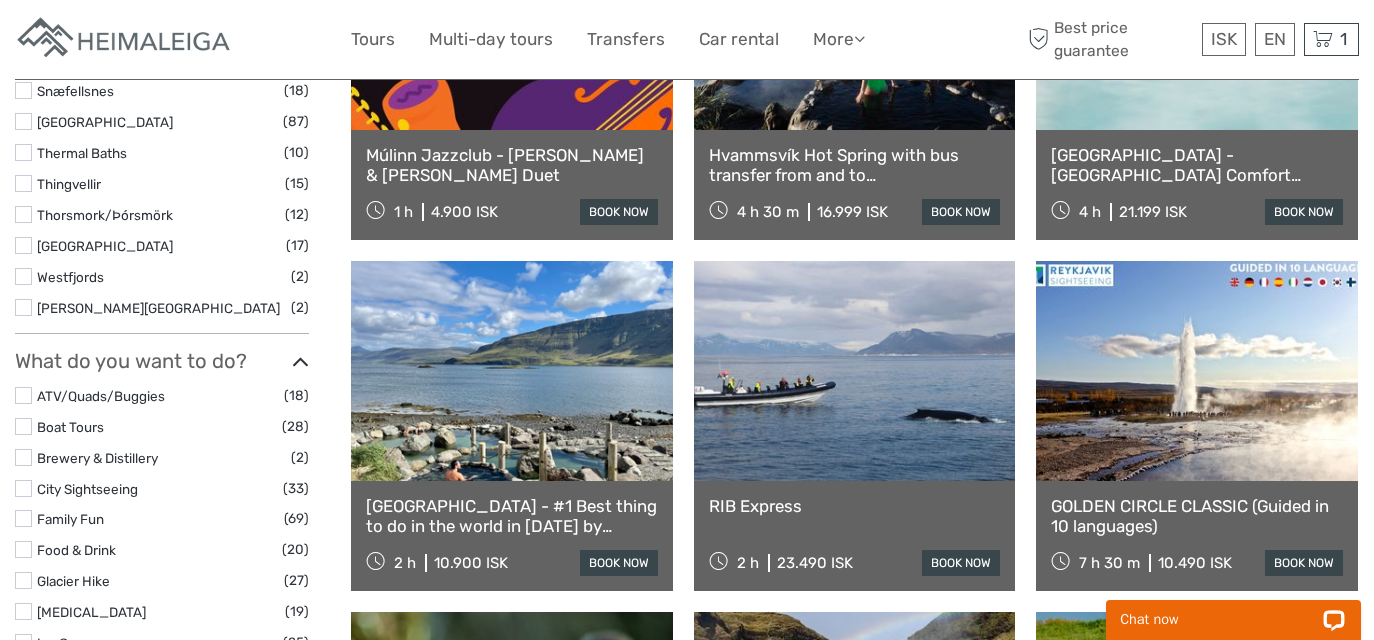 scroll, scrollTop: 1427, scrollLeft: 0, axis: vertical 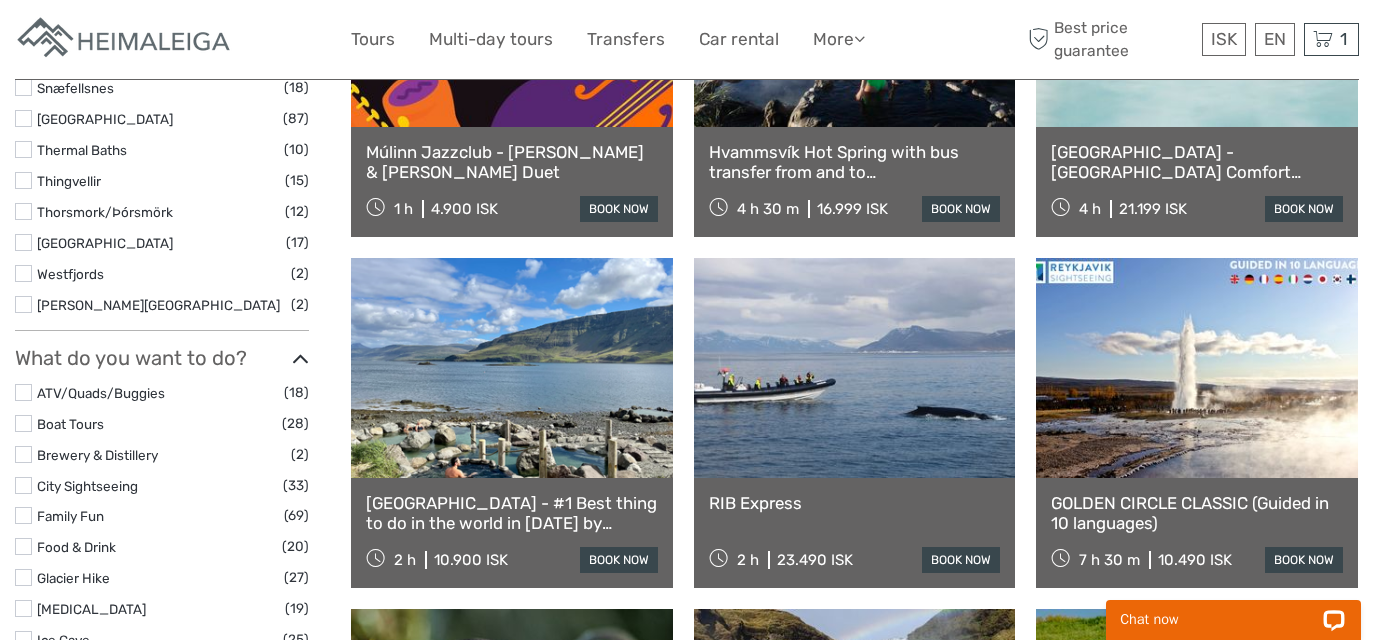 click at bounding box center [23, 515] 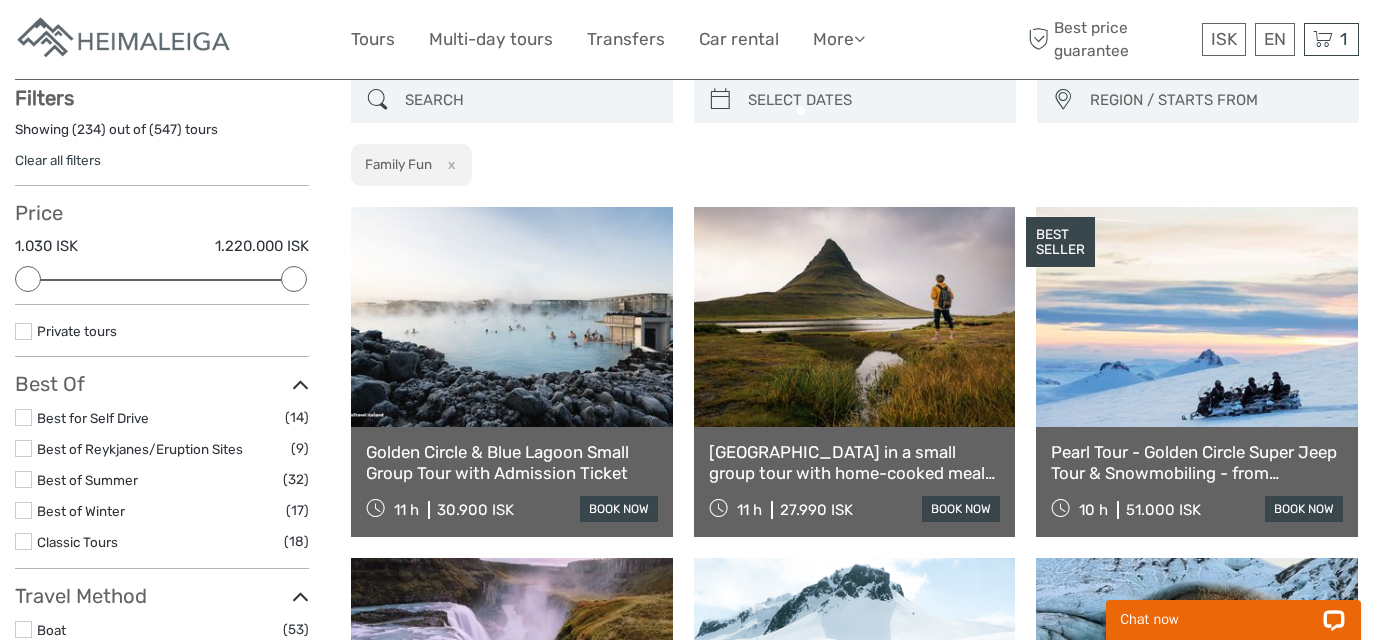 scroll, scrollTop: 113, scrollLeft: 0, axis: vertical 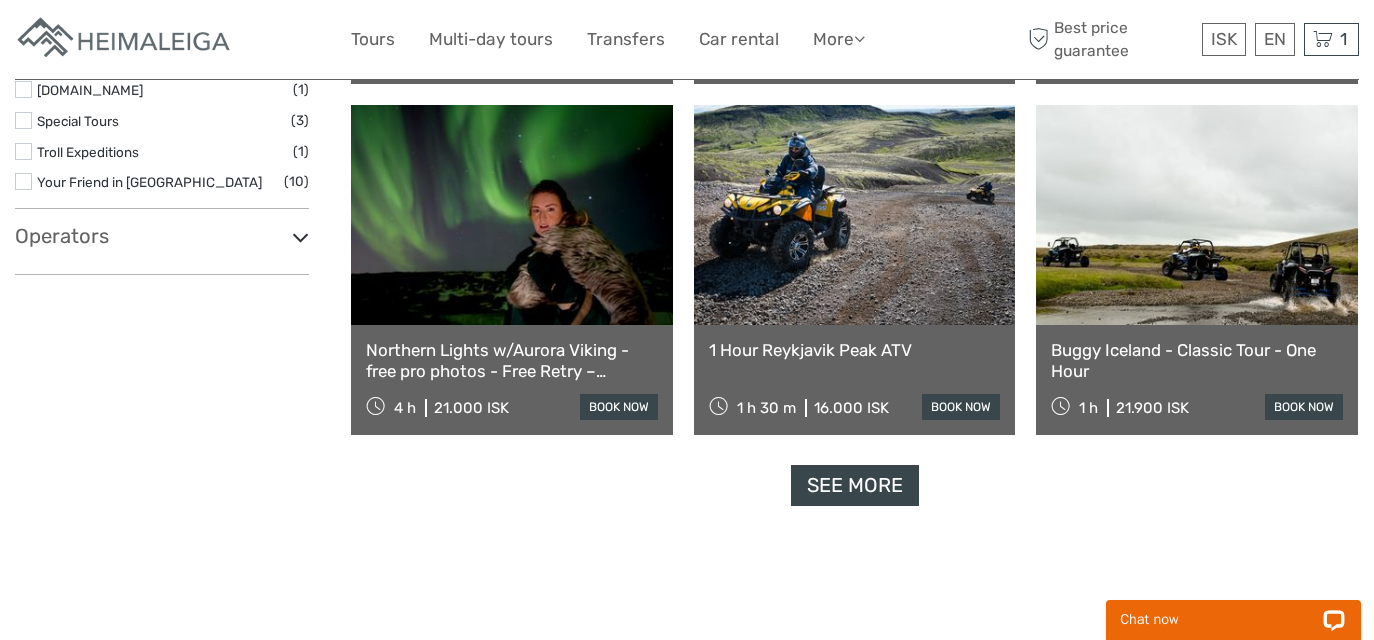 click on "See more" at bounding box center [855, 485] 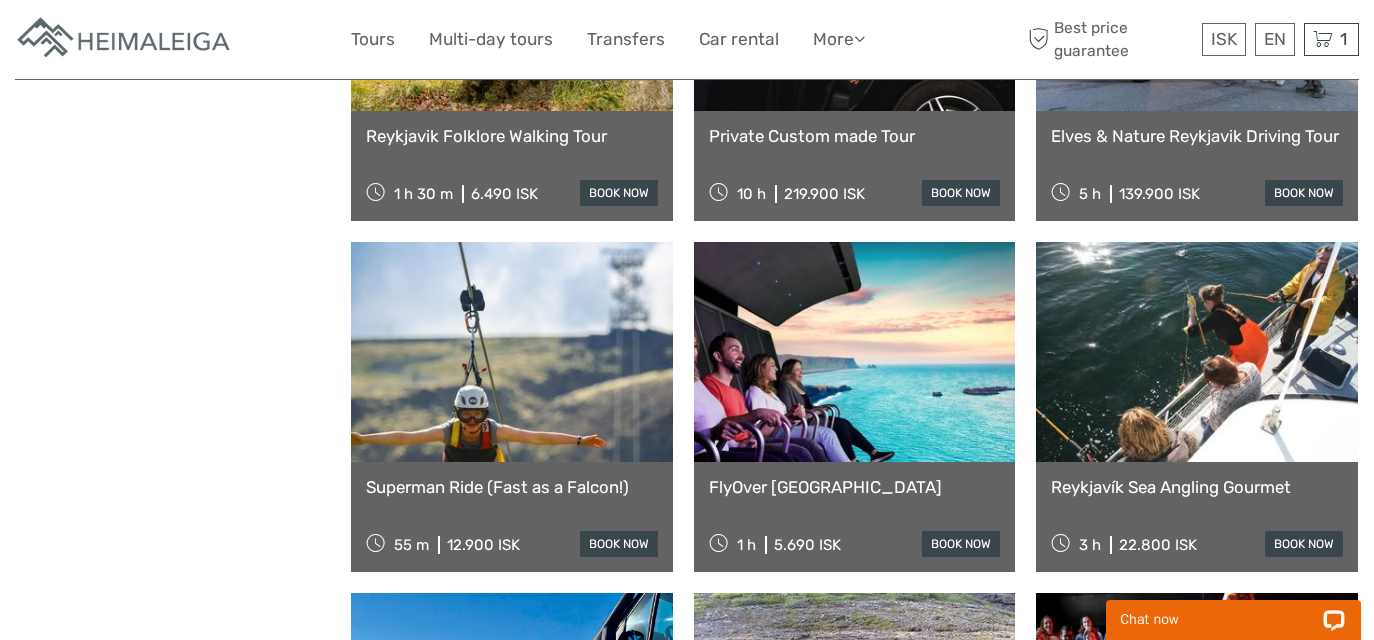 scroll, scrollTop: 3244, scrollLeft: 0, axis: vertical 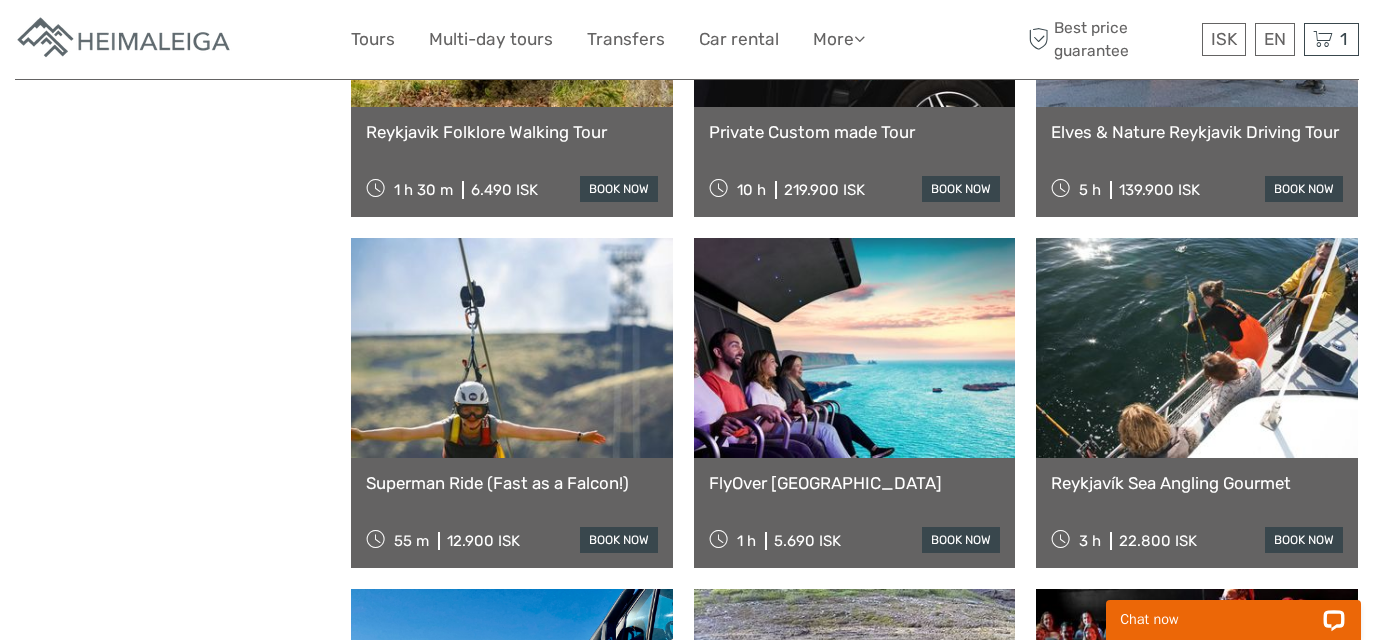 click at bounding box center [855, 348] 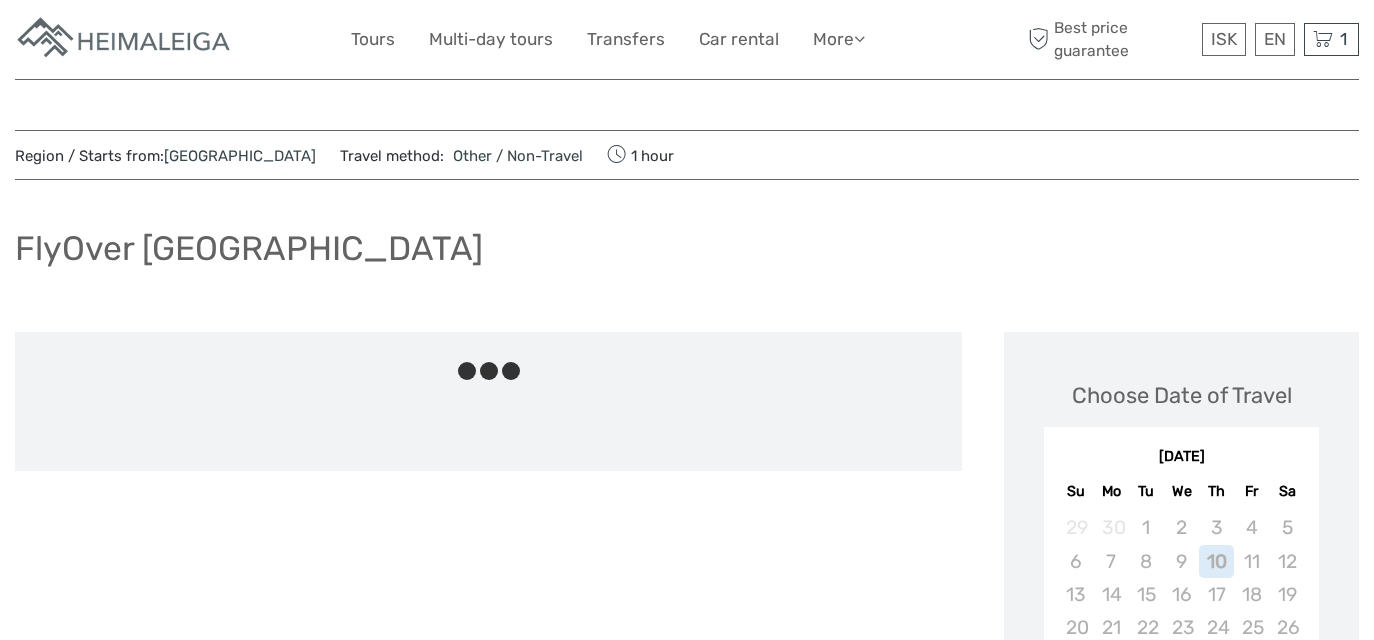 scroll, scrollTop: 0, scrollLeft: 0, axis: both 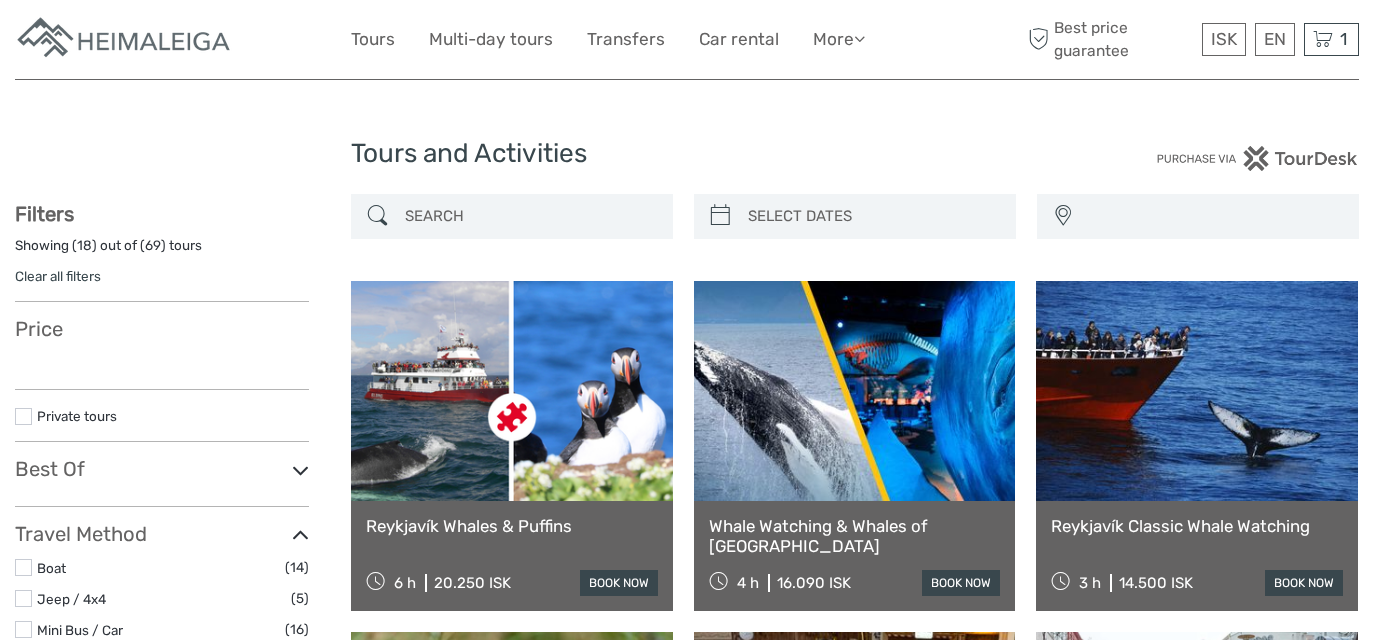 select 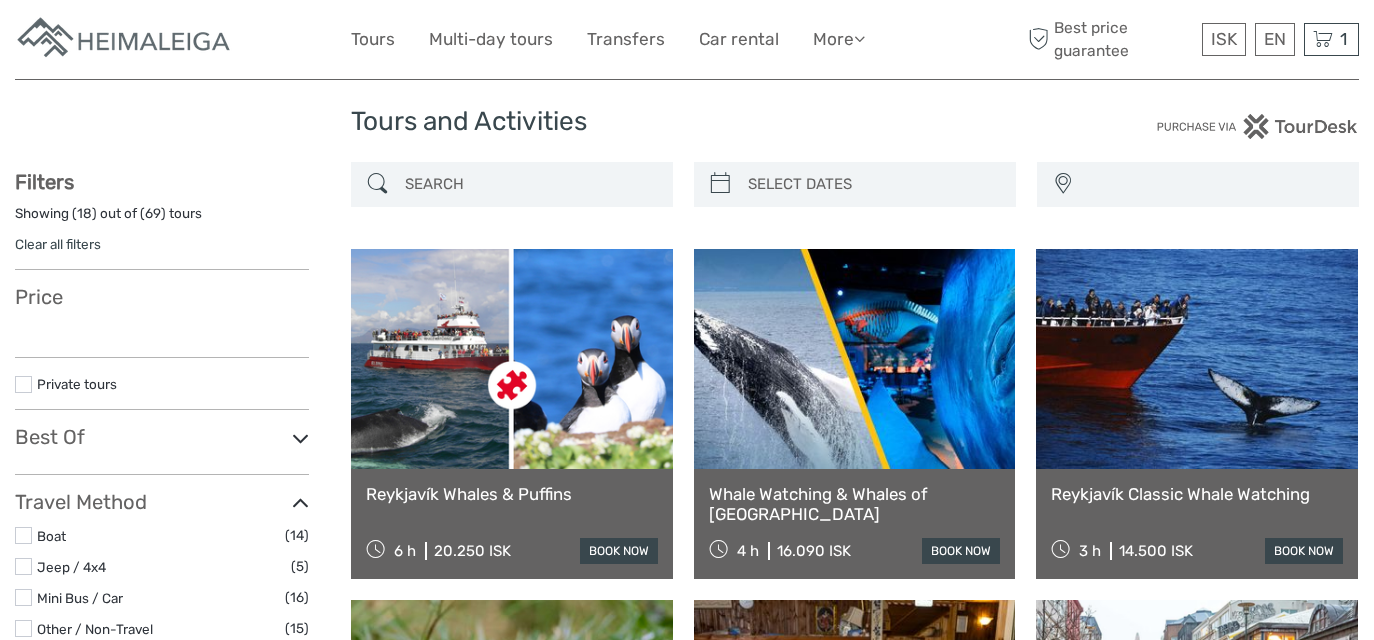 select 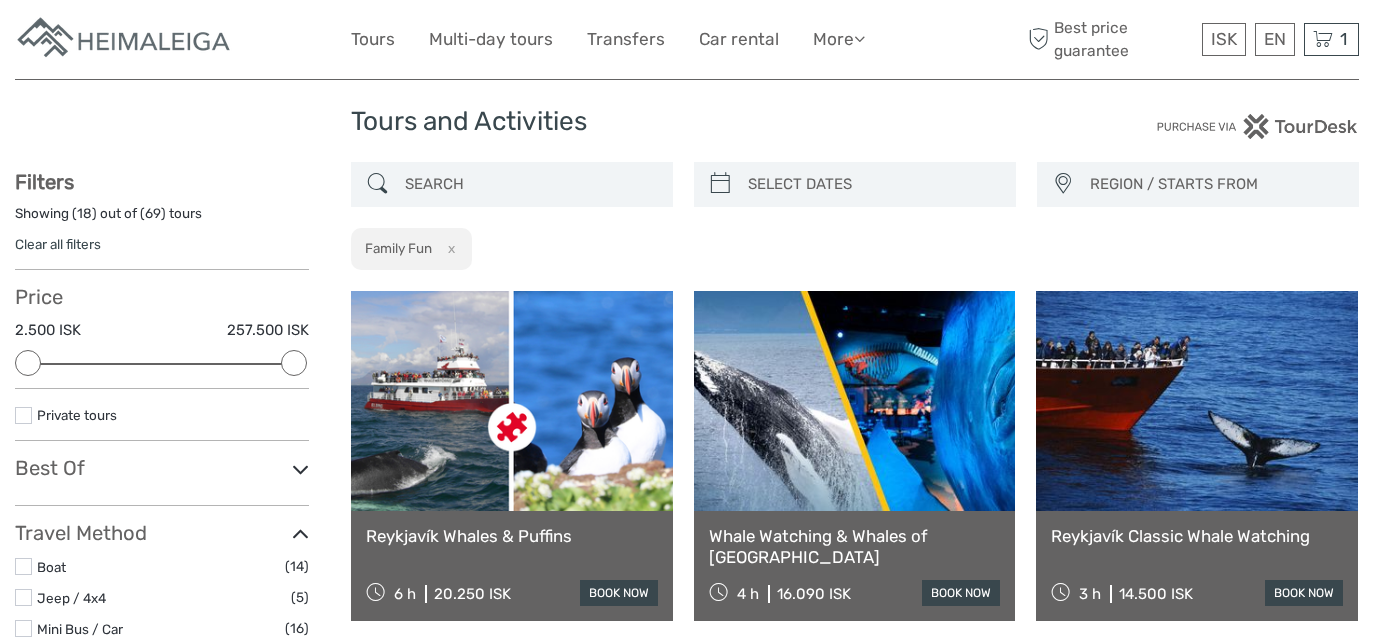 scroll, scrollTop: 48, scrollLeft: 0, axis: vertical 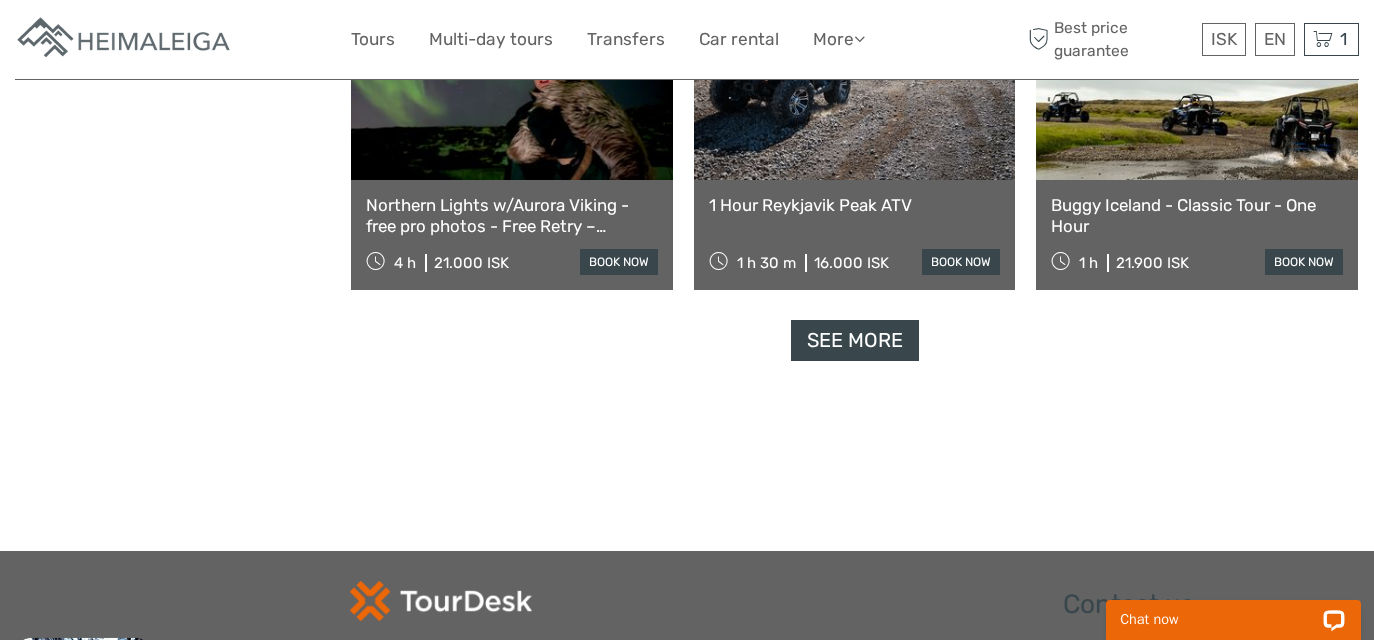 click on "See more" at bounding box center [855, 340] 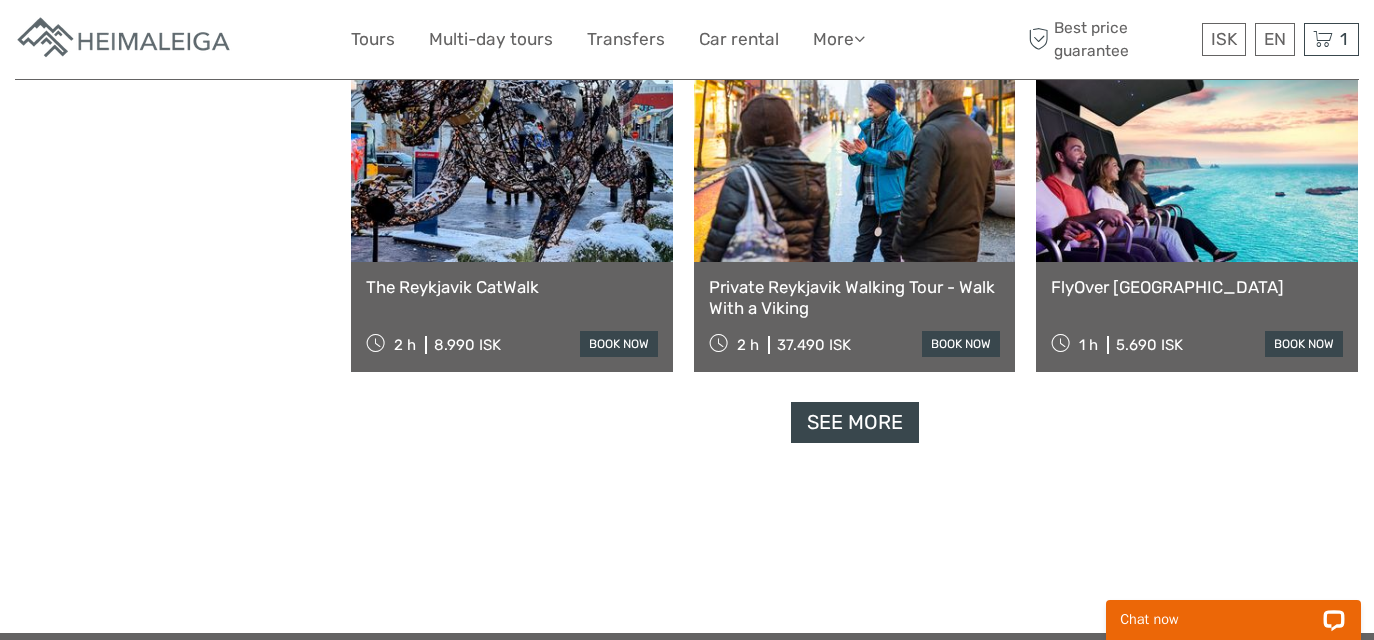 scroll, scrollTop: 4146, scrollLeft: 0, axis: vertical 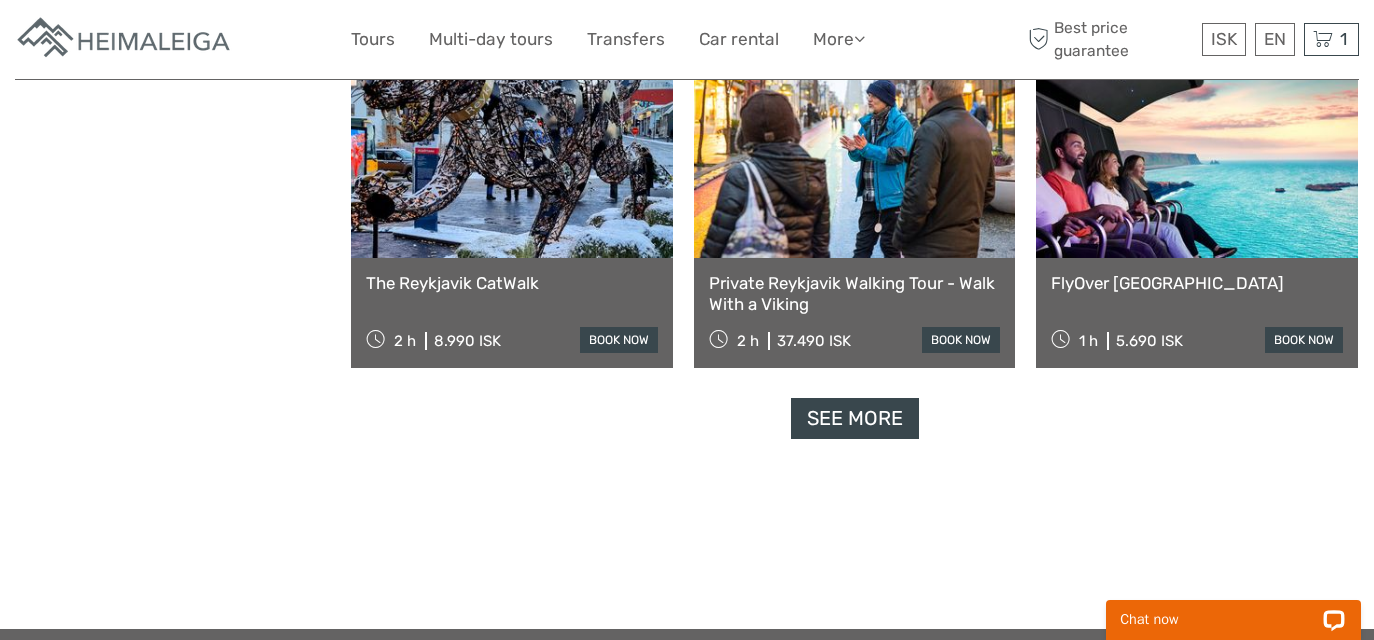 click on "See more" at bounding box center [855, 418] 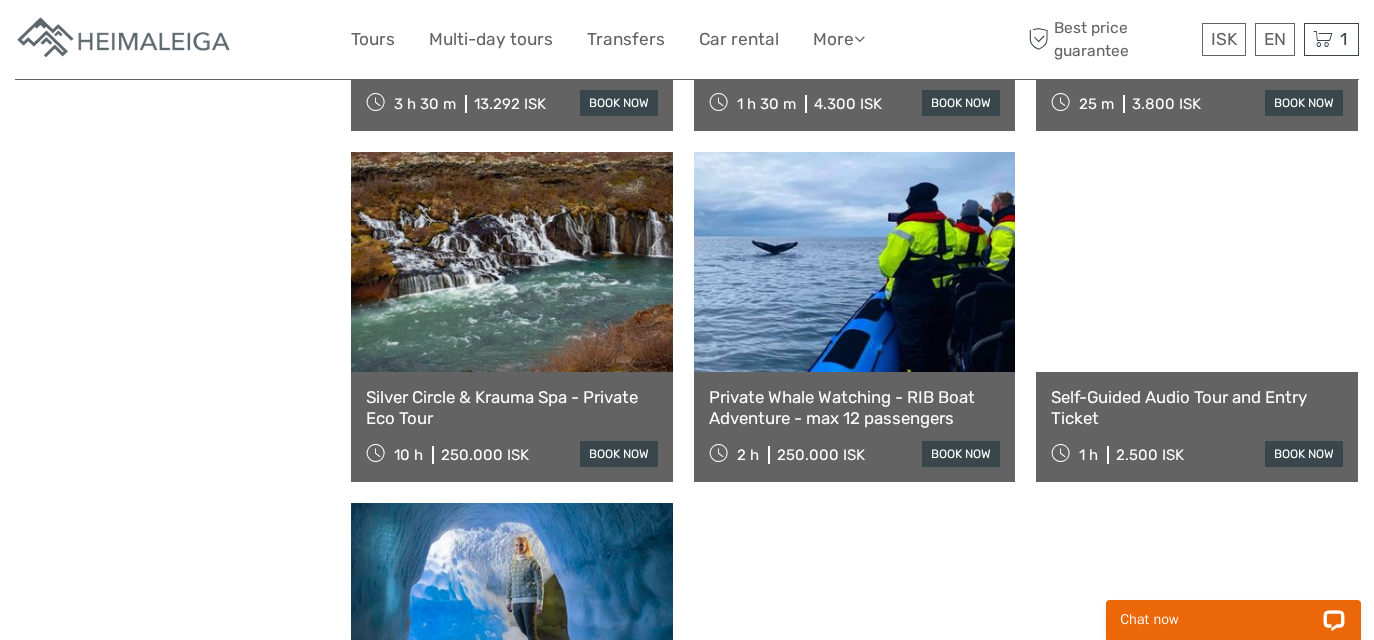 scroll, scrollTop: 6149, scrollLeft: 0, axis: vertical 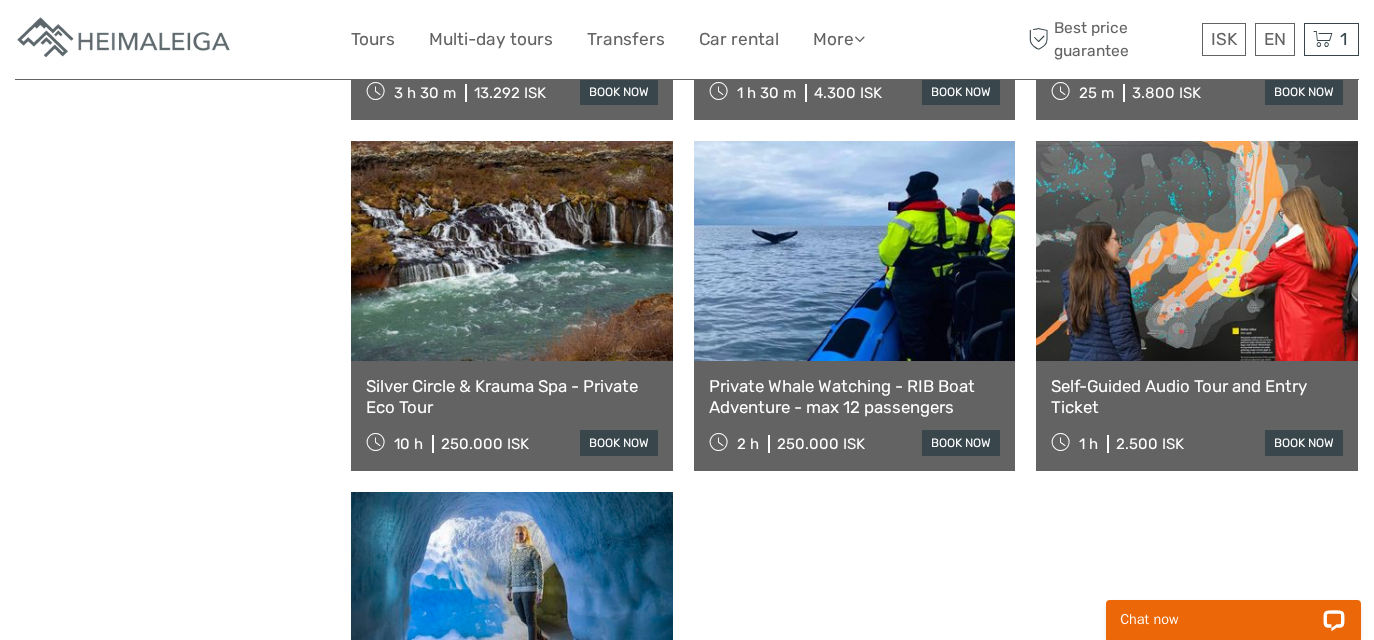 click on "See more" at bounding box center [855, 872] 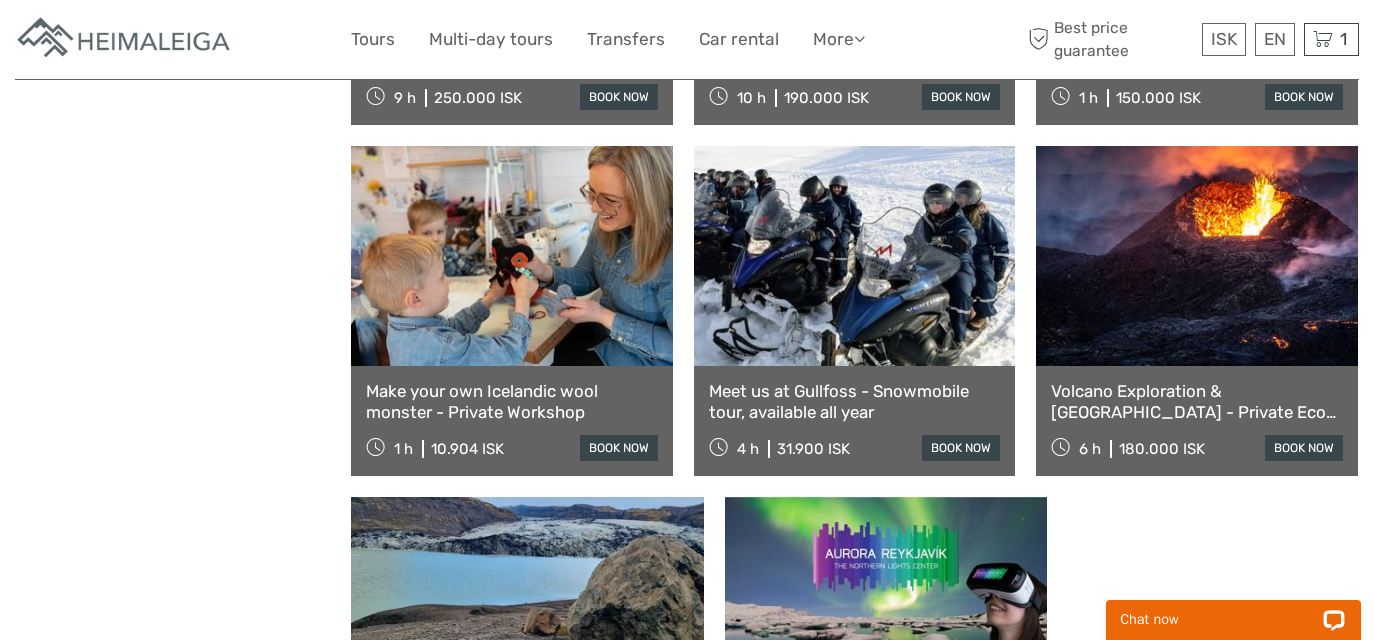scroll, scrollTop: 5089, scrollLeft: 0, axis: vertical 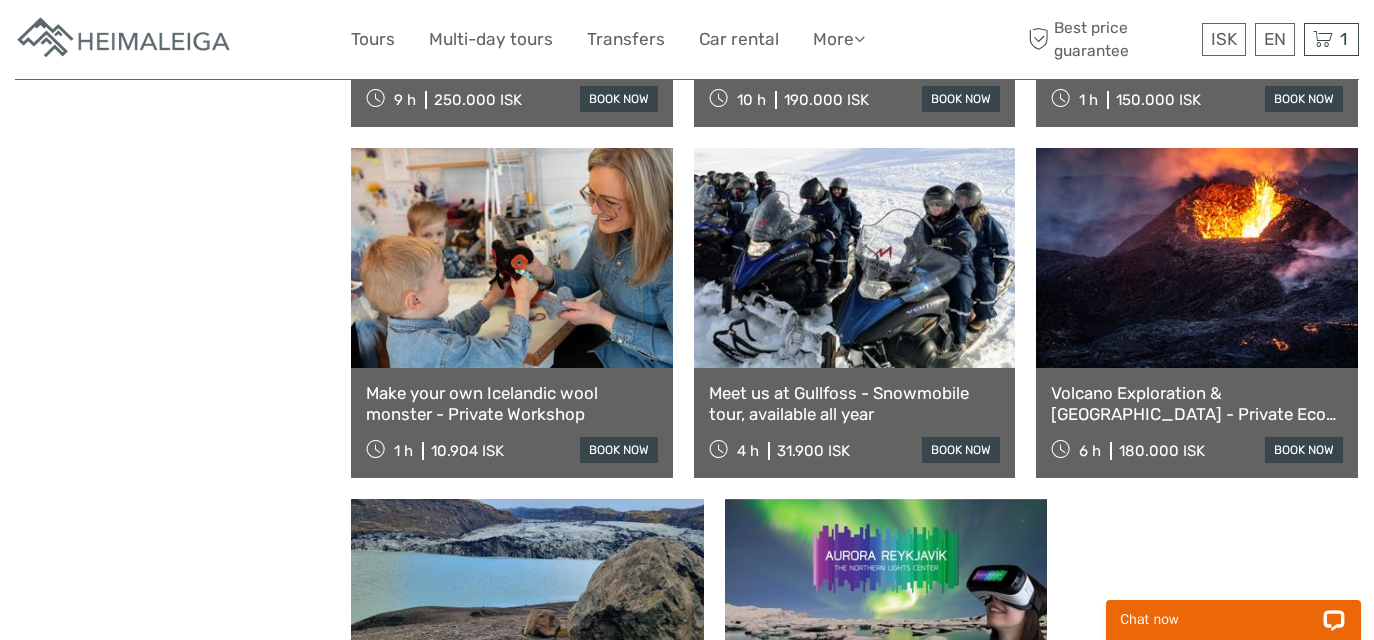 click at bounding box center (512, 258) 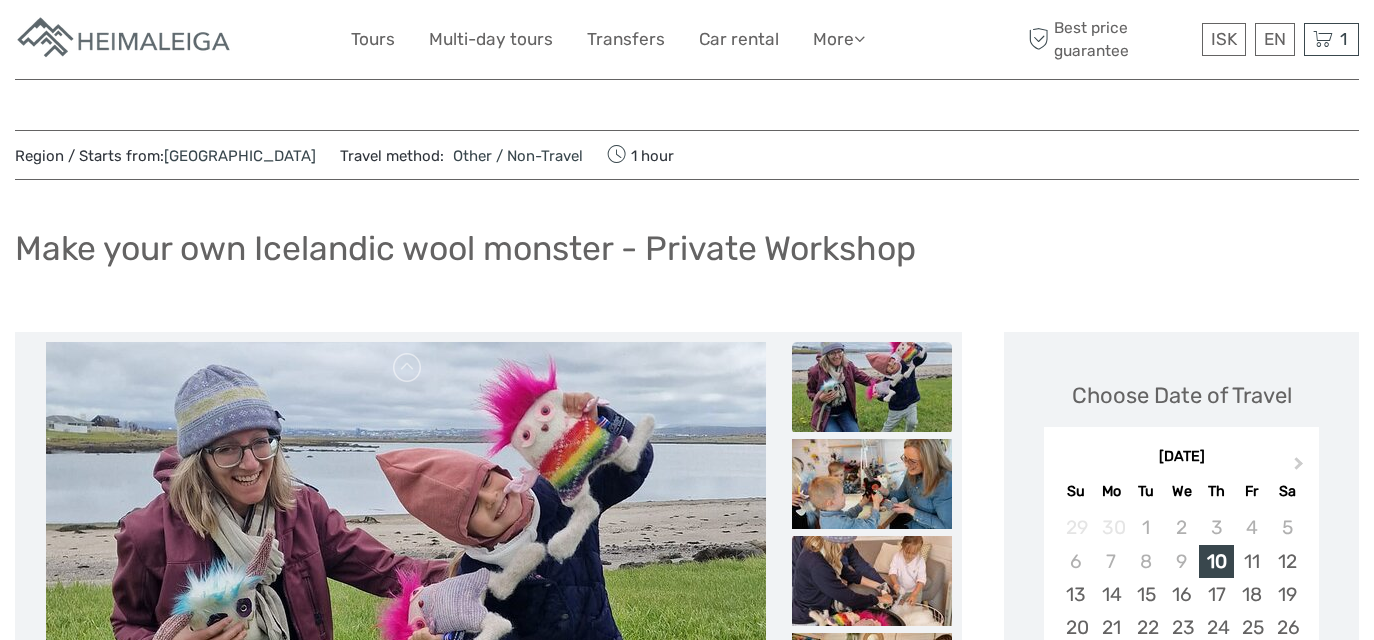 scroll, scrollTop: 69, scrollLeft: 0, axis: vertical 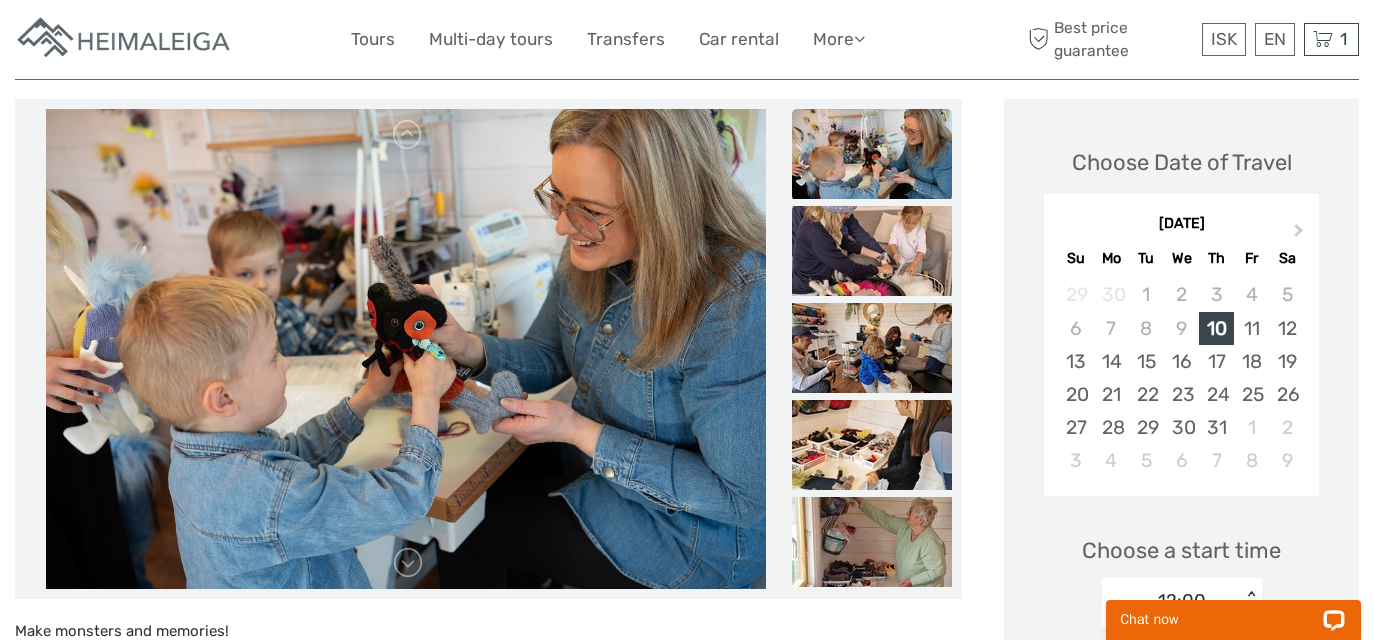 click at bounding box center [872, 154] 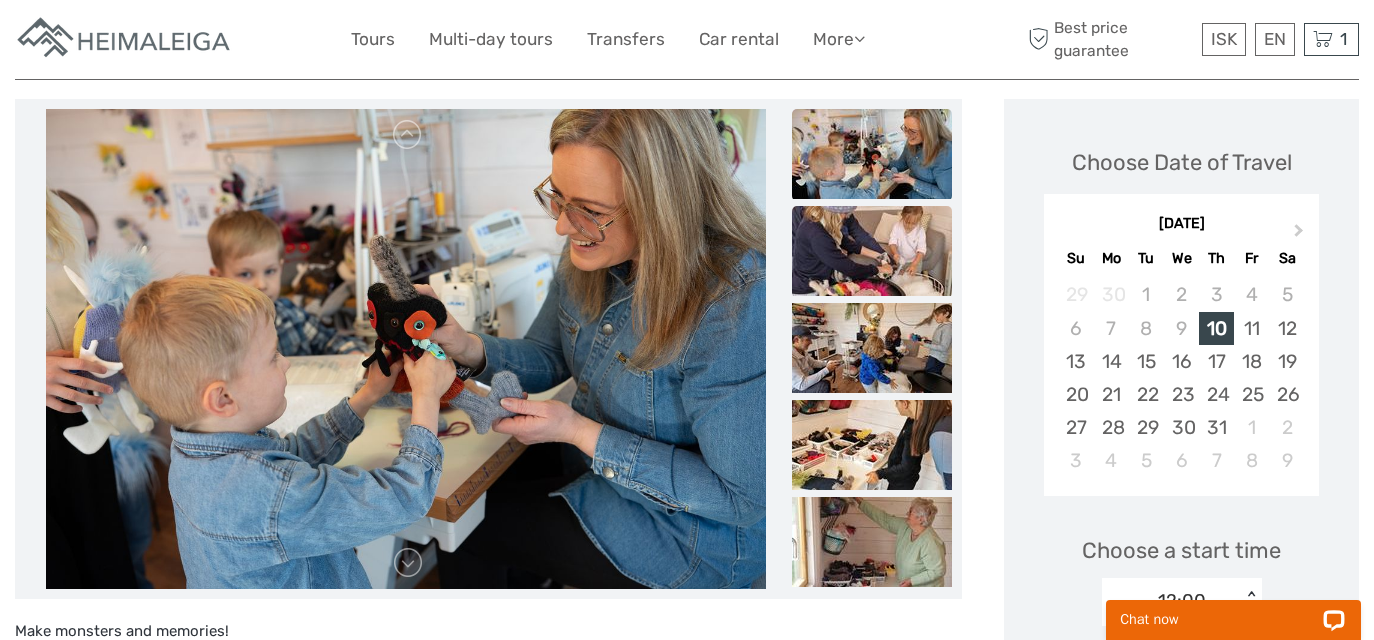 click at bounding box center (872, 251) 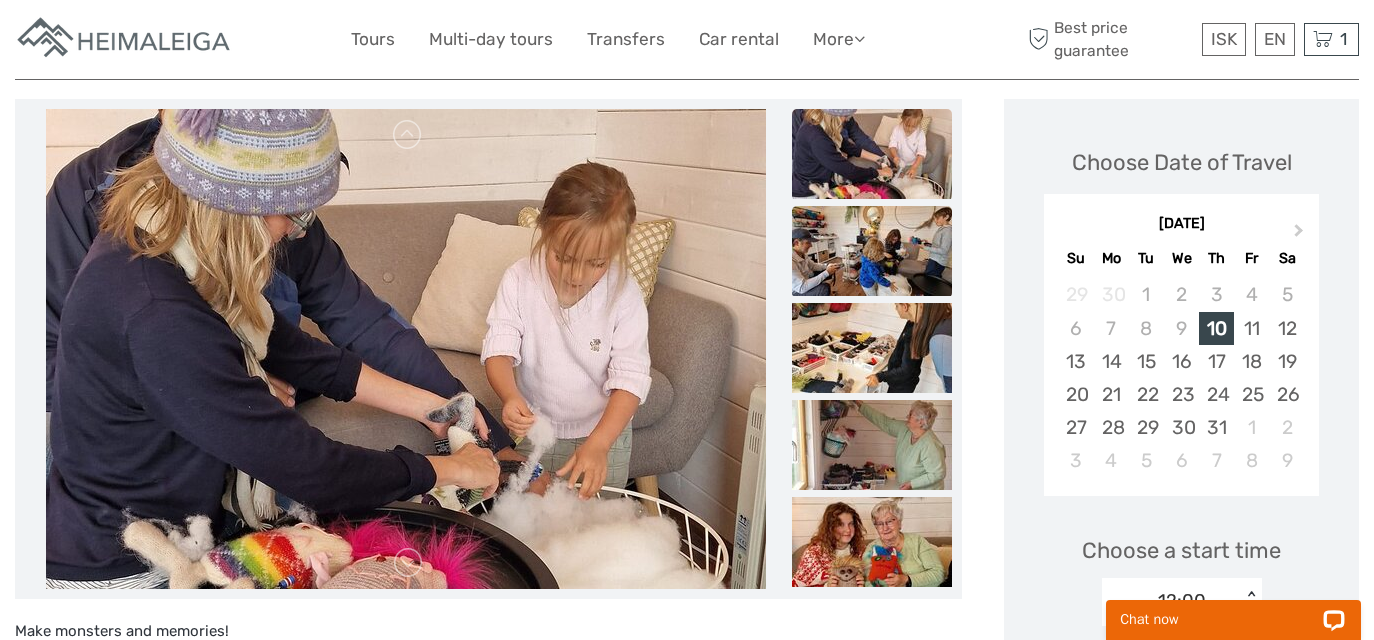 click at bounding box center [872, 251] 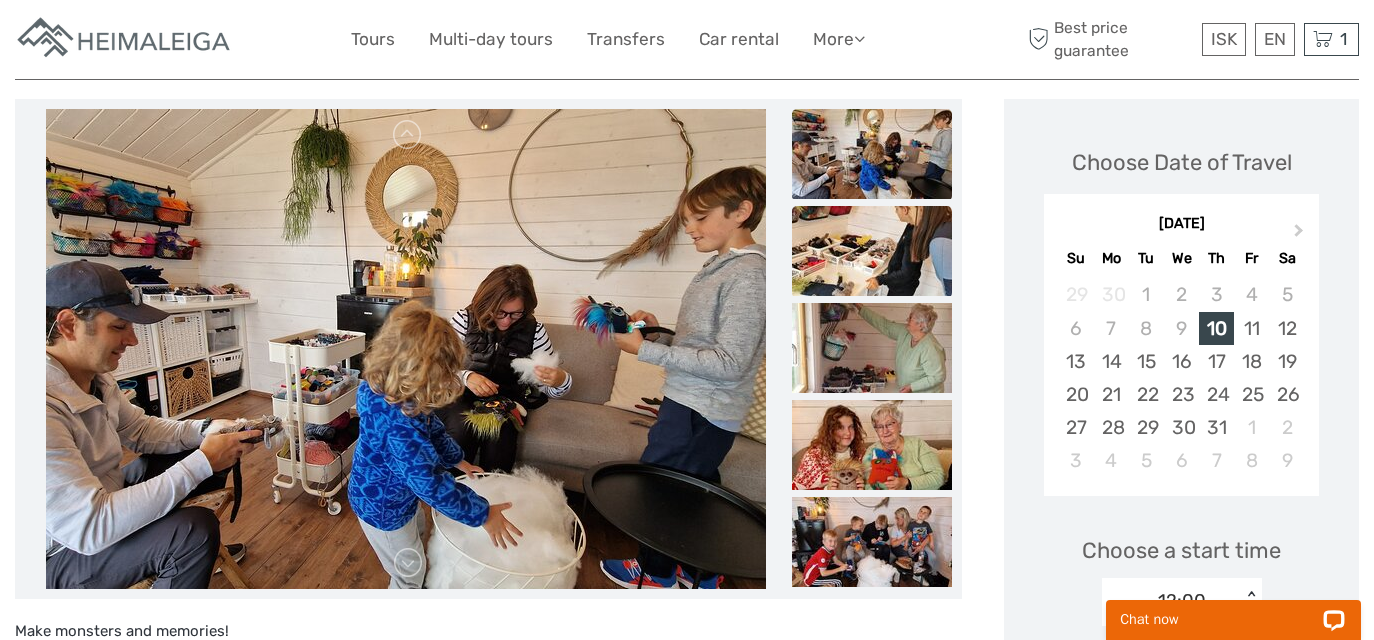 click at bounding box center [872, 251] 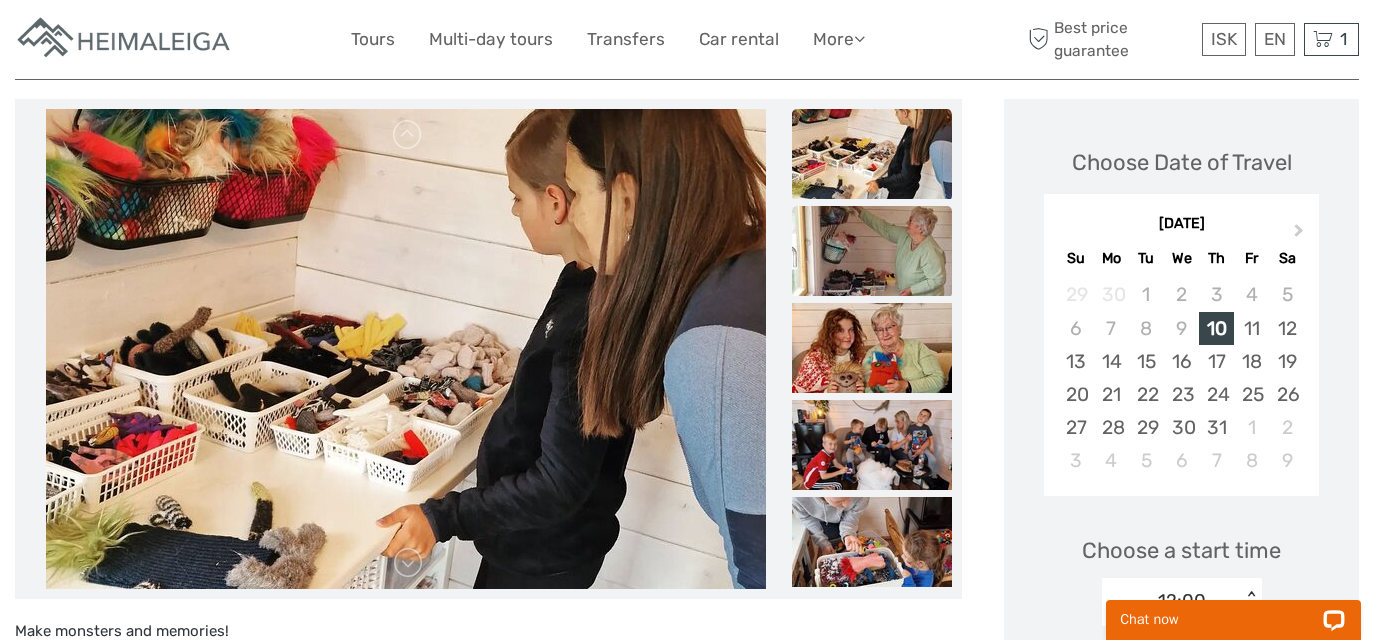 click at bounding box center (872, 251) 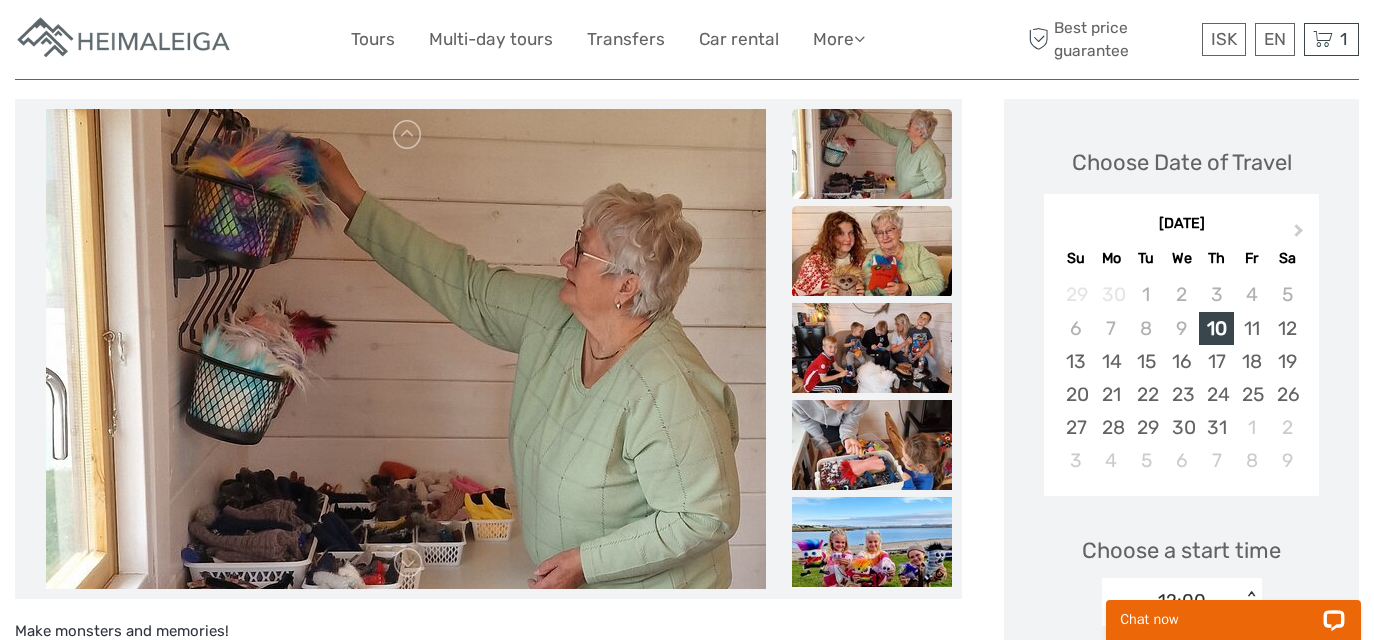 click at bounding box center (872, 251) 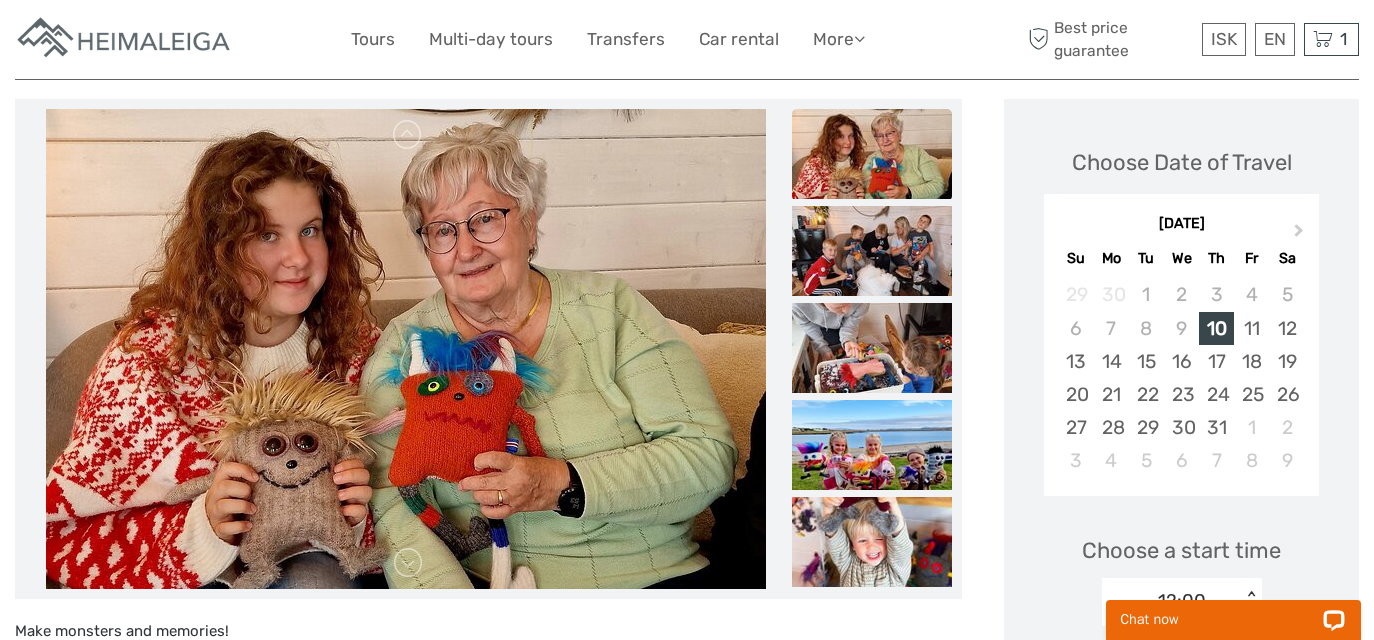 click at bounding box center (872, 251) 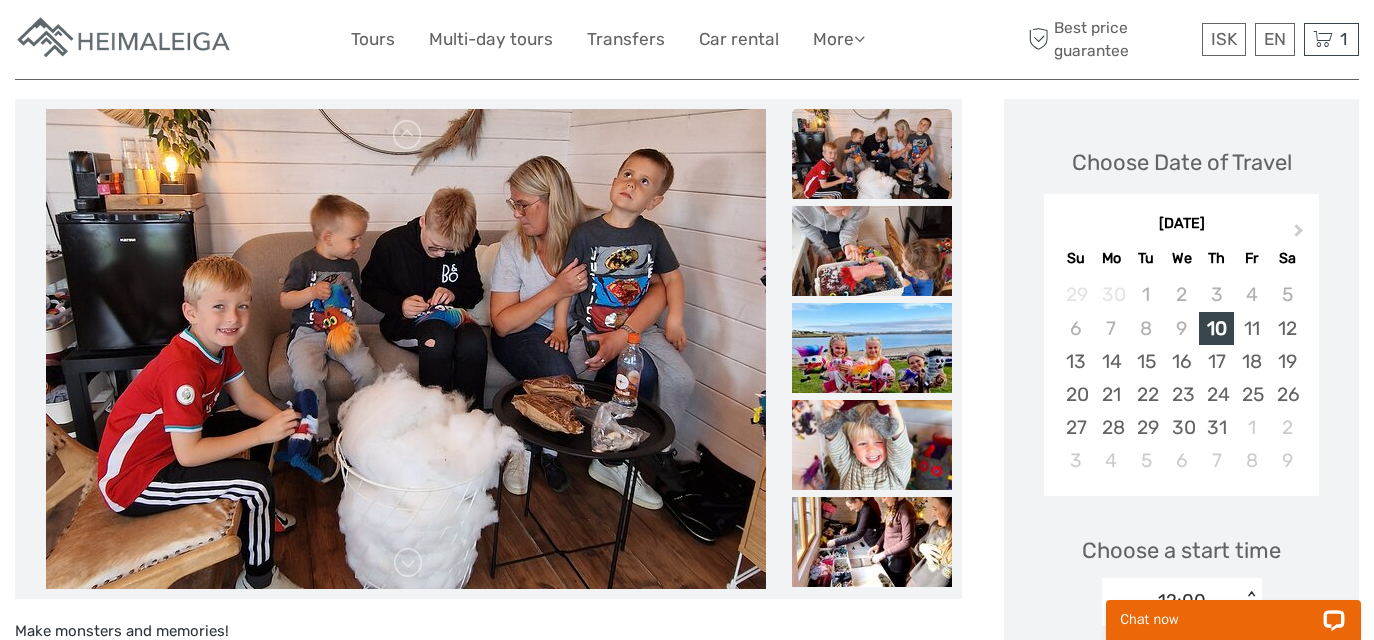 click at bounding box center (872, 251) 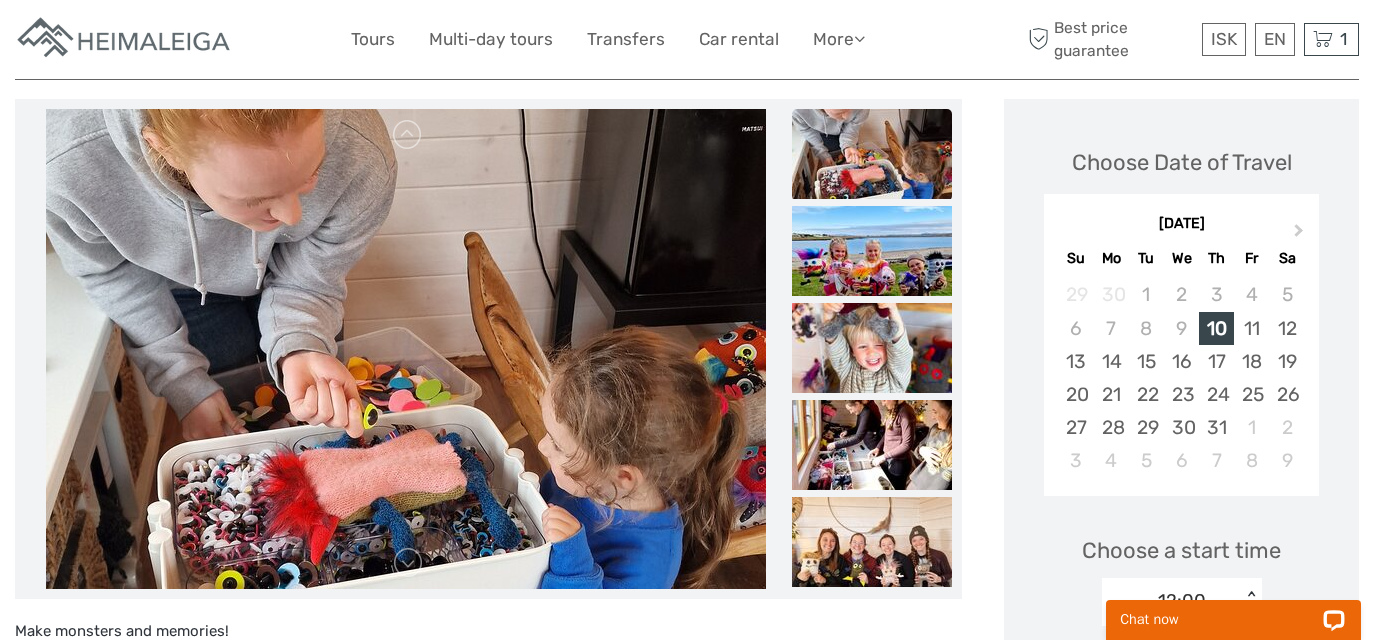 click at bounding box center [872, 251] 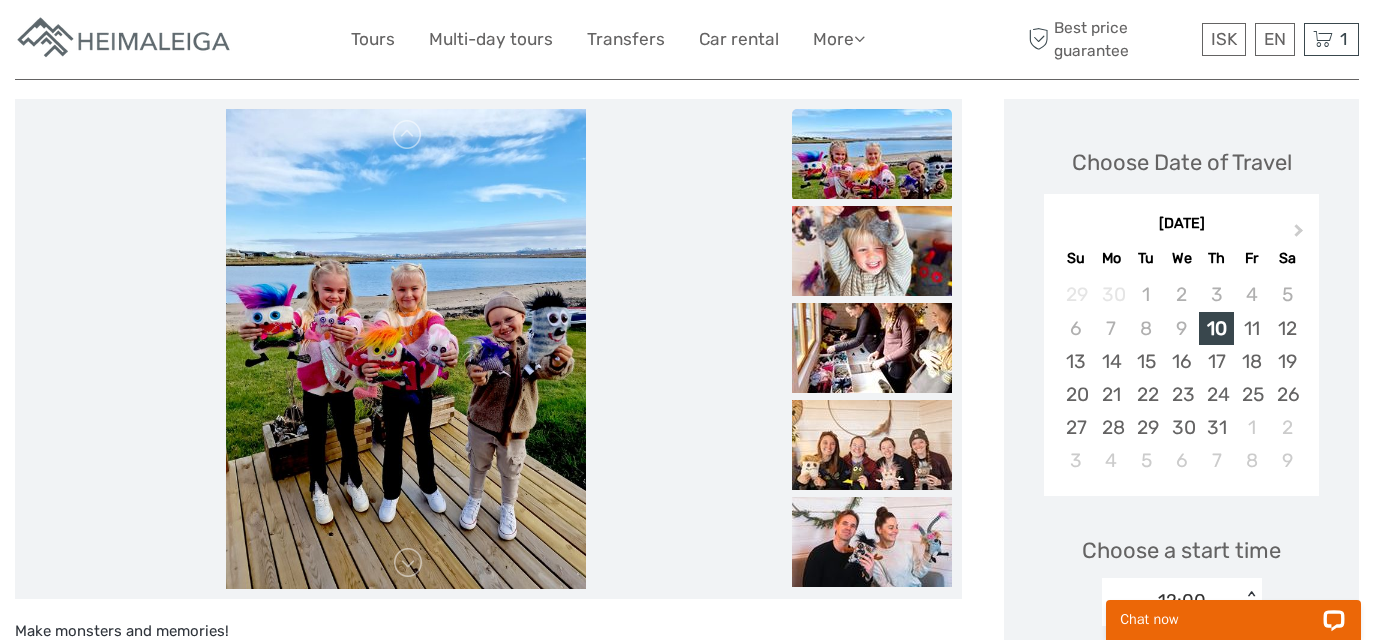 click at bounding box center (872, 251) 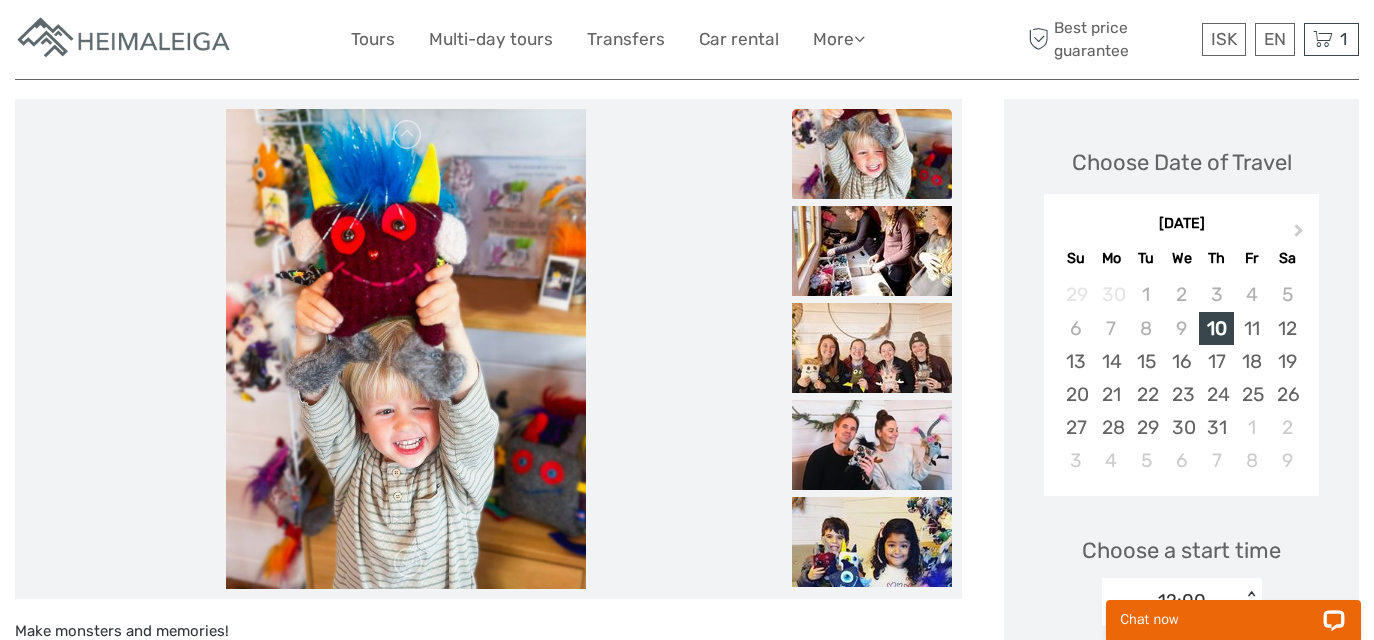 click at bounding box center (872, 251) 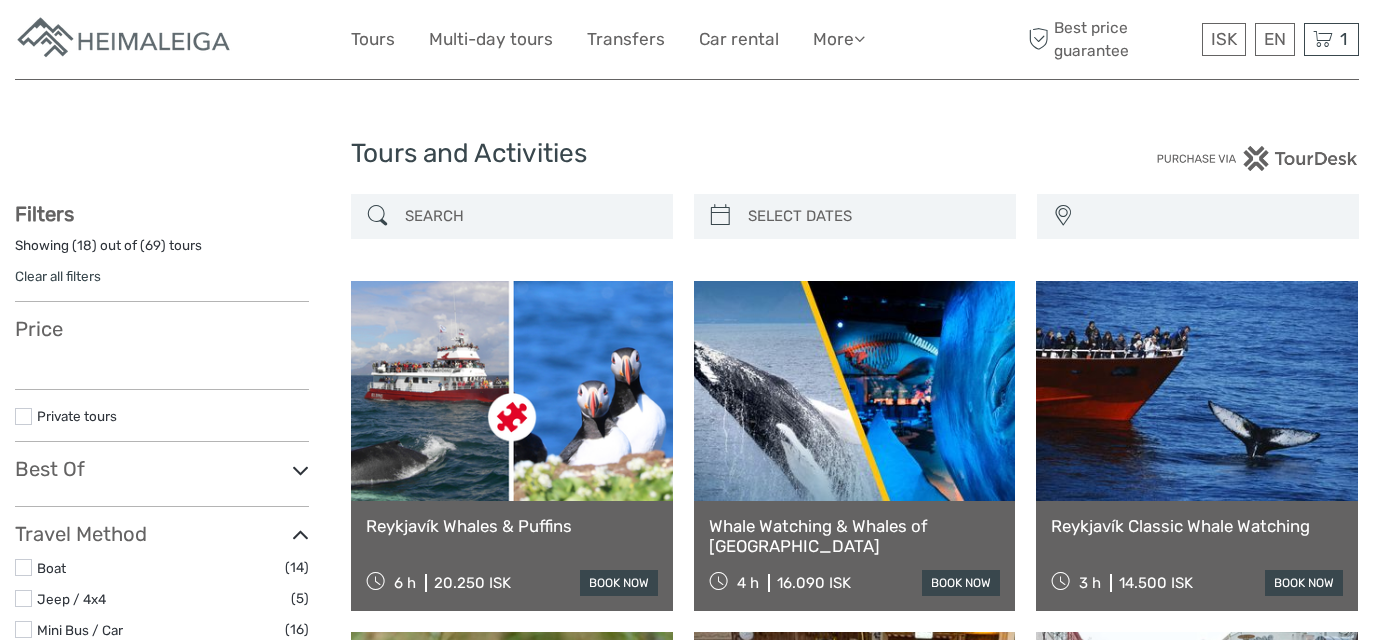select 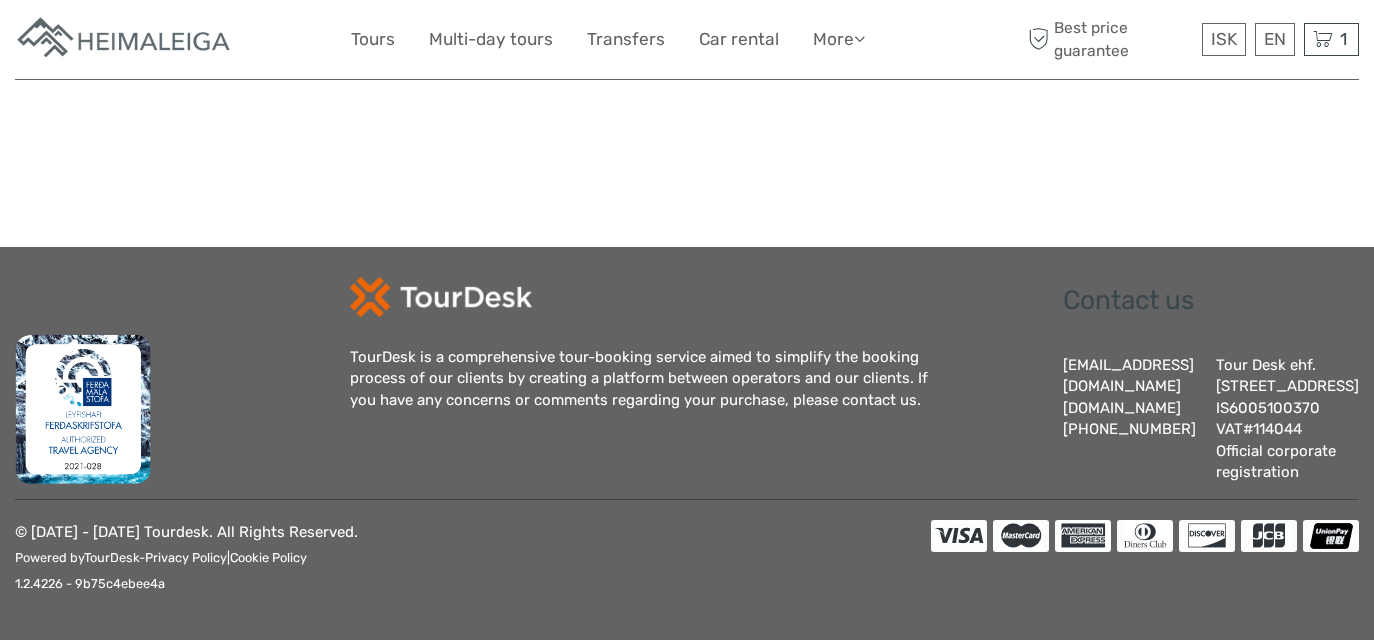select 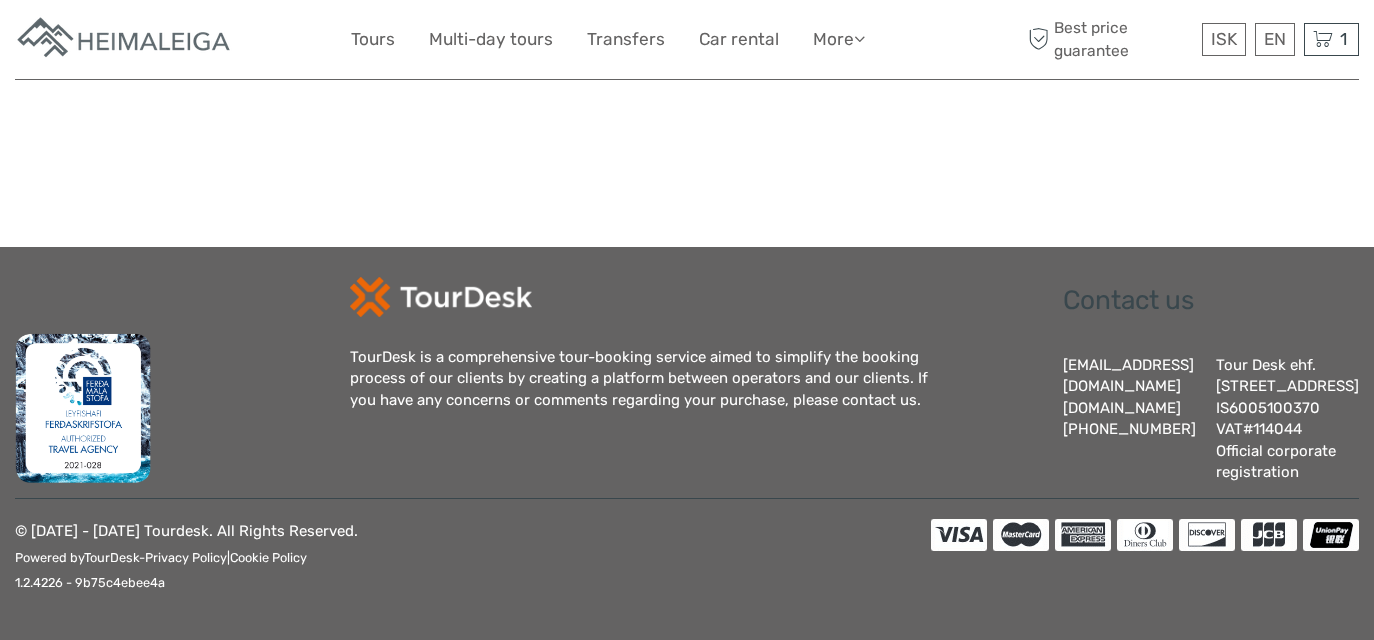scroll, scrollTop: 0, scrollLeft: 0, axis: both 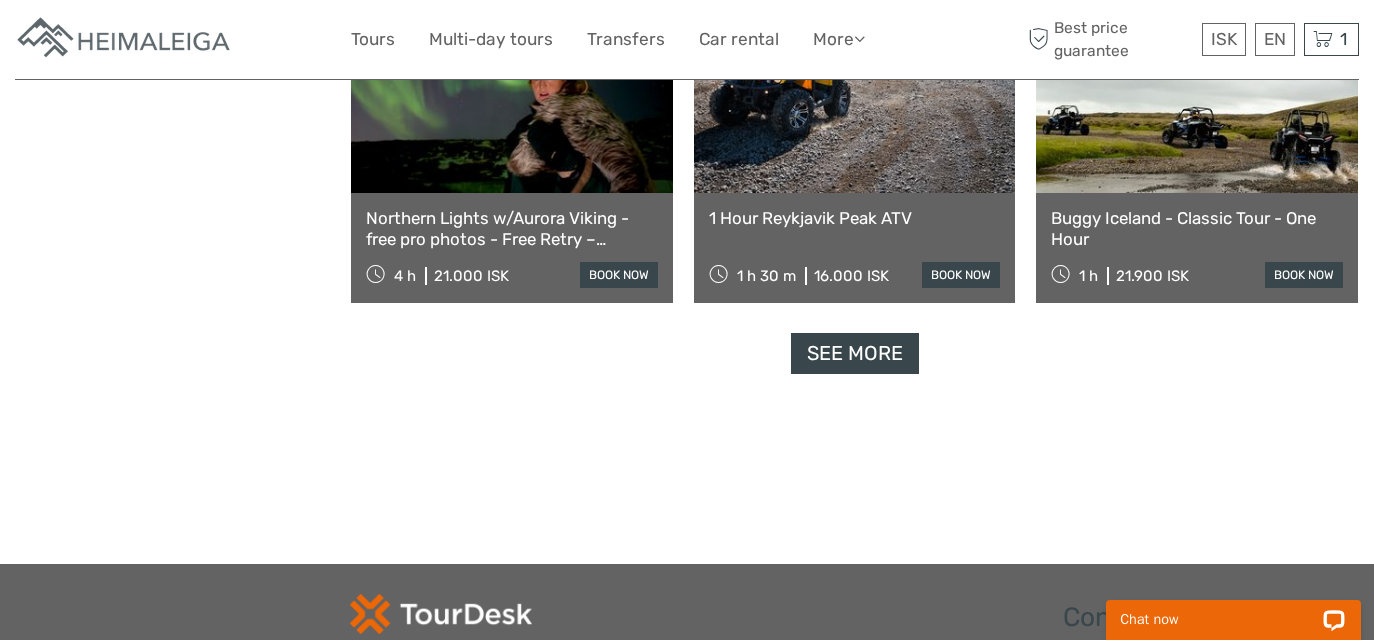 click on "See more" at bounding box center [855, 353] 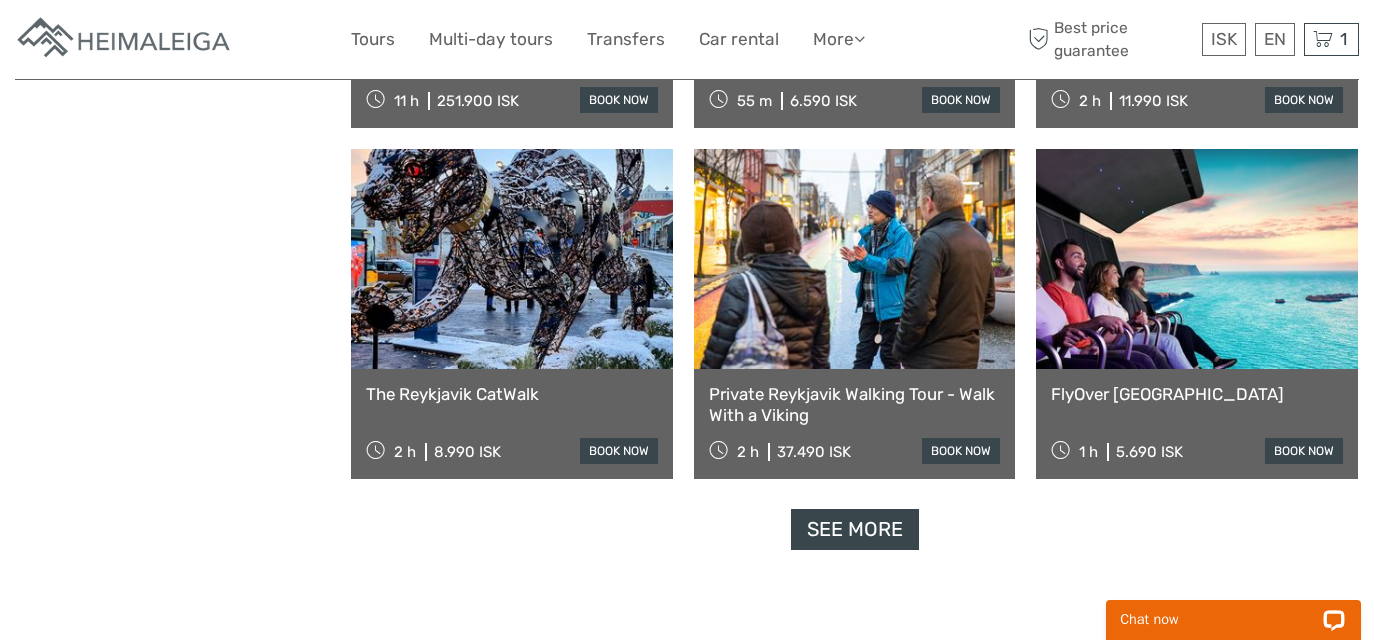 scroll, scrollTop: 4036, scrollLeft: 0, axis: vertical 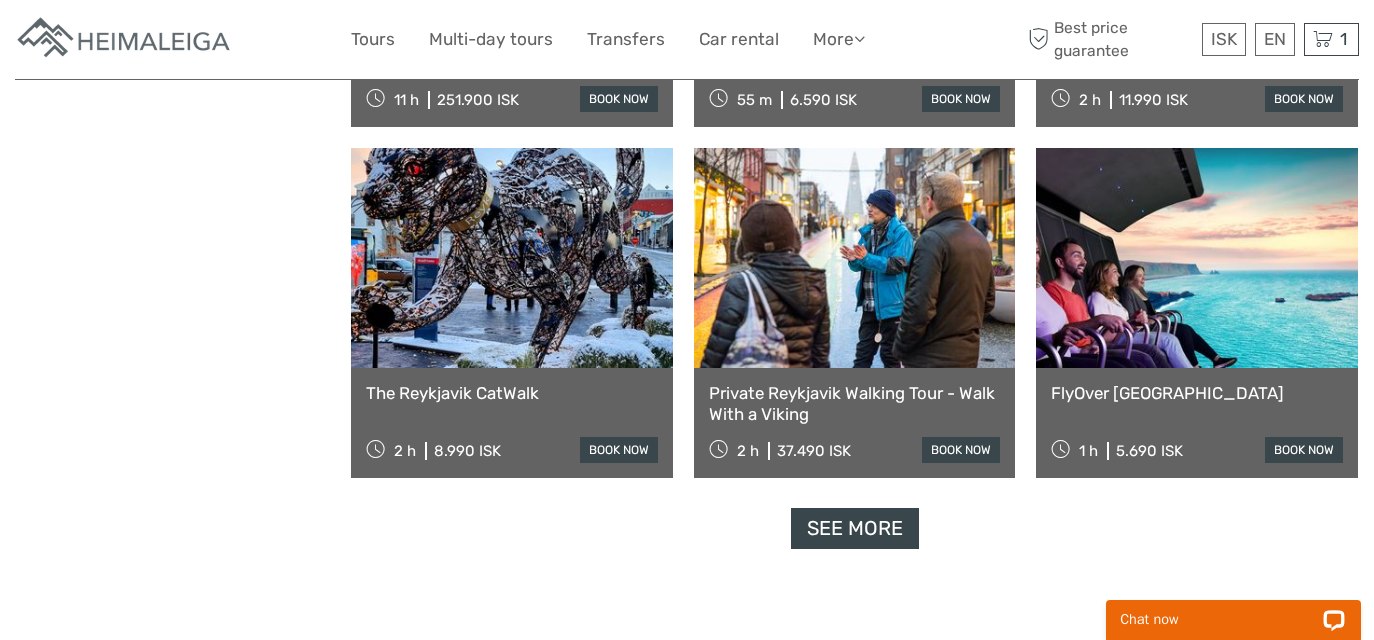 click on "See more" at bounding box center (855, 528) 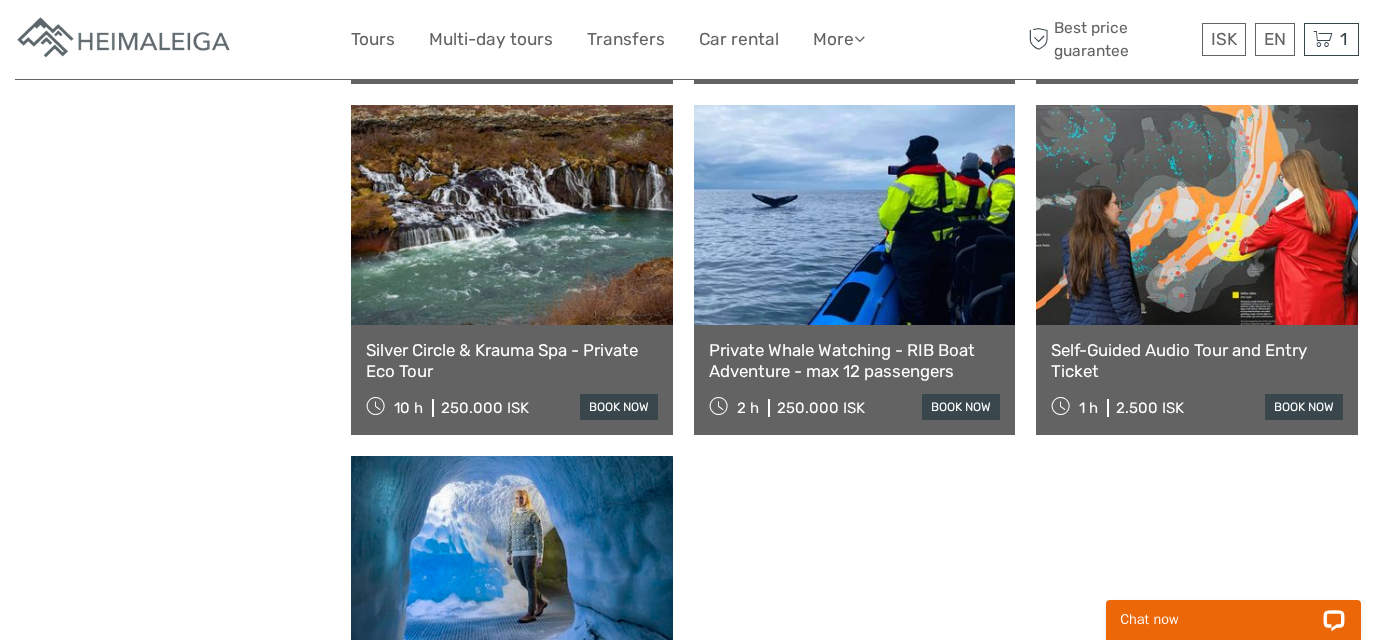 scroll, scrollTop: 6187, scrollLeft: 0, axis: vertical 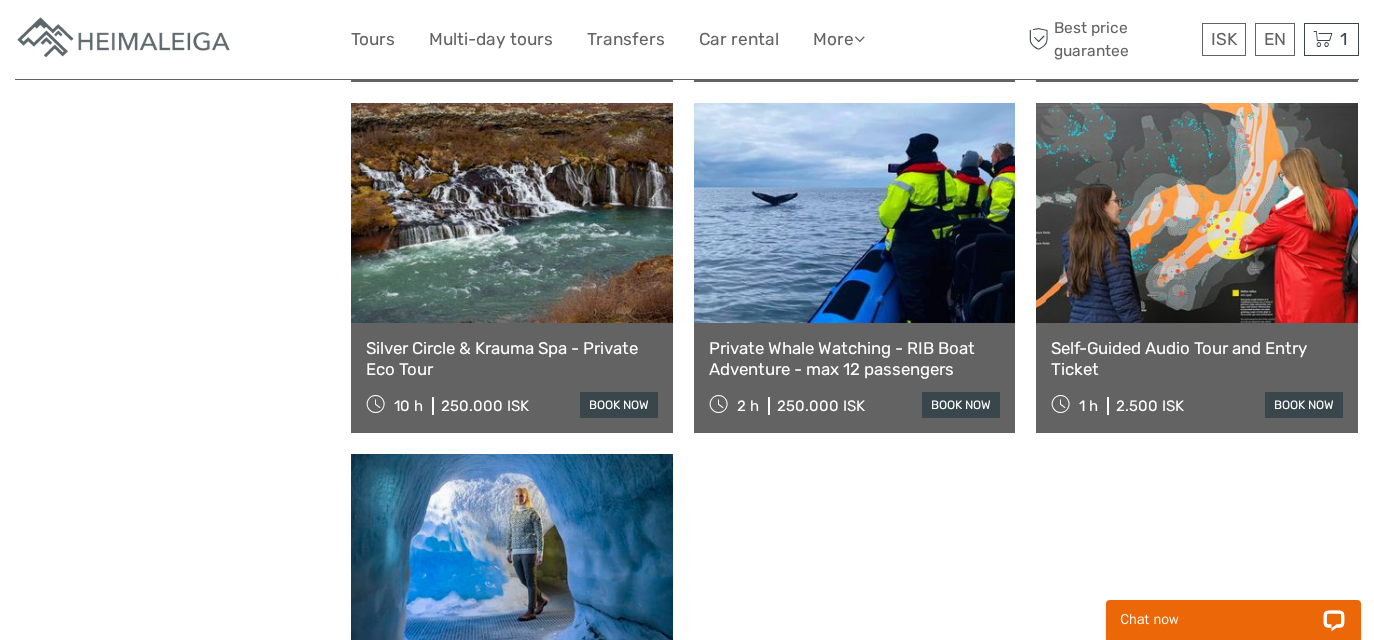 click on "See more" at bounding box center (855, 834) 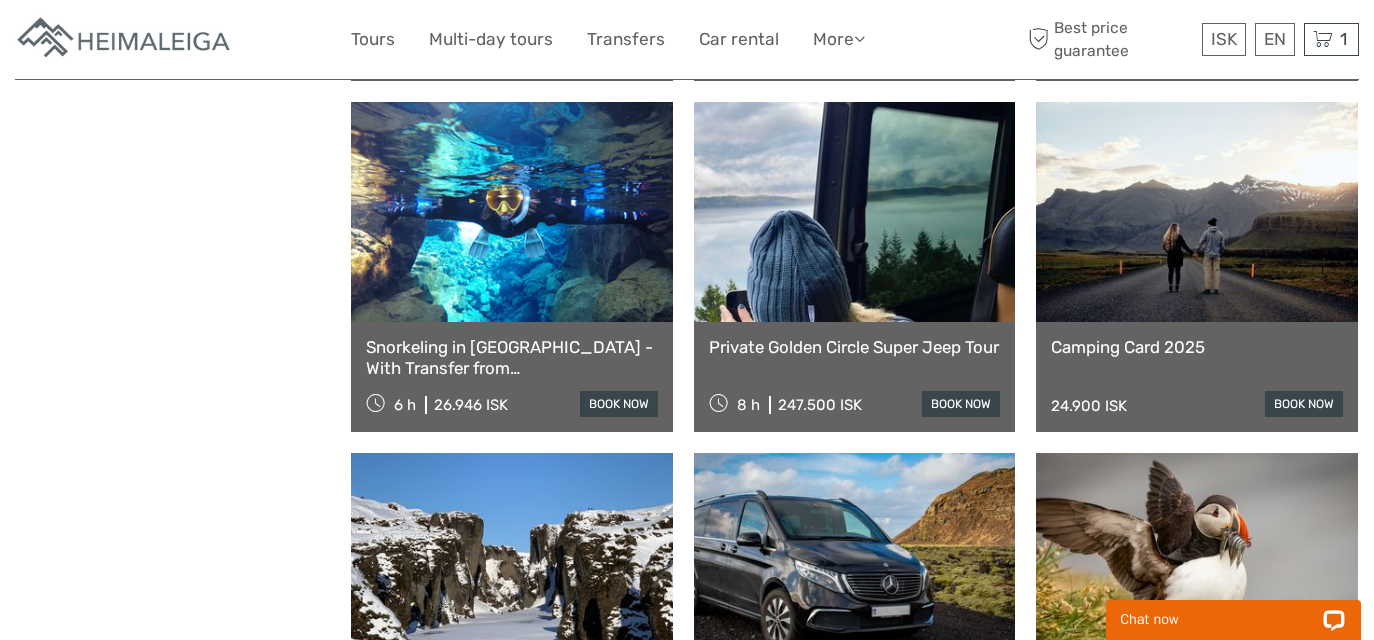 scroll, scrollTop: 4436, scrollLeft: 0, axis: vertical 